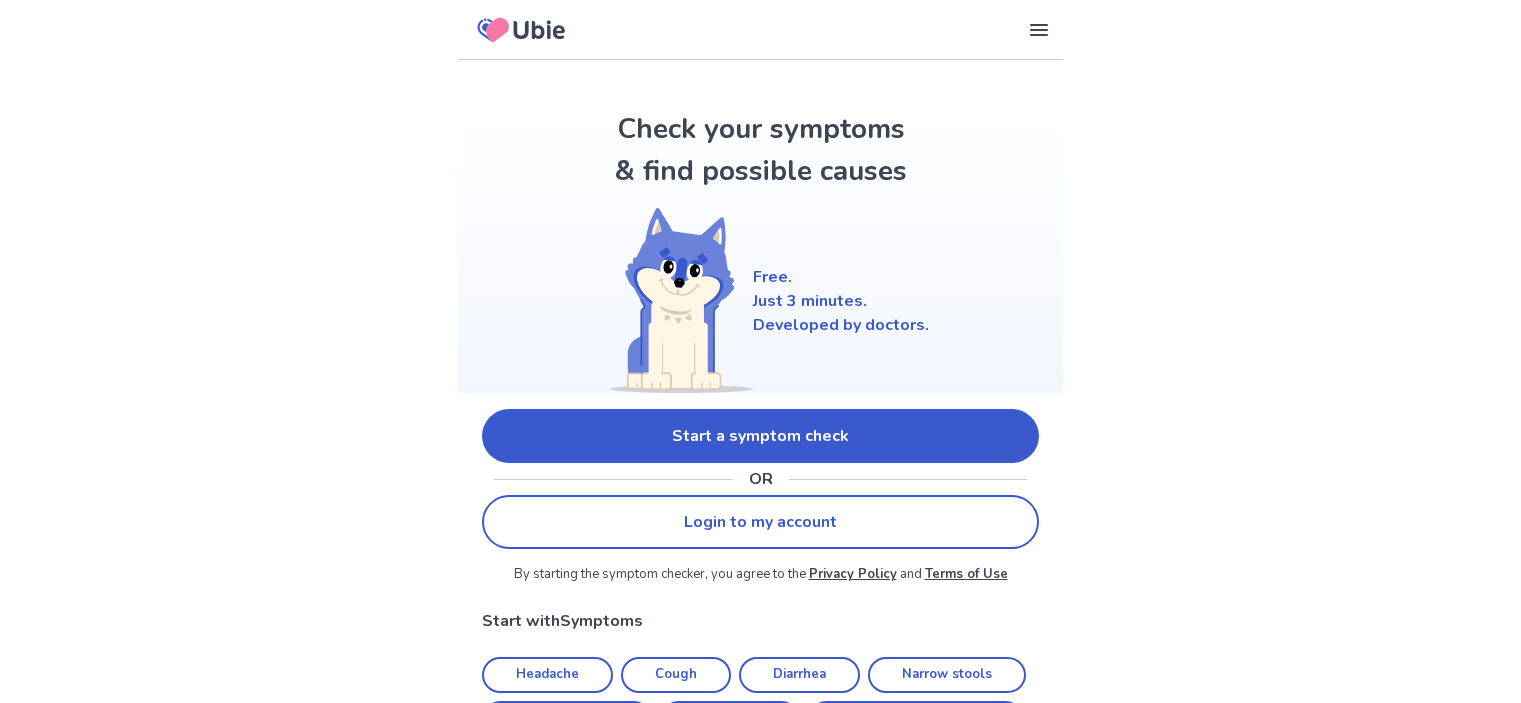 scroll, scrollTop: 0, scrollLeft: 0, axis: both 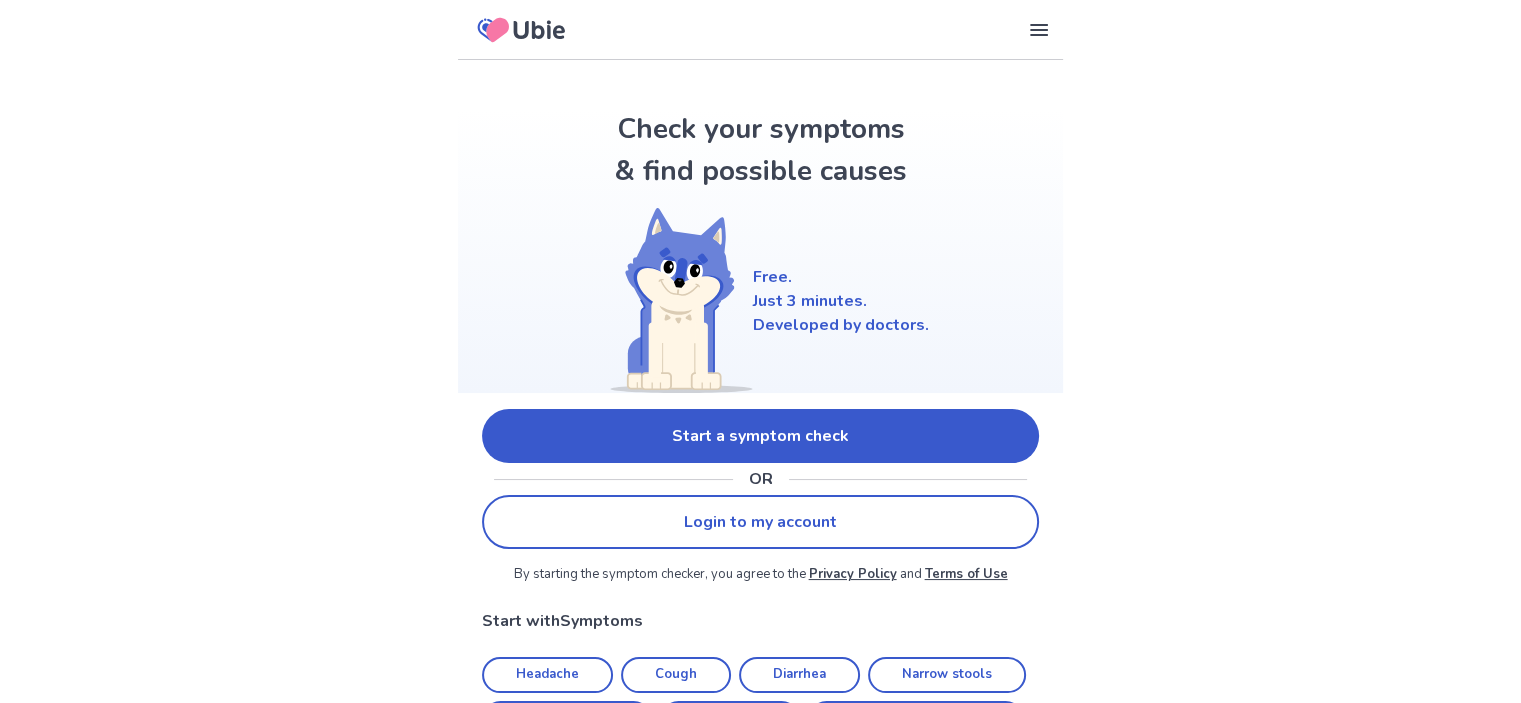 click on "Start a symptom check" at bounding box center [760, 436] 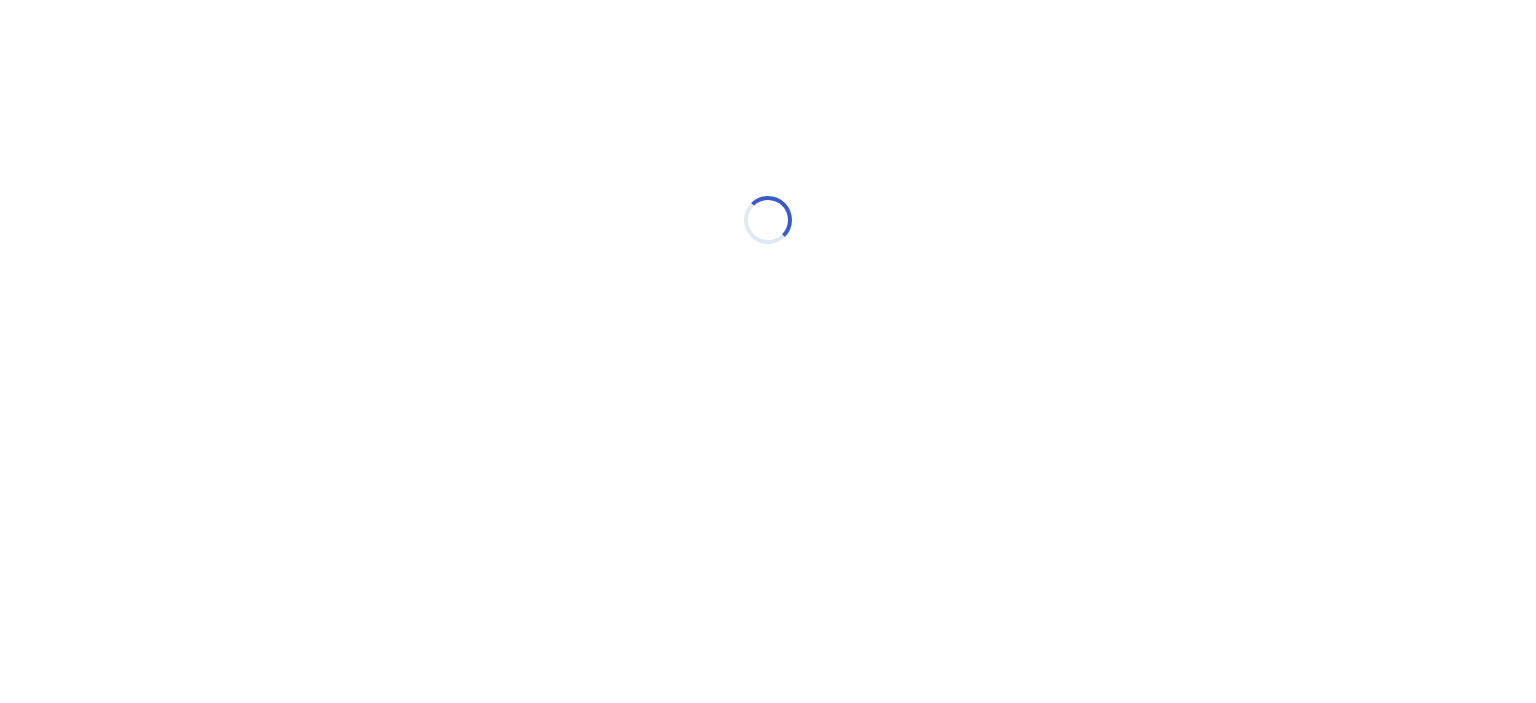 scroll, scrollTop: 0, scrollLeft: 0, axis: both 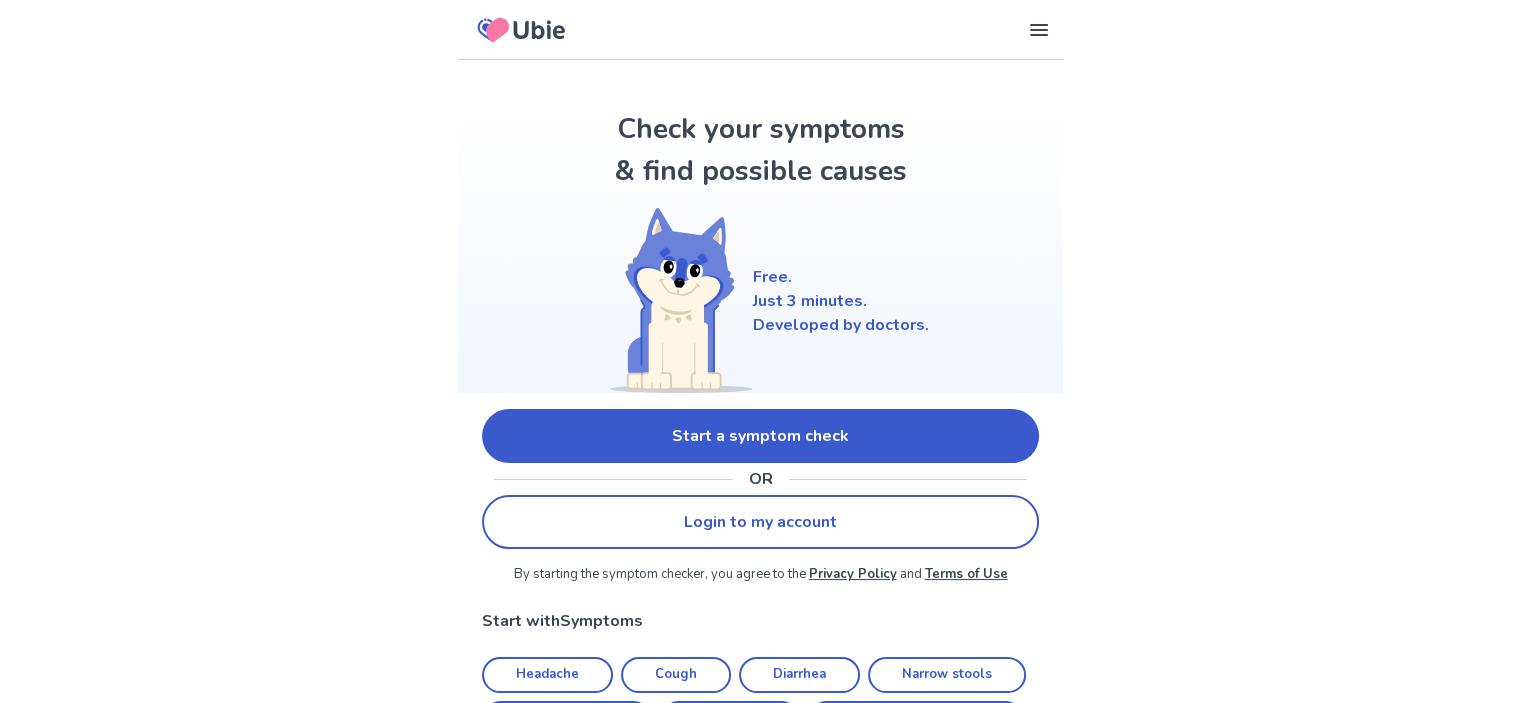 click on "Login to my account" at bounding box center [760, 522] 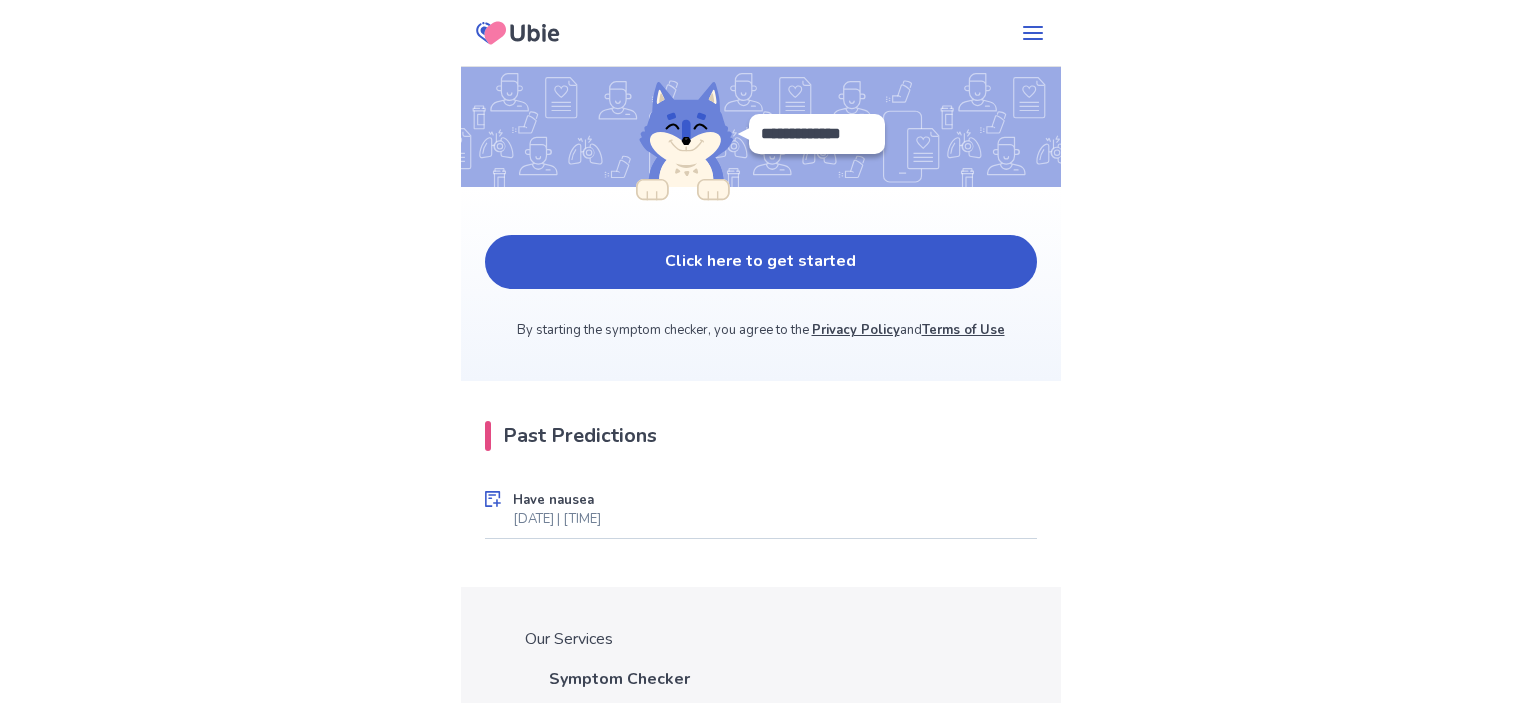 scroll, scrollTop: 0, scrollLeft: 0, axis: both 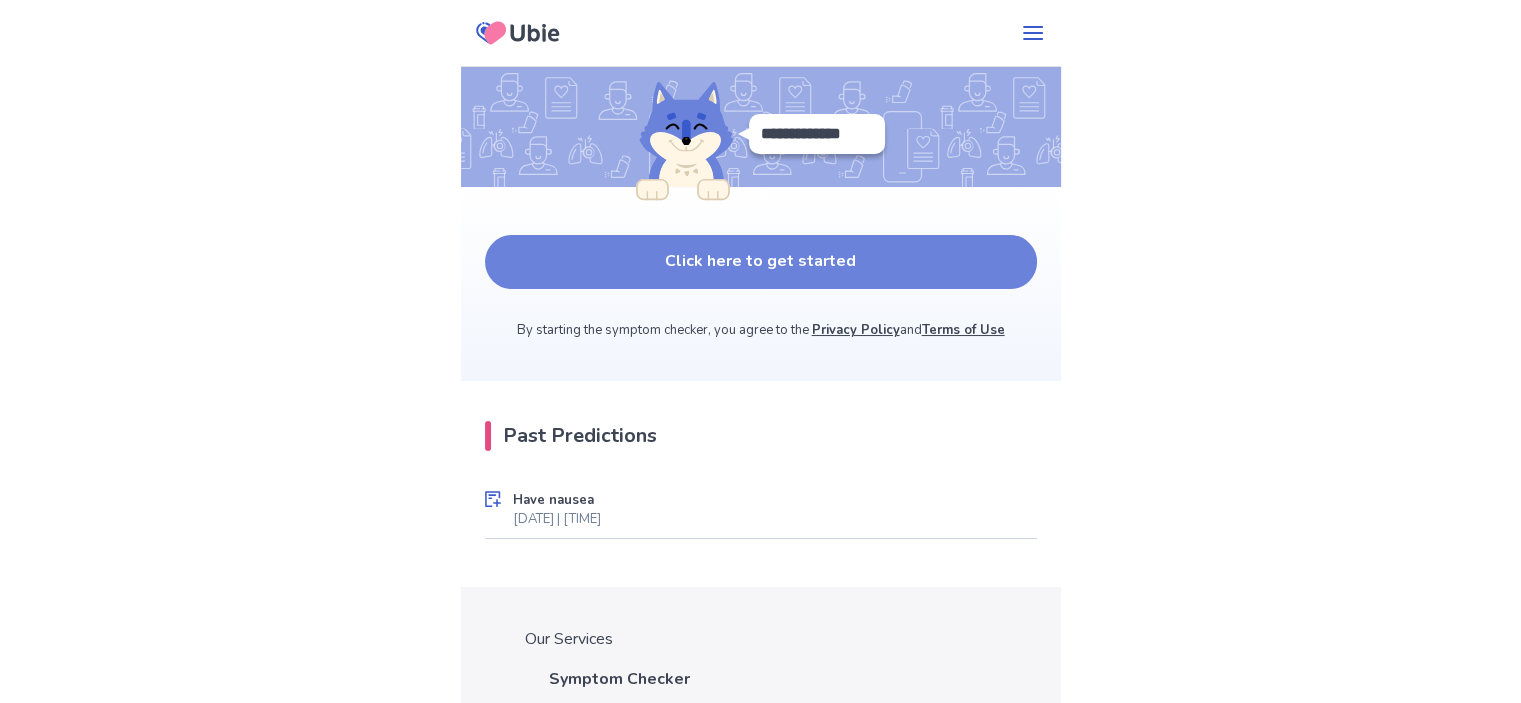 click on "Click here to get started" at bounding box center [761, 262] 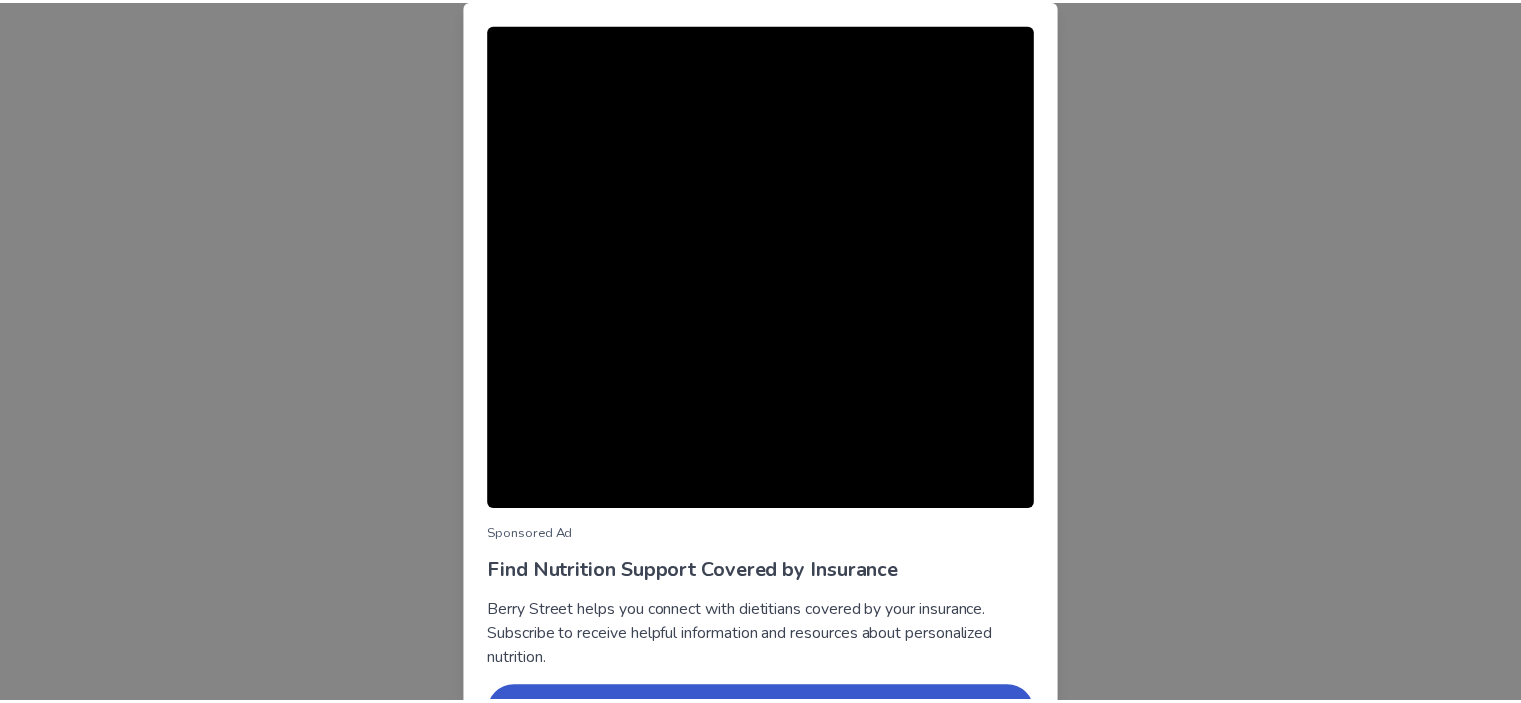 scroll, scrollTop: 128, scrollLeft: 0, axis: vertical 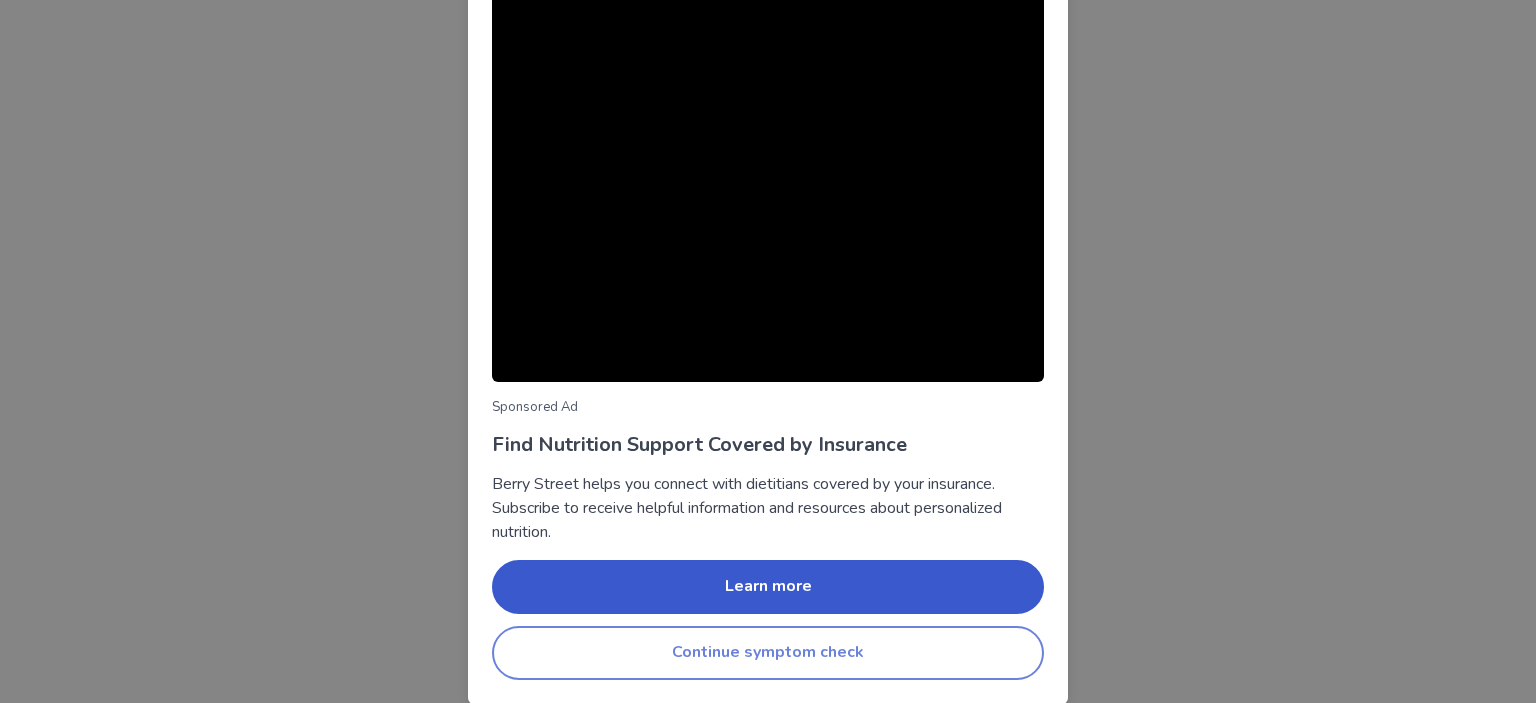 click on "Continue symptom check" at bounding box center [768, 653] 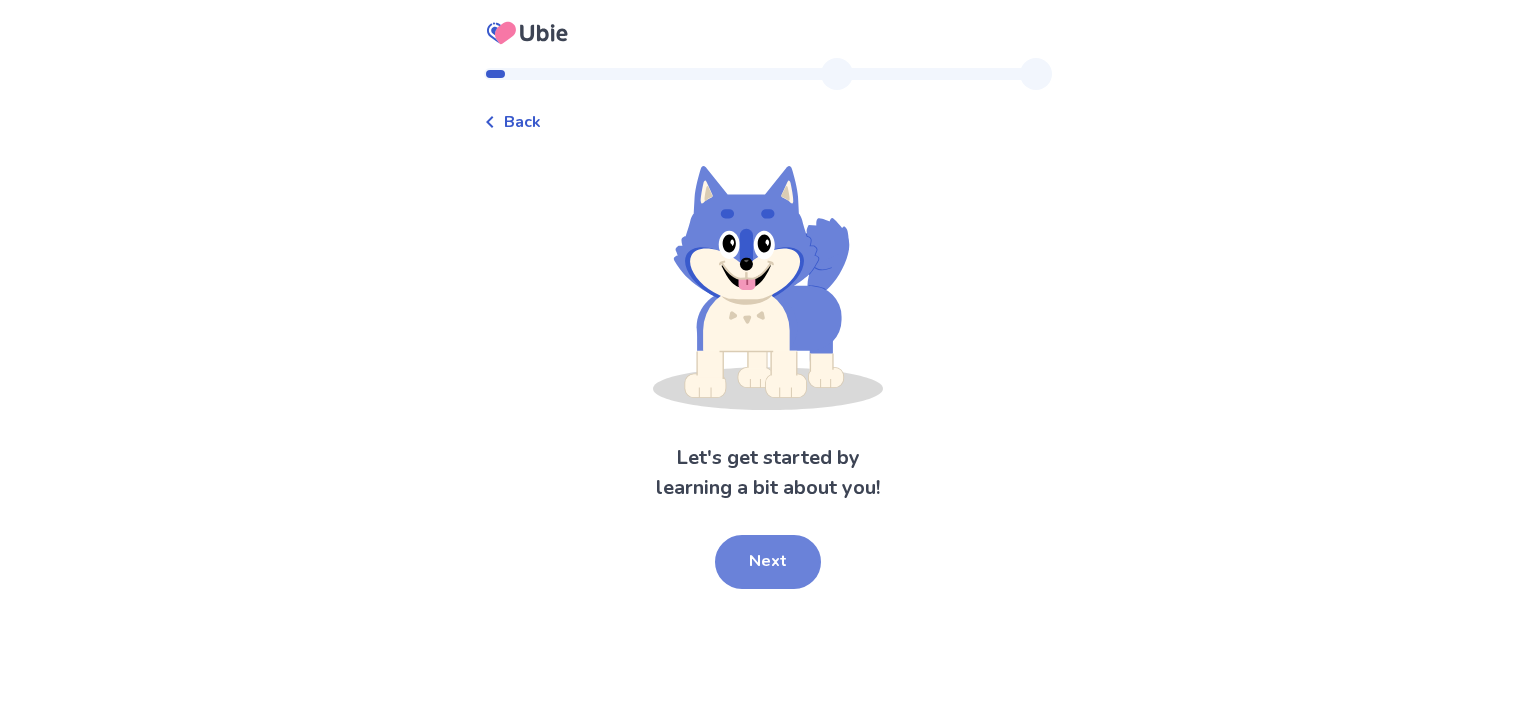 click on "Next" at bounding box center [768, 562] 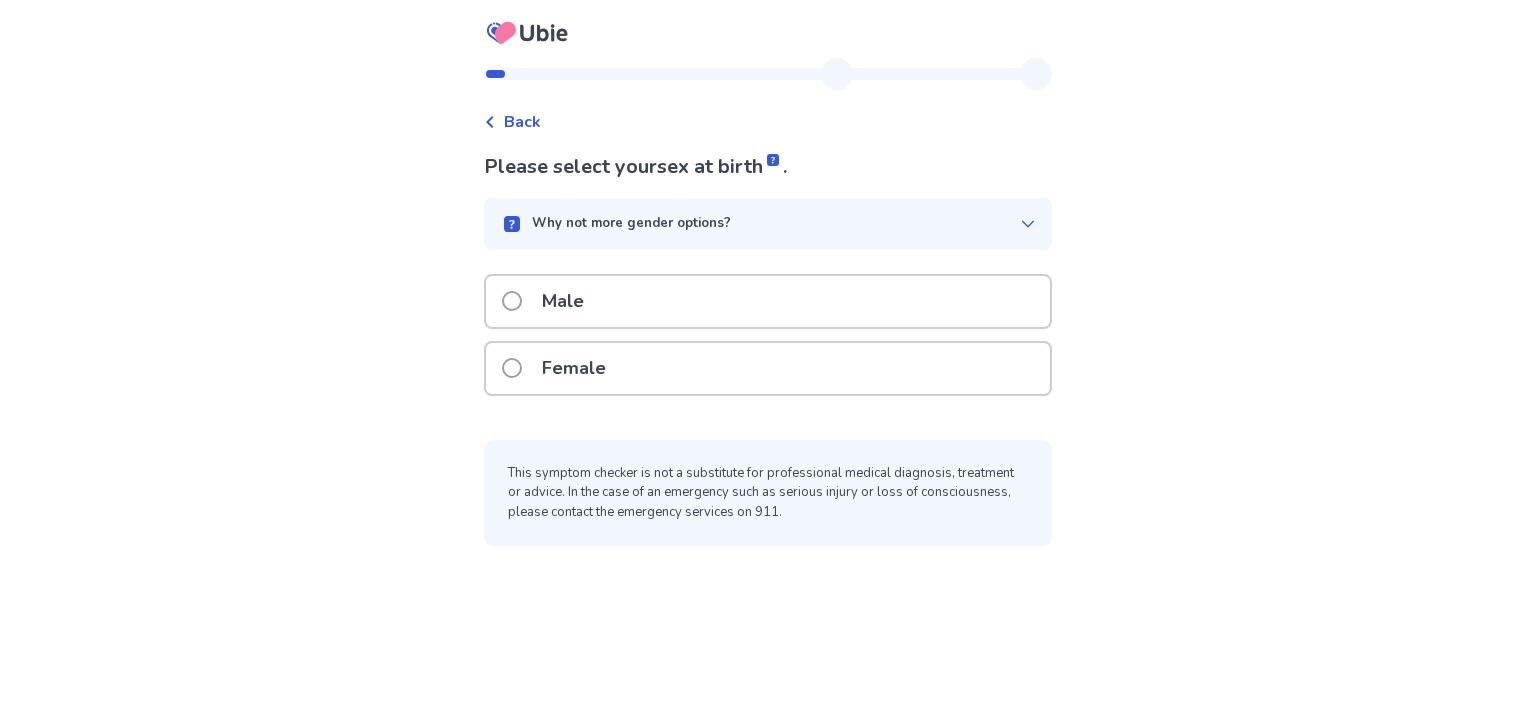 click on "Female" at bounding box center (768, 368) 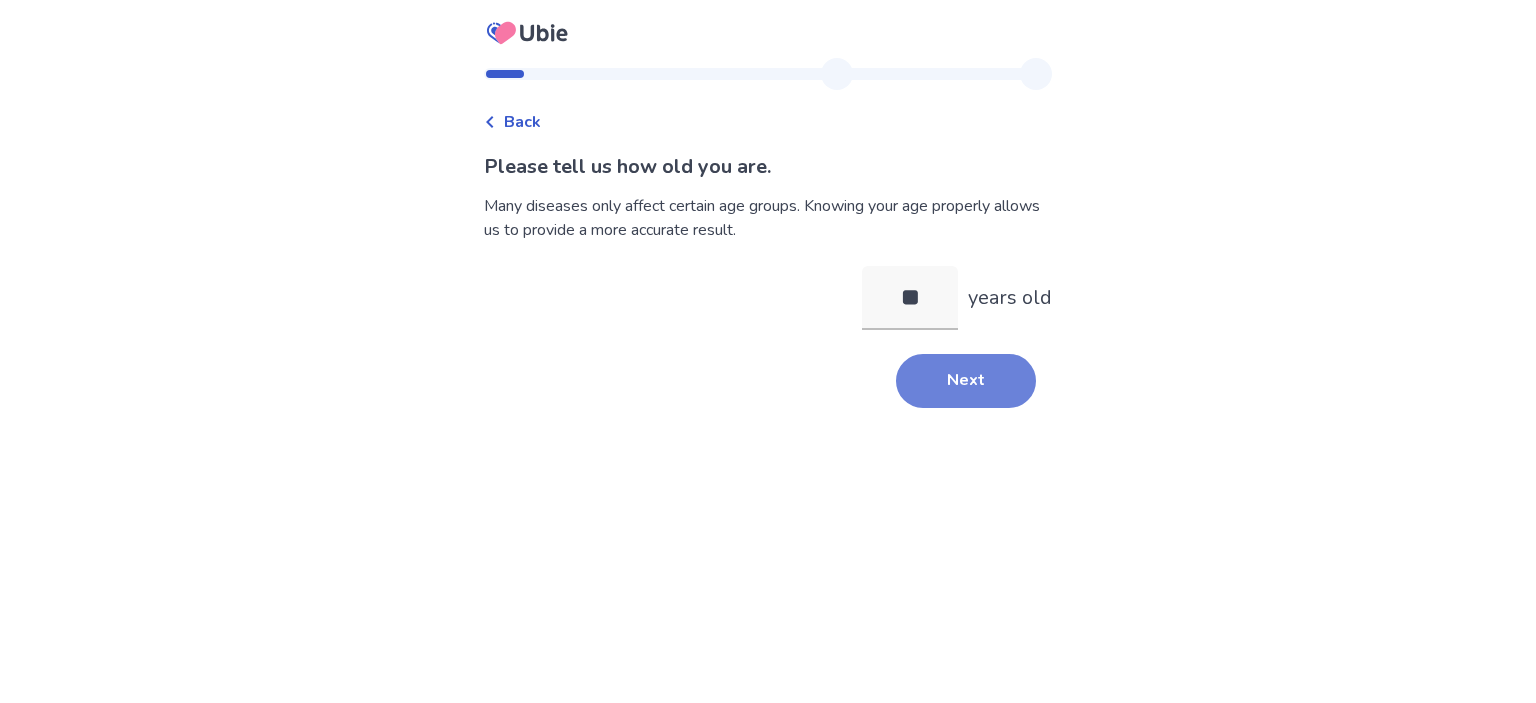 type on "**" 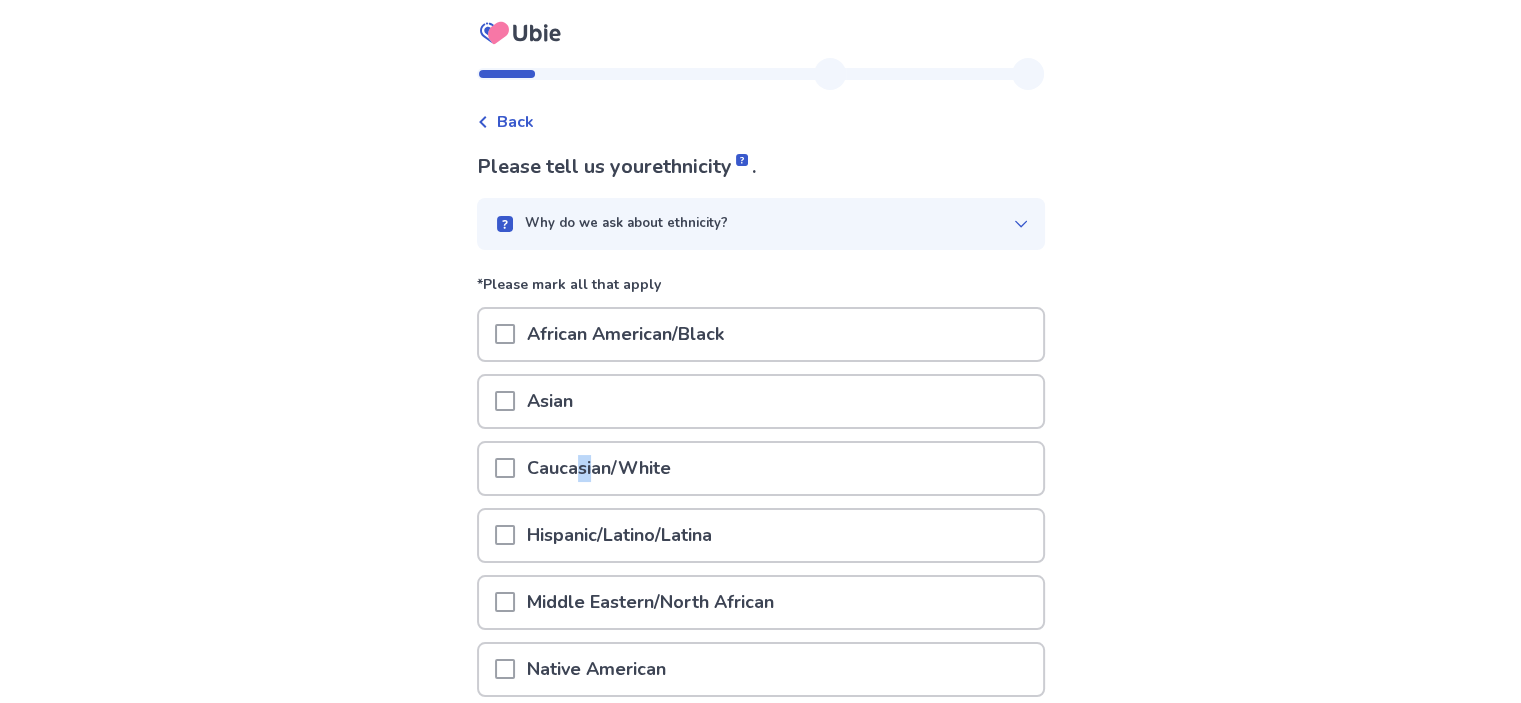 click on "Caucasian/White" at bounding box center (599, 468) 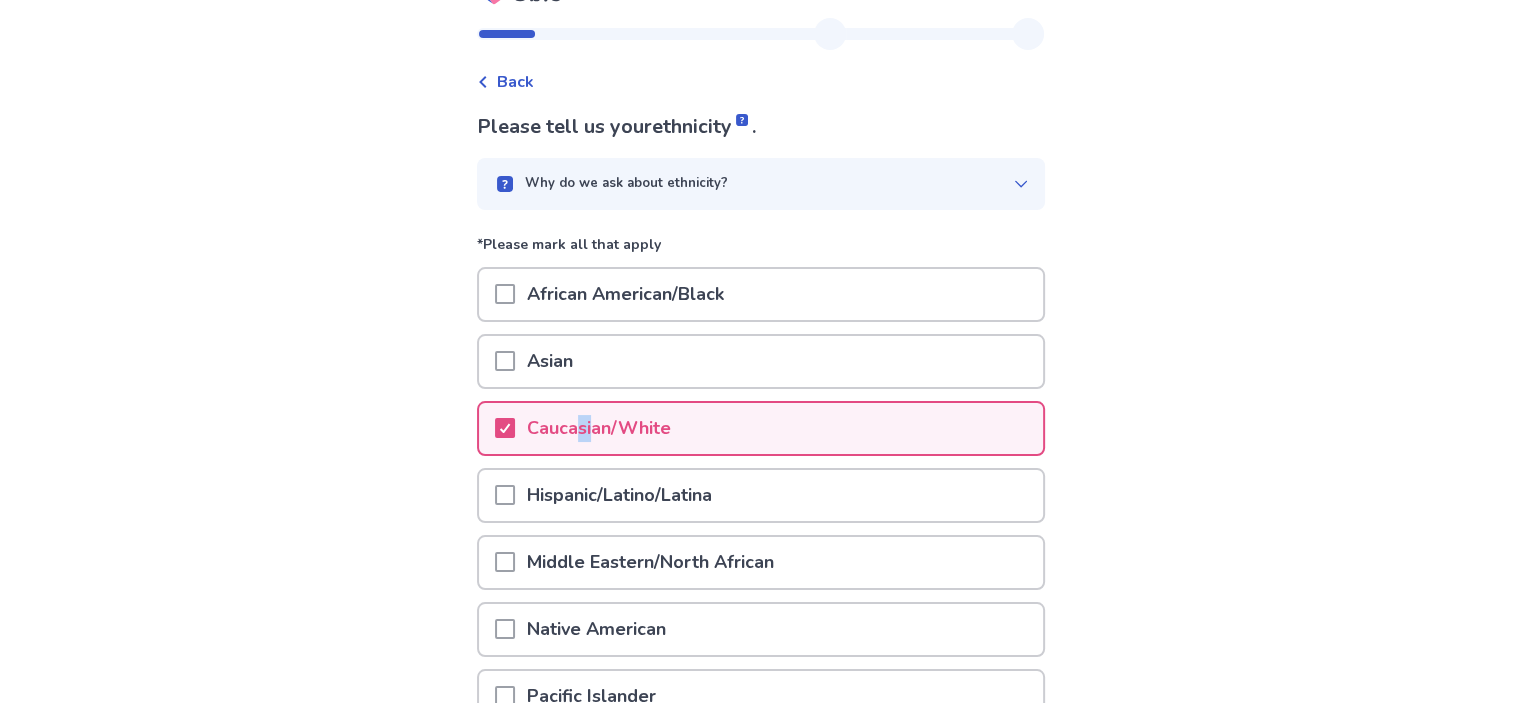 scroll, scrollTop: 299, scrollLeft: 0, axis: vertical 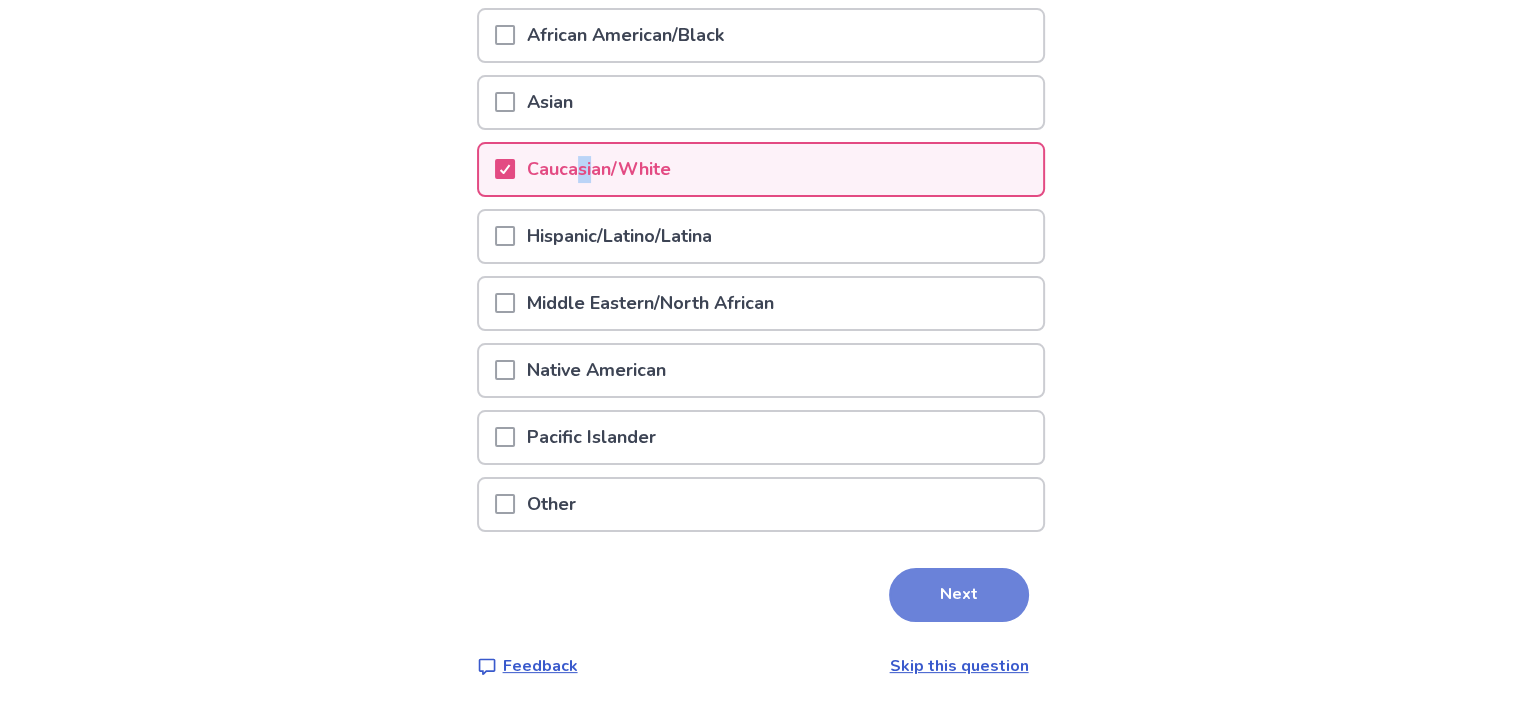 click on "Next" at bounding box center [959, 595] 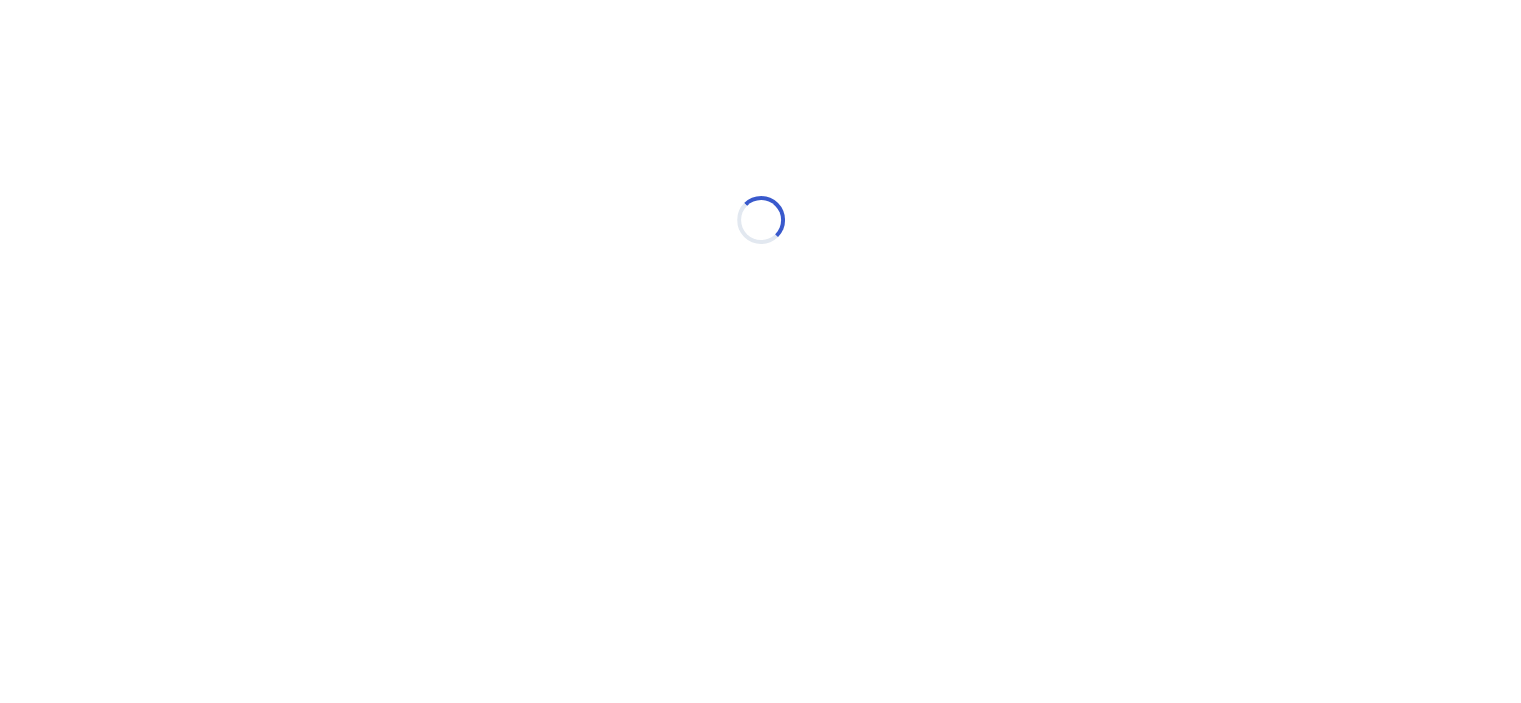 scroll, scrollTop: 0, scrollLeft: 0, axis: both 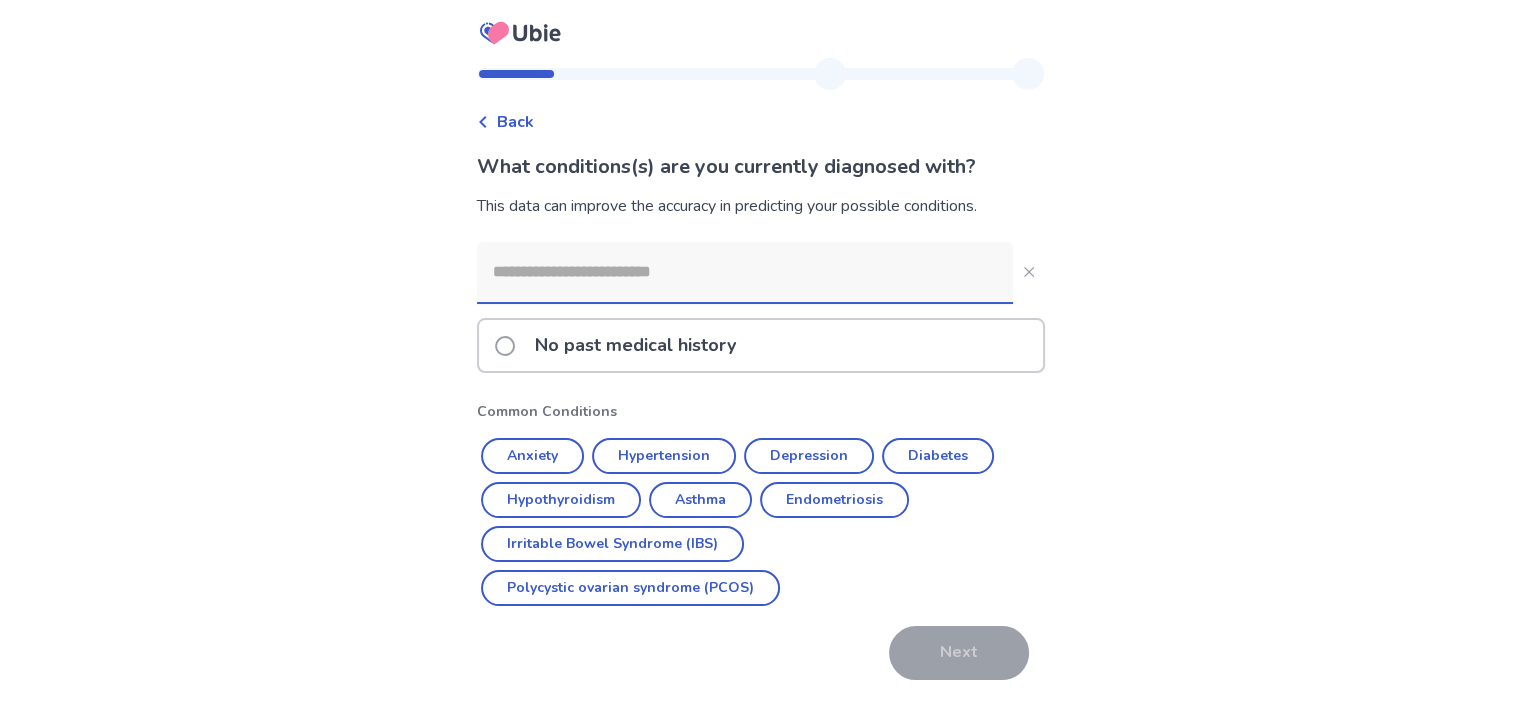 click on "Anxiety" at bounding box center (532, 456) 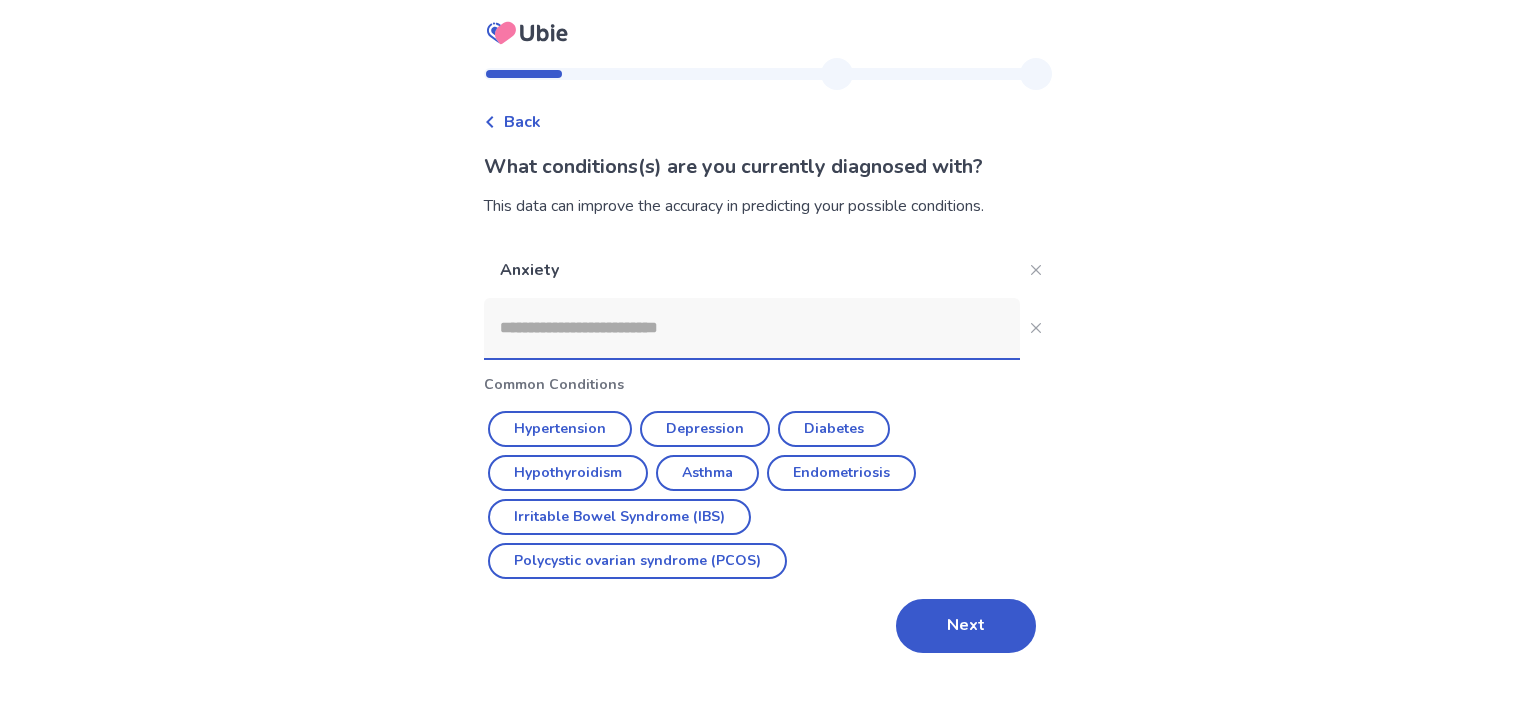 drag, startPoint x: 707, startPoint y: 259, endPoint x: 700, endPoint y: 268, distance: 11.401754 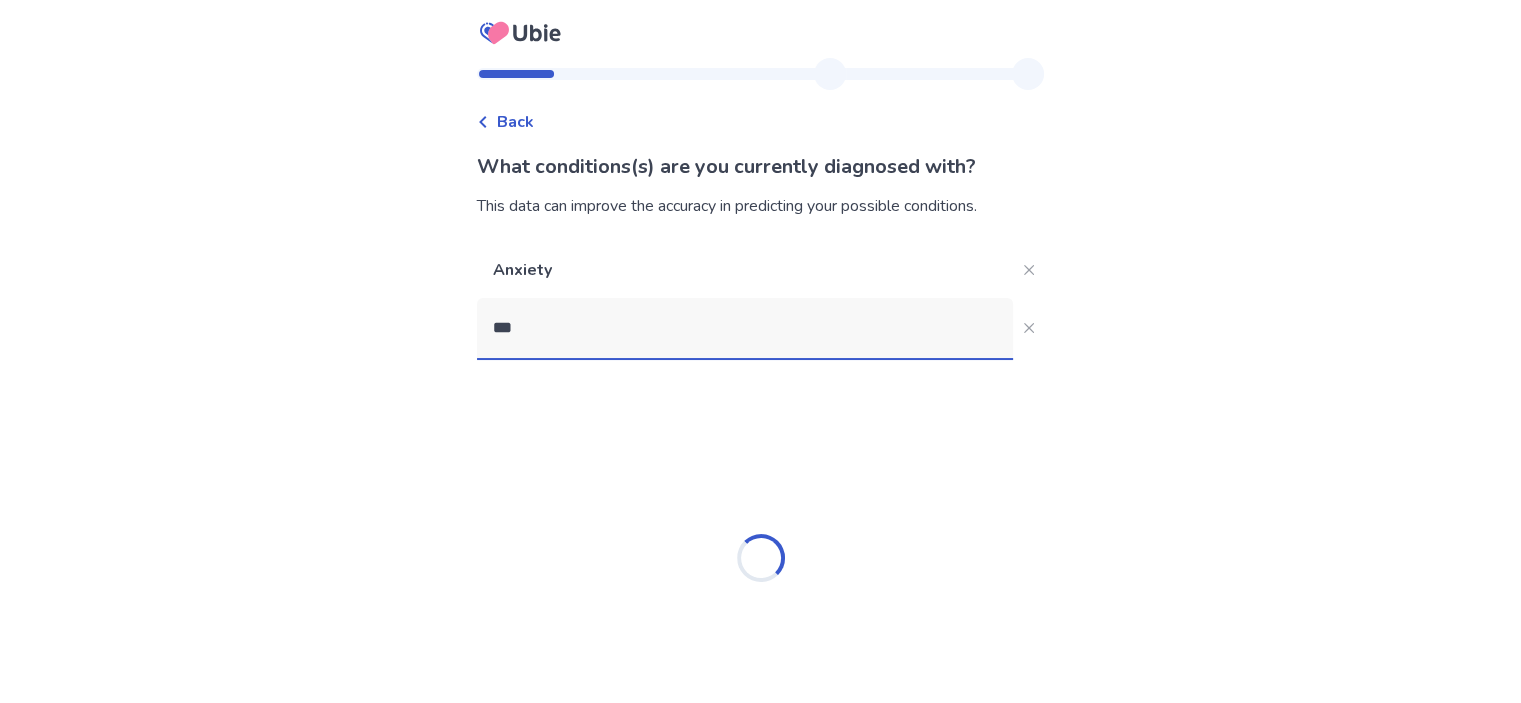 type on "****" 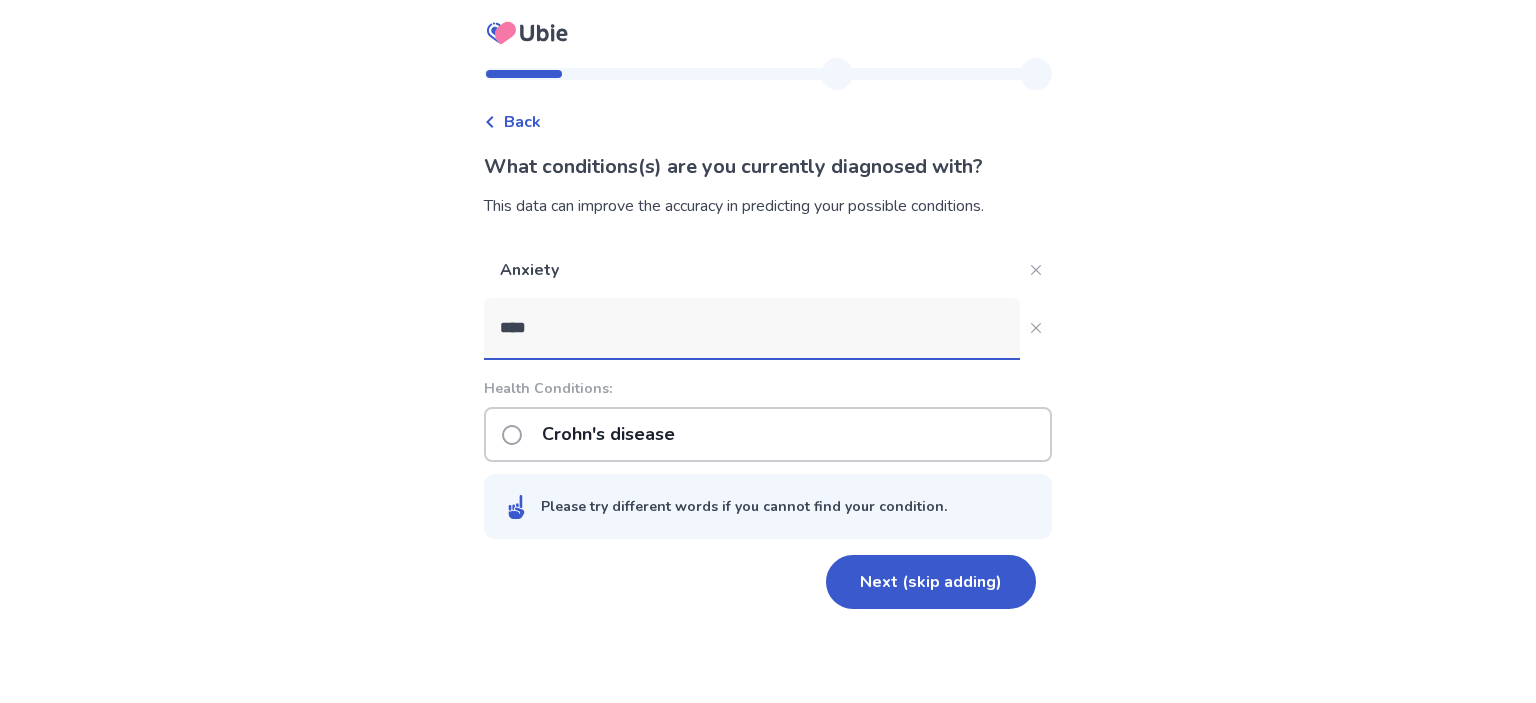 click on "Crohn's disease" at bounding box center (608, 434) 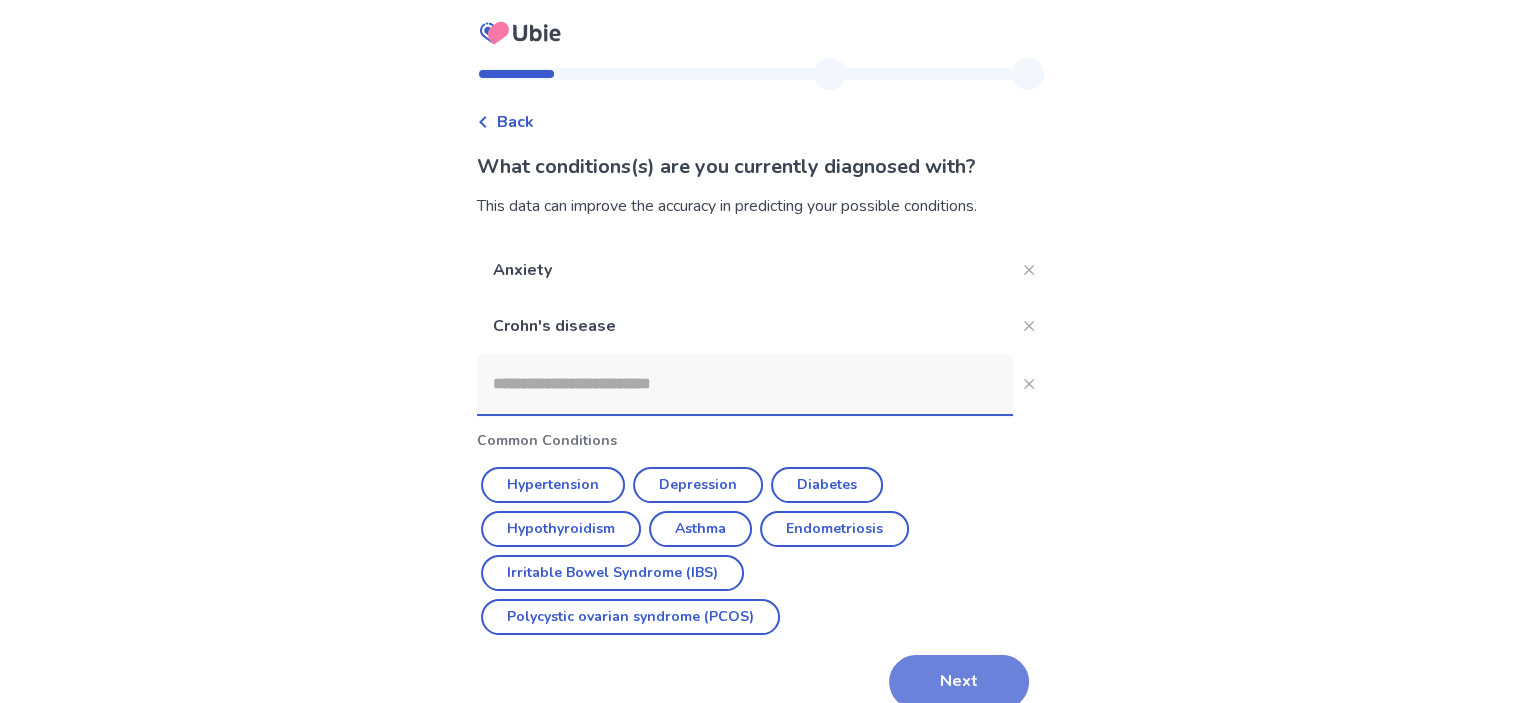 click on "Next" at bounding box center [959, 682] 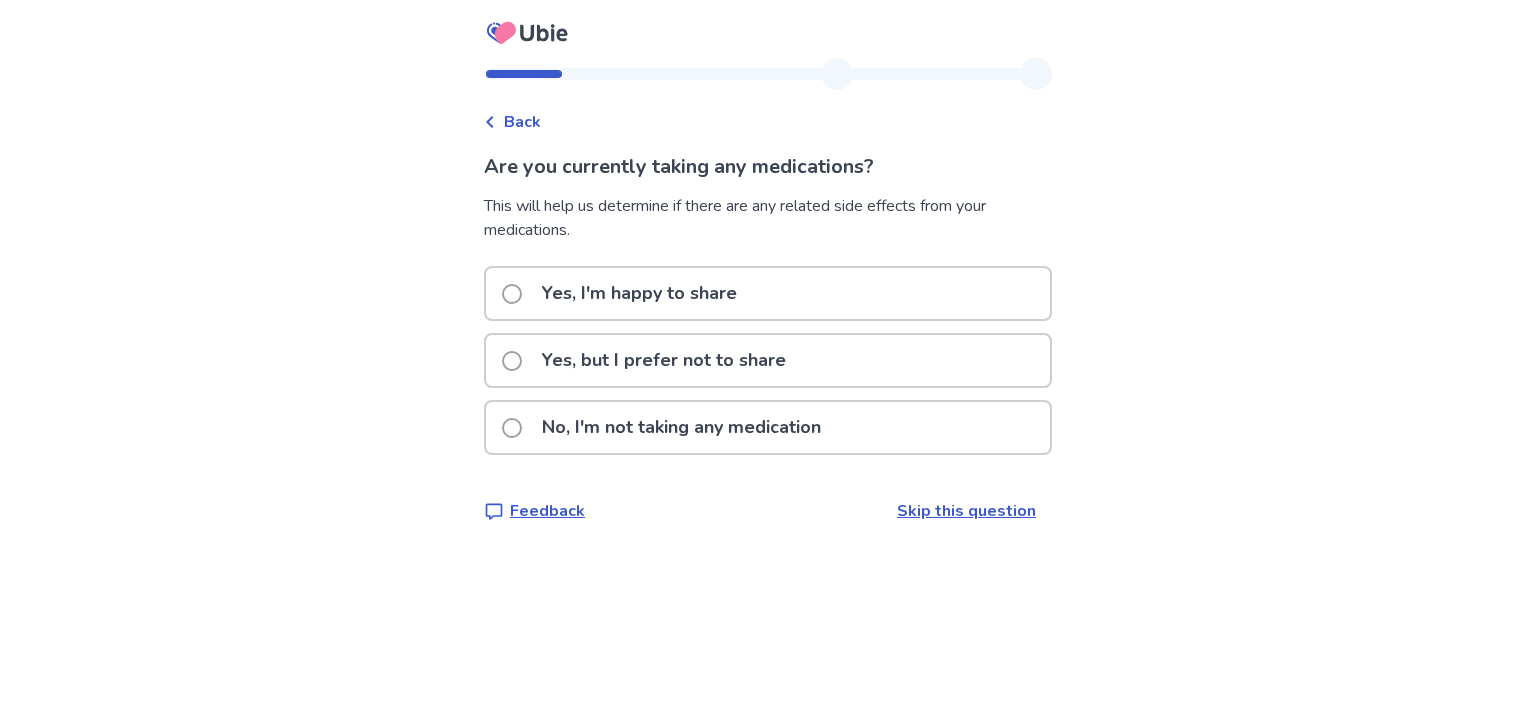 click on "Yes, I'm happy to share" at bounding box center (639, 293) 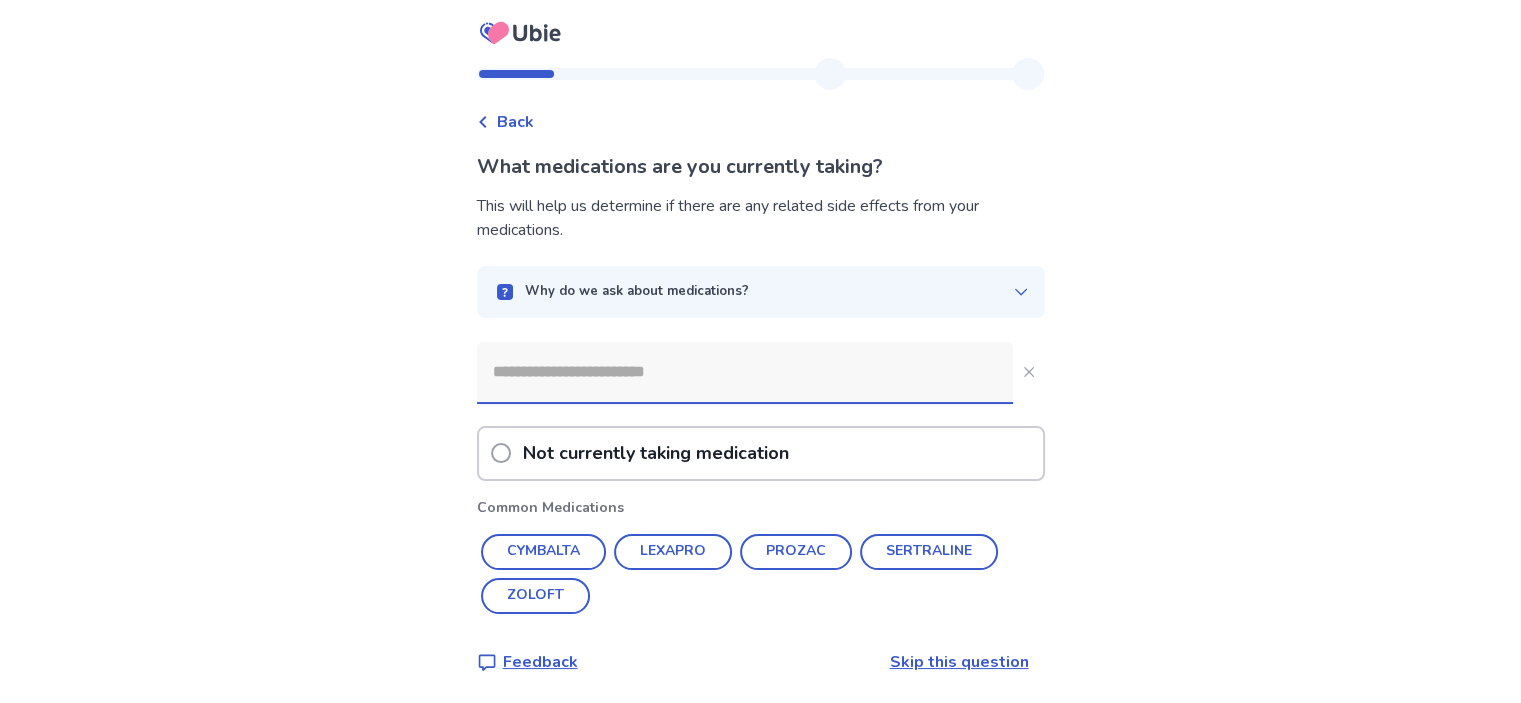click at bounding box center [745, 372] 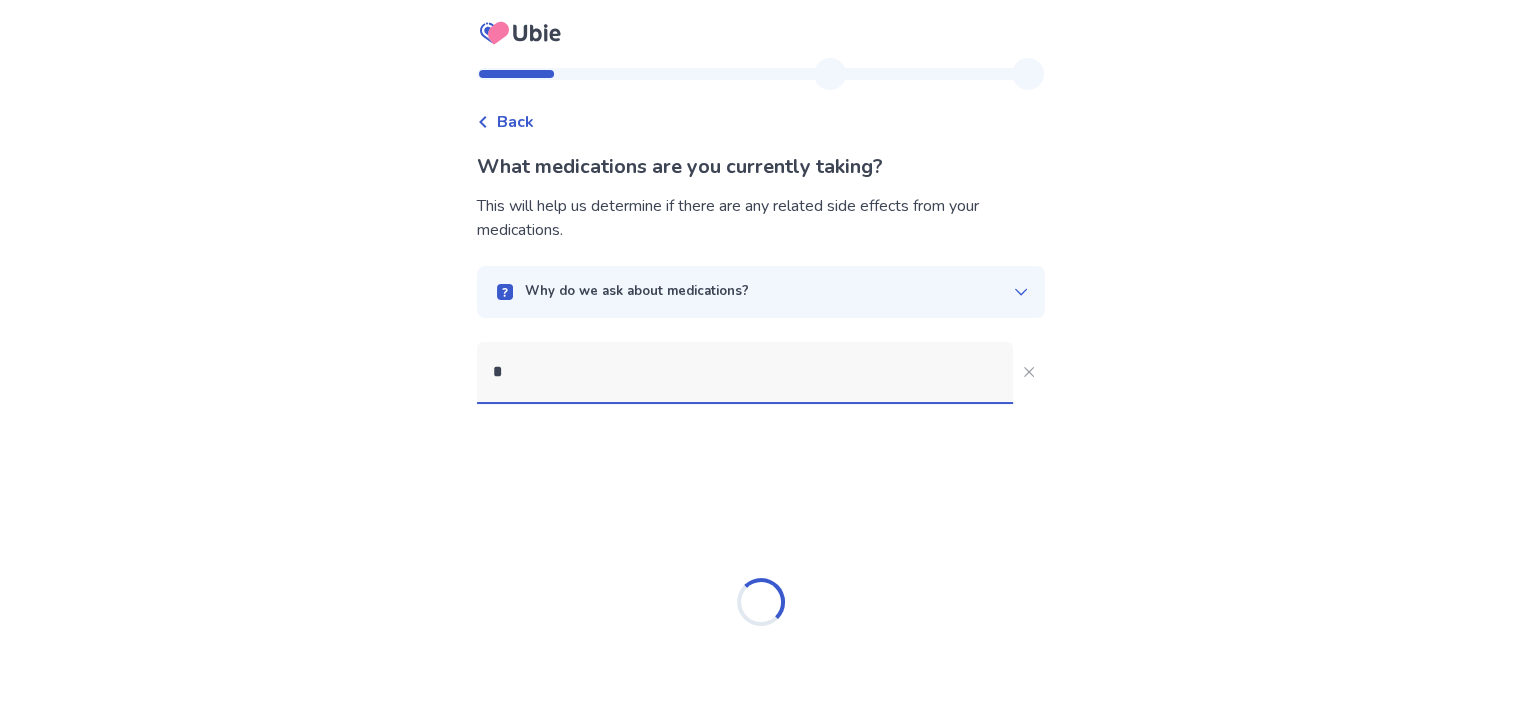 type on "*" 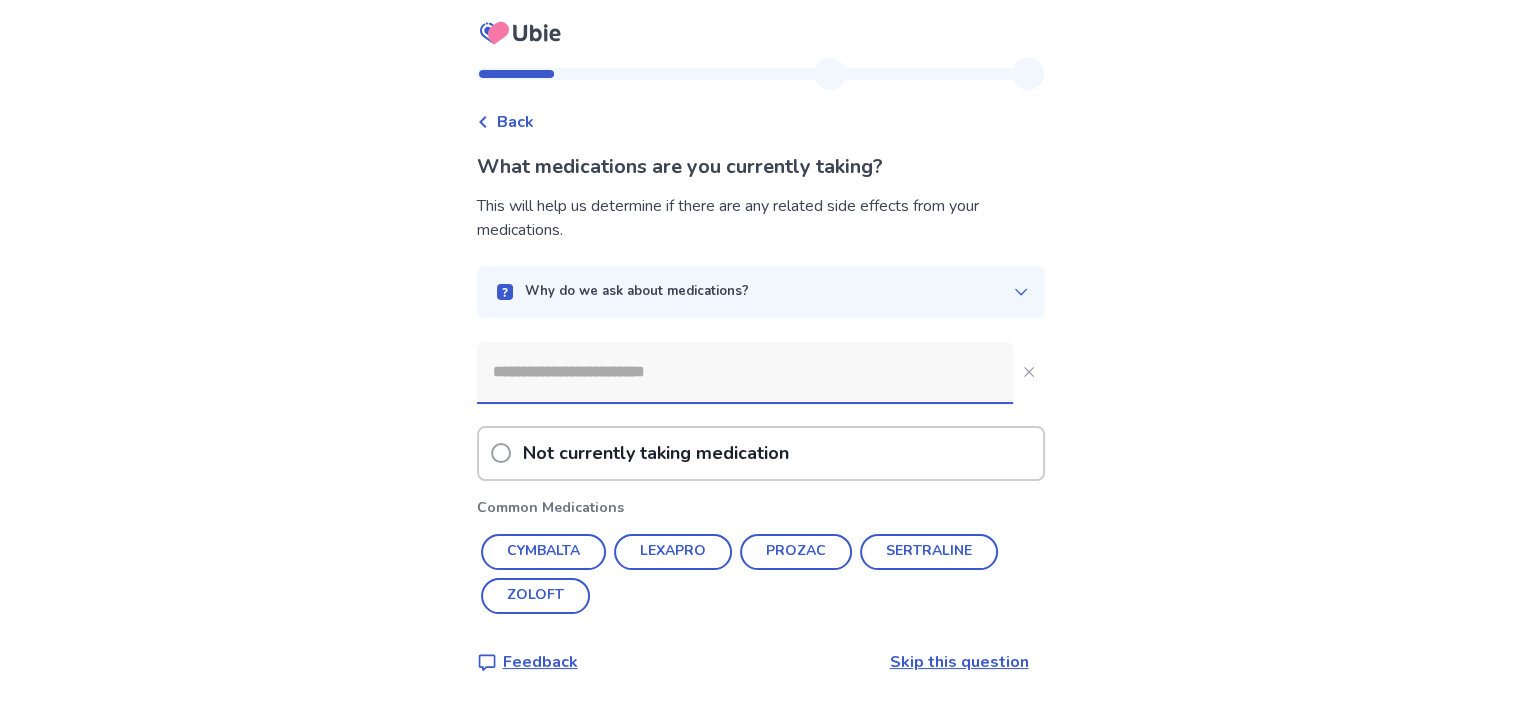 click on "Common Medications CYMBALTA LEXAPRO PROZAC SERTRALINE ZOLOFT" at bounding box center (761, 557) 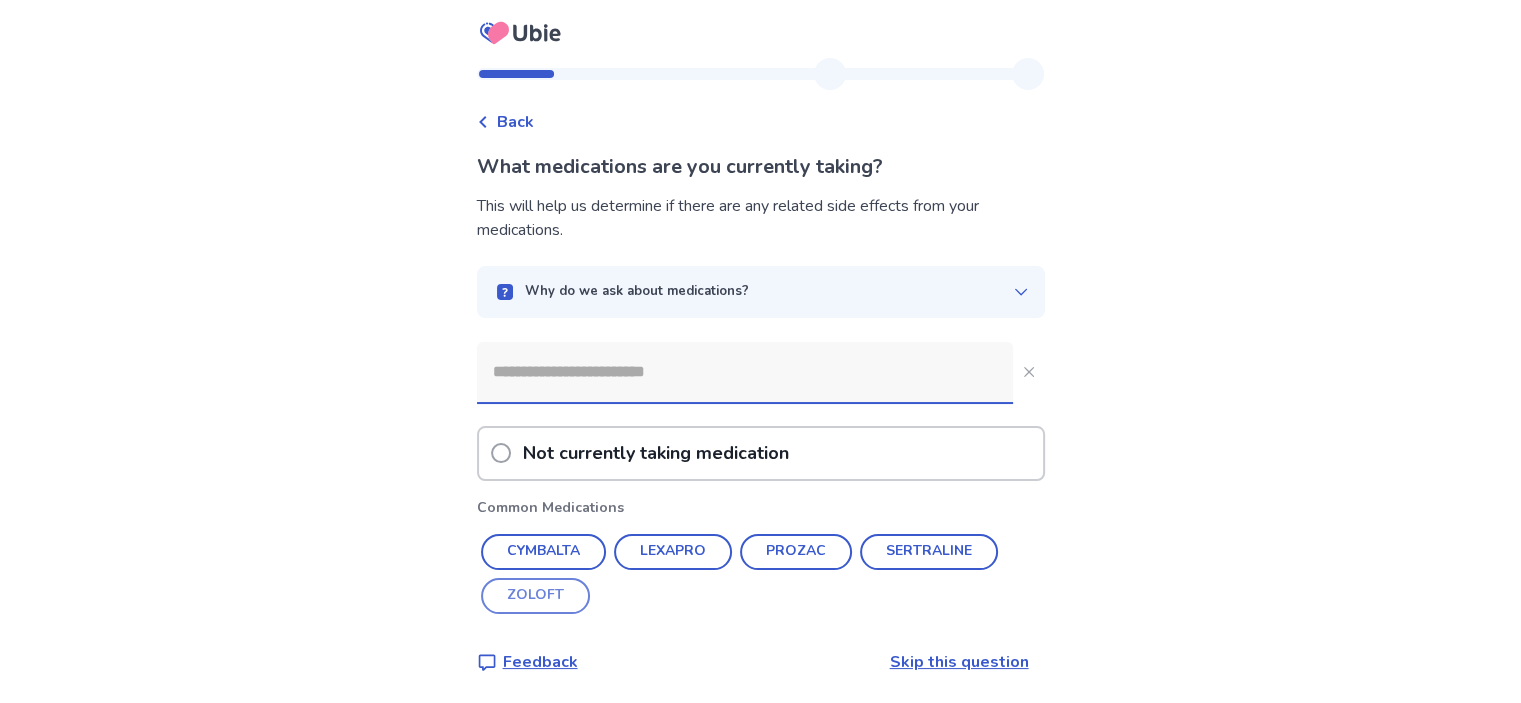 click on "ZOLOFT" at bounding box center (535, 596) 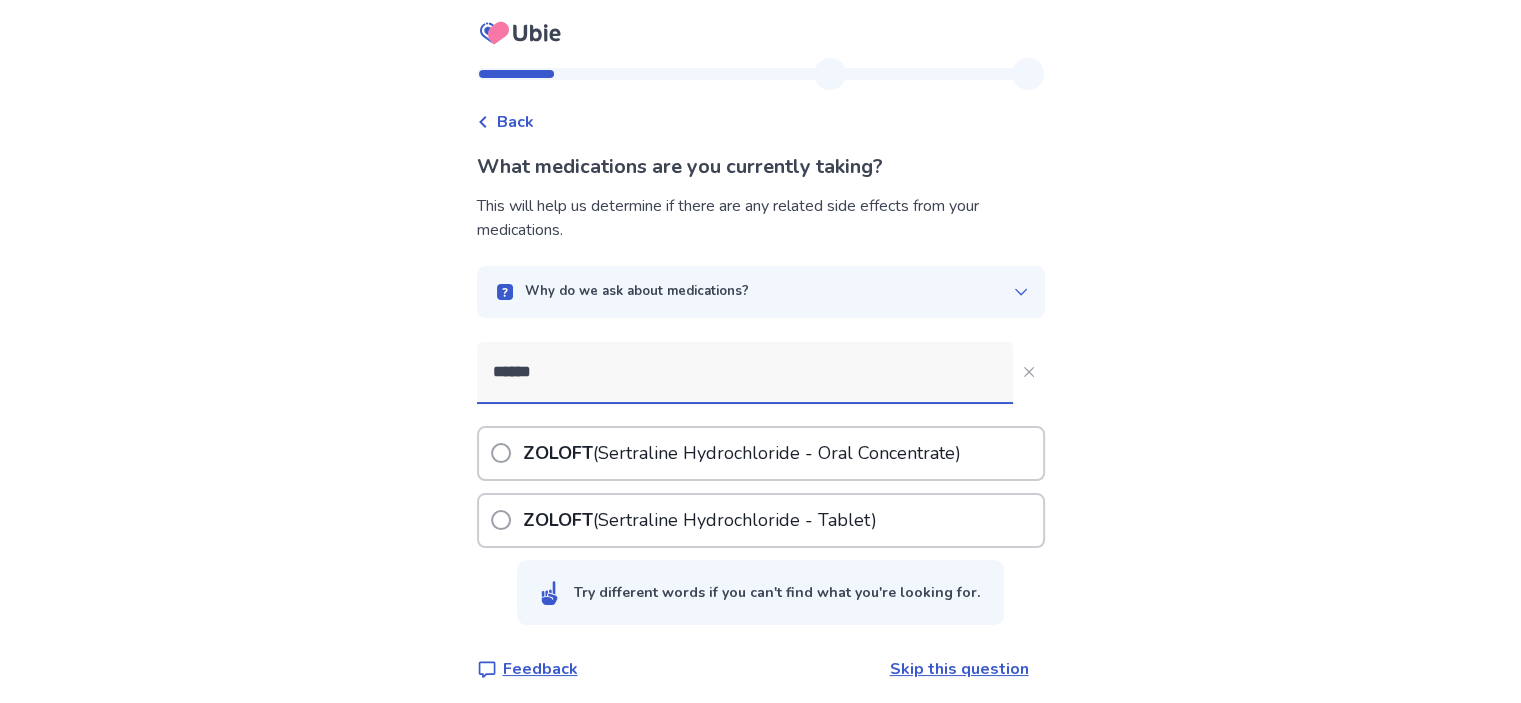 click on "ZOLOFT  (Sertraline Hydrochloride - Tablet)" at bounding box center [700, 520] 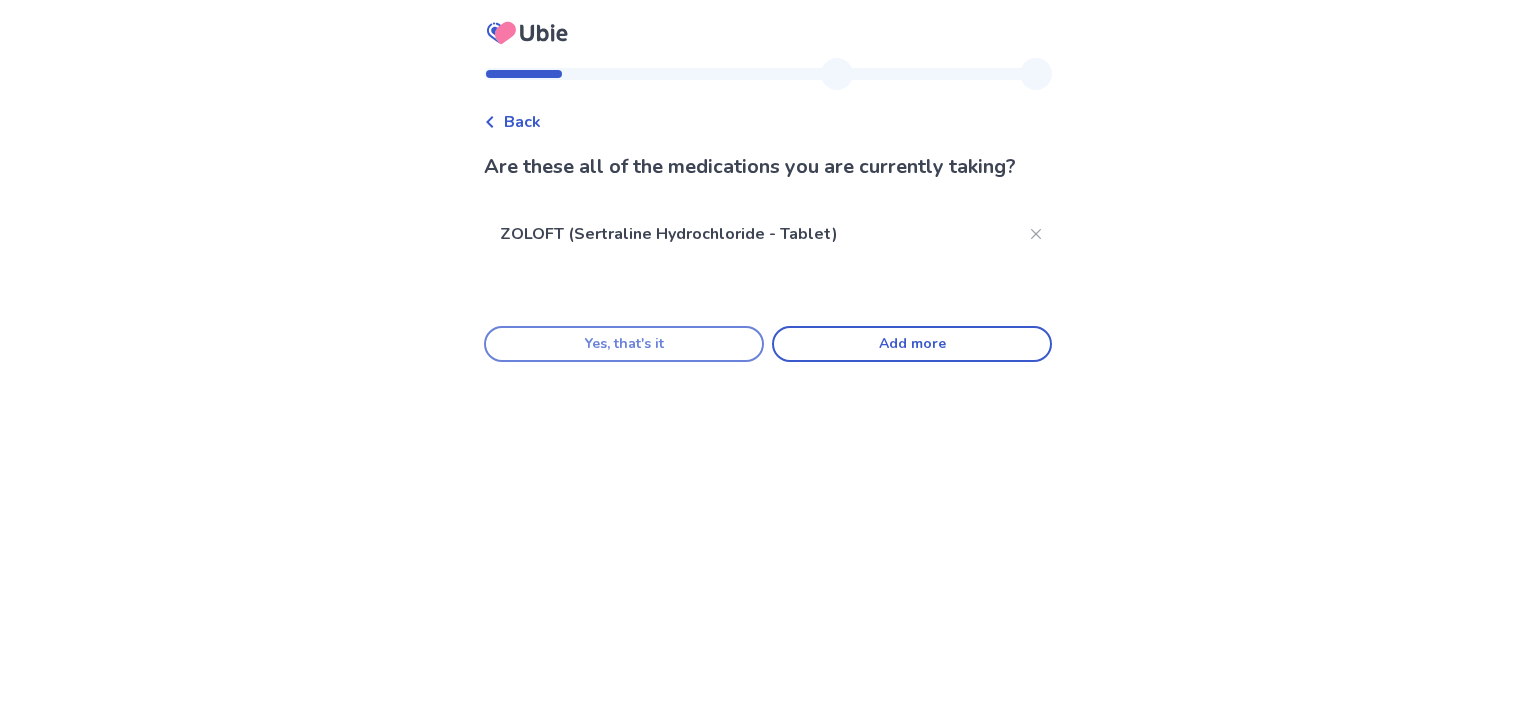 click on "Yes, that's it" at bounding box center (624, 344) 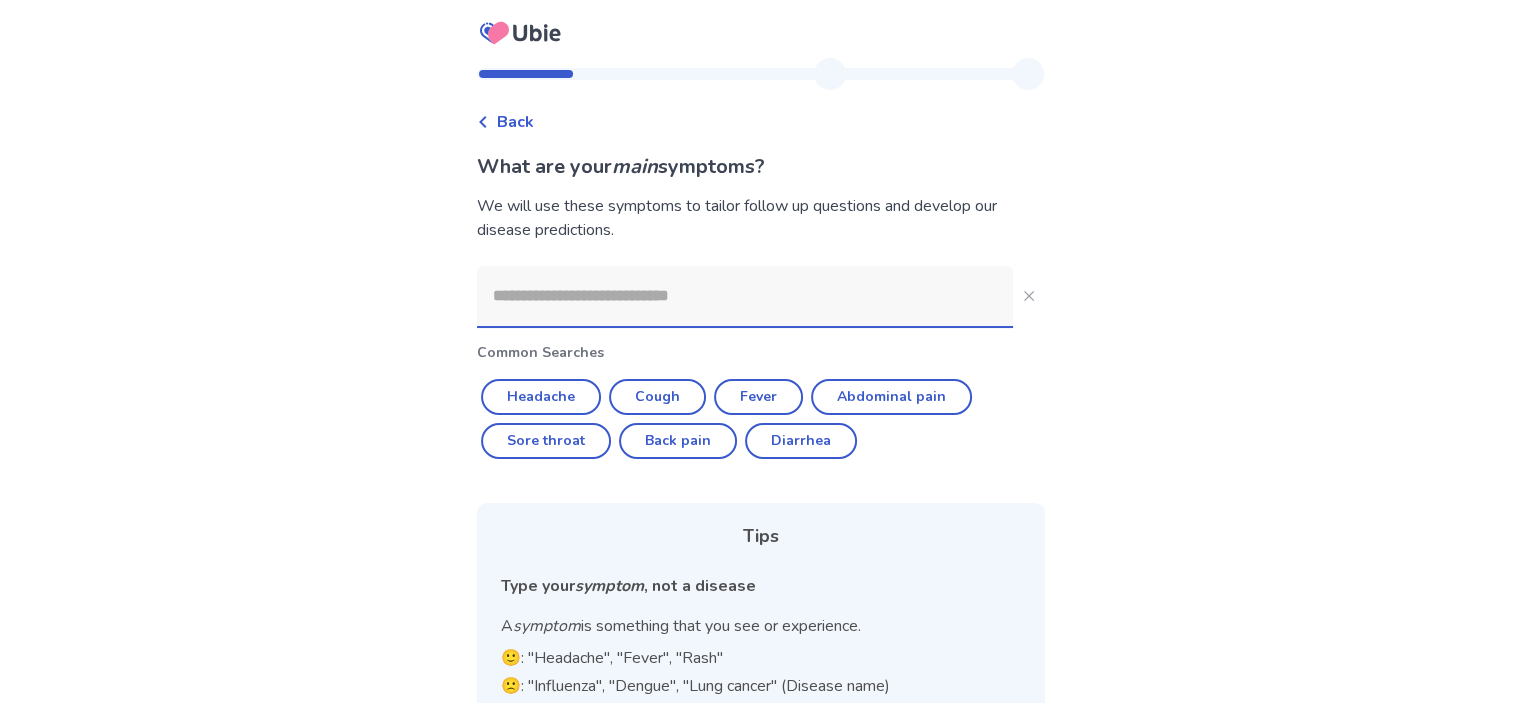 click 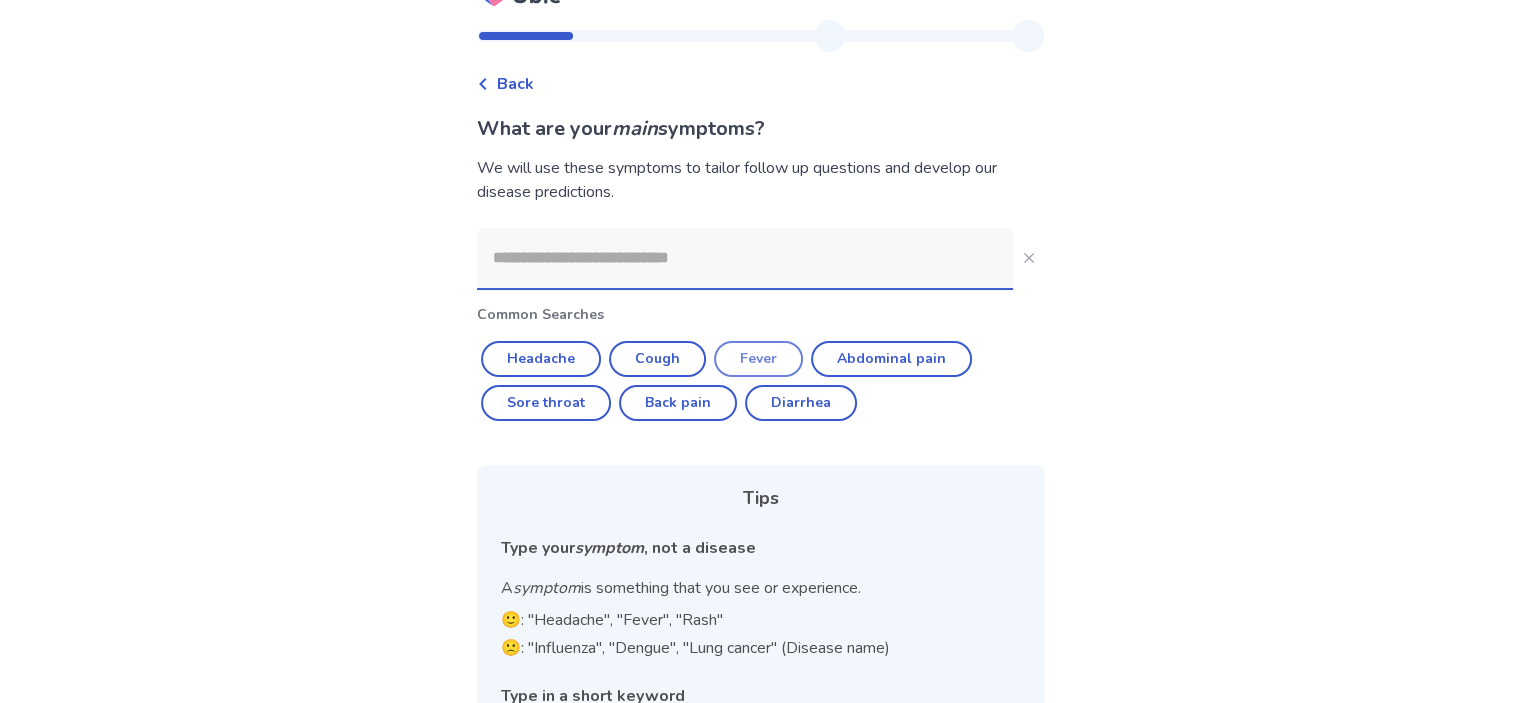 scroll, scrollTop: 0, scrollLeft: 0, axis: both 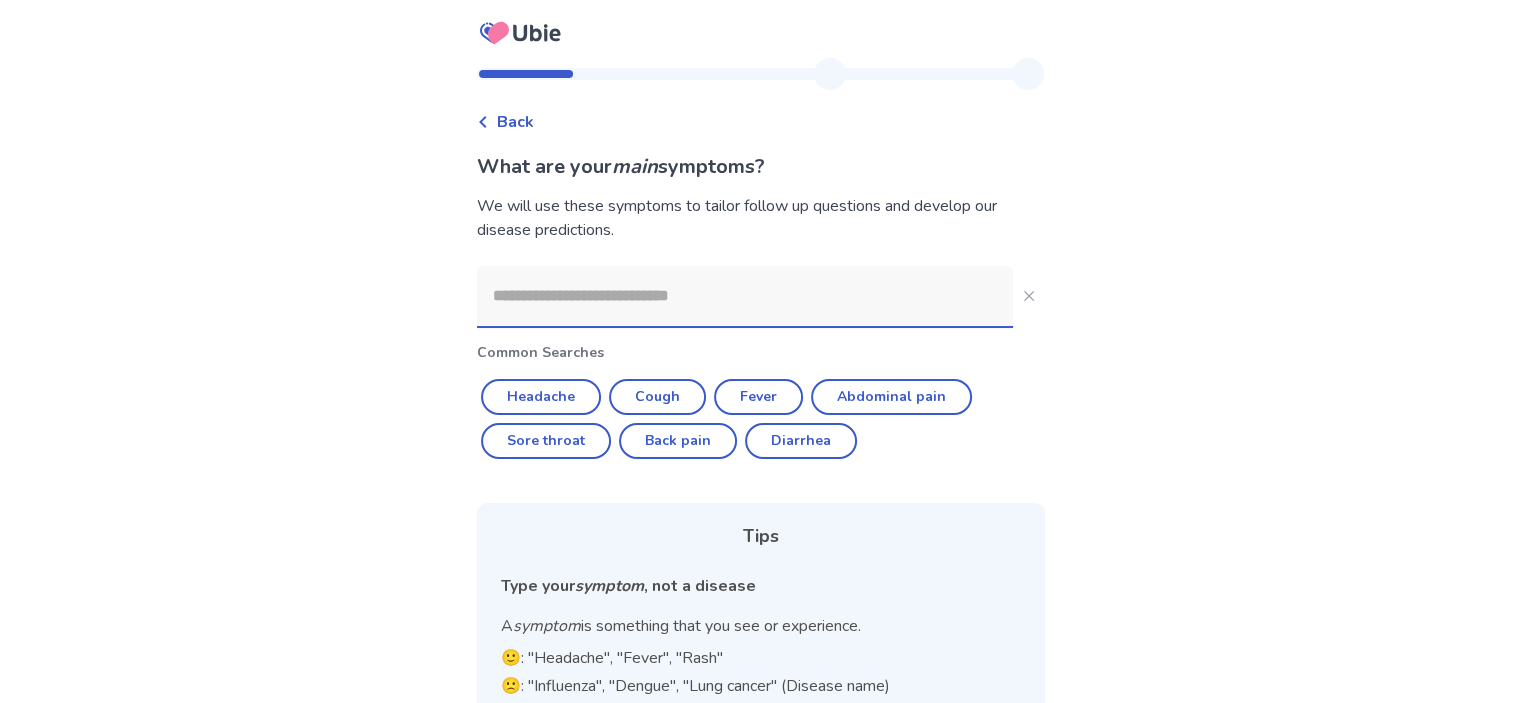 click 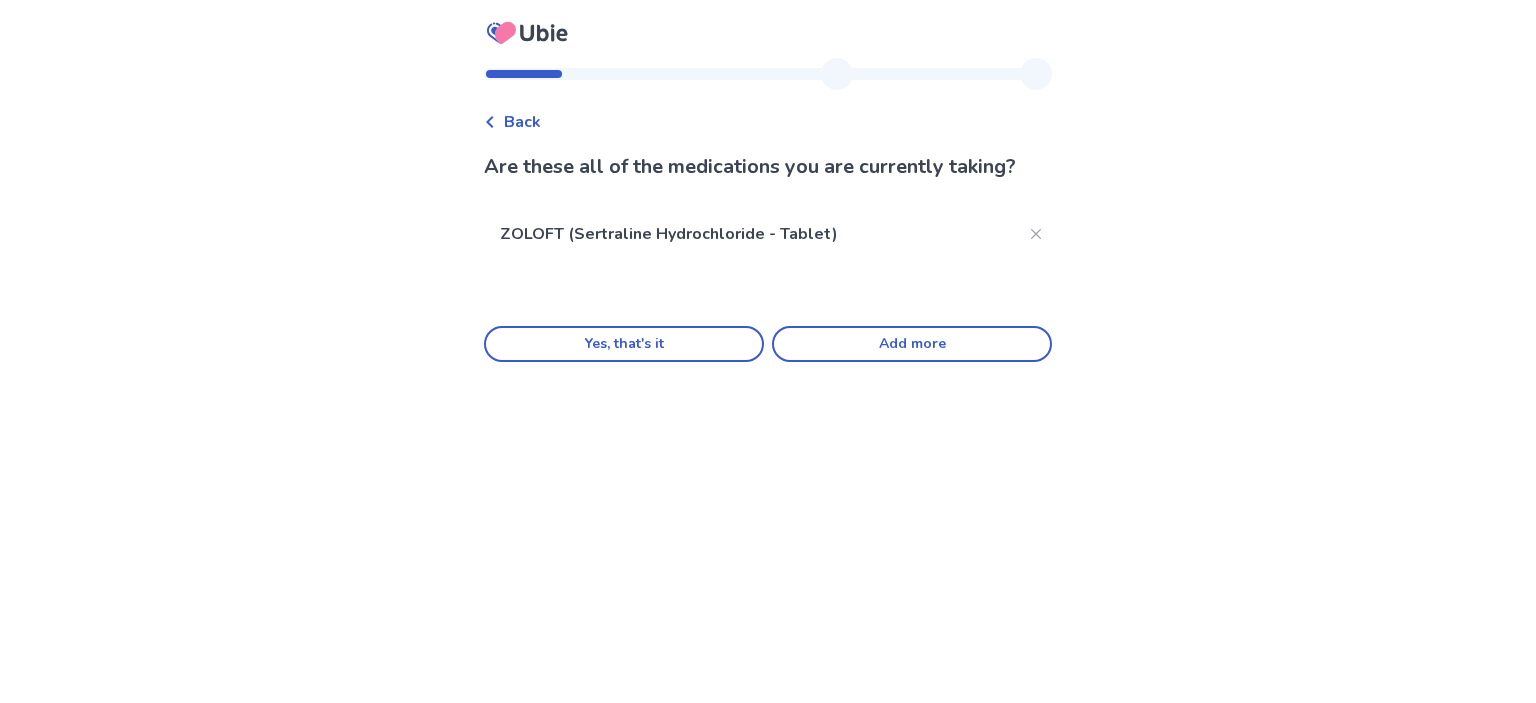 click on "ZOLOFT (Sertraline Hydrochloride - Tablet) Yes, that's it Add more" at bounding box center (768, 284) 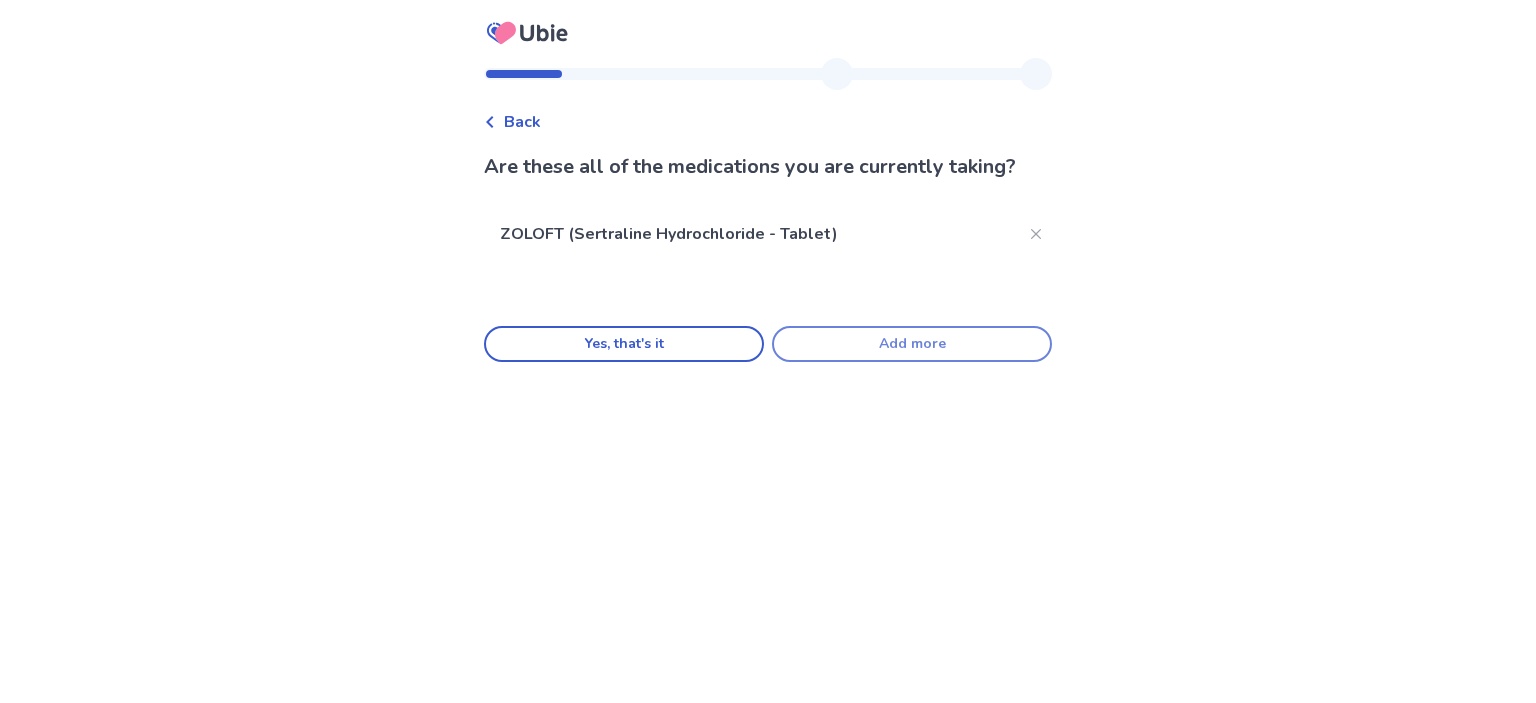 click on "Add more" at bounding box center (912, 344) 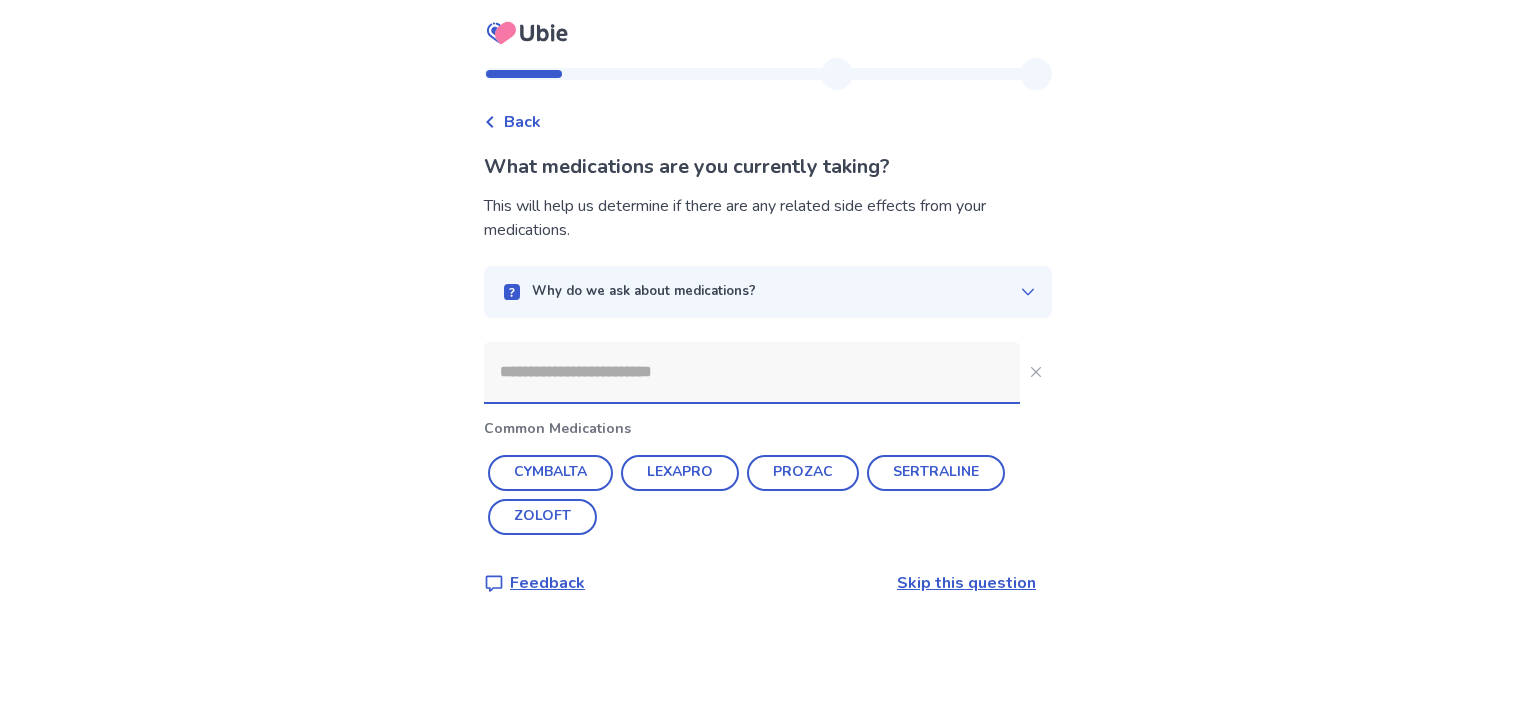 click at bounding box center (752, 372) 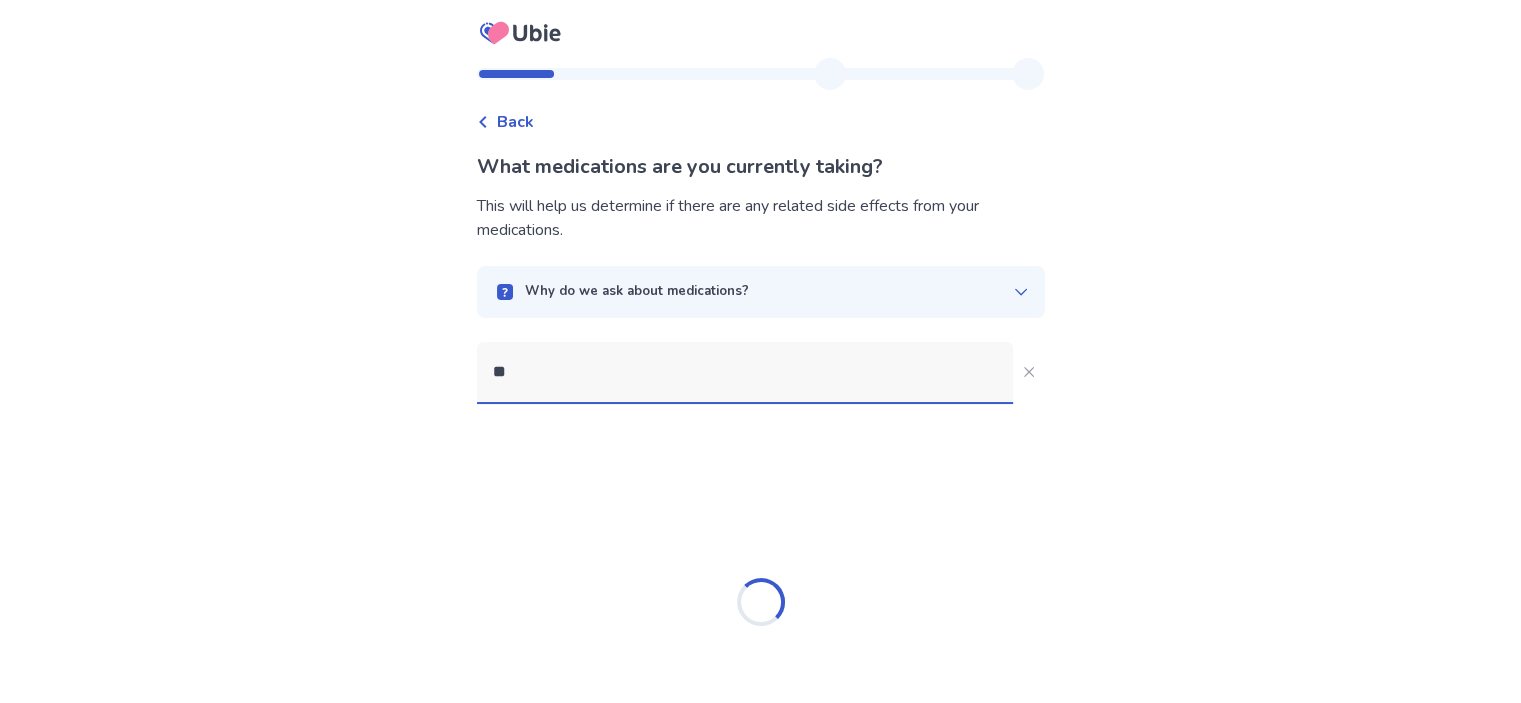 type on "*" 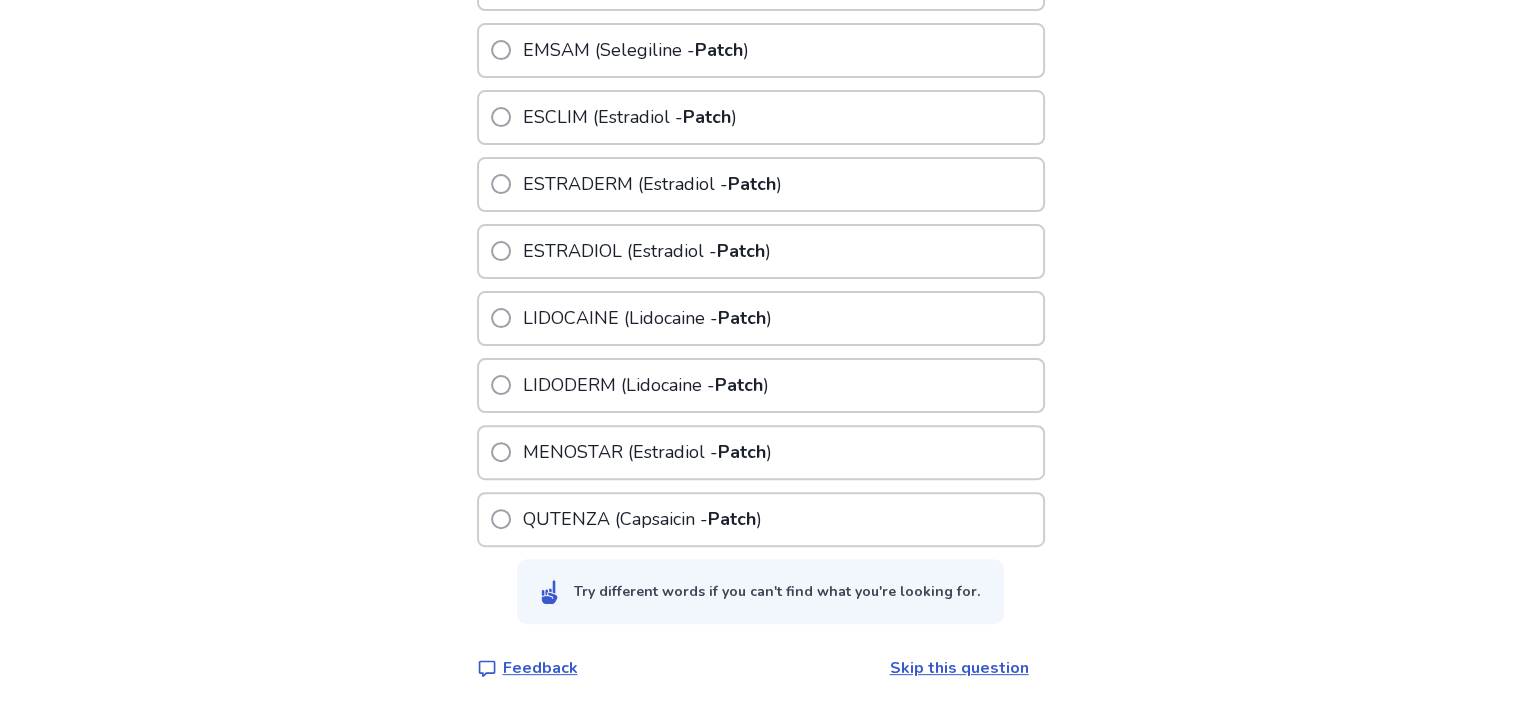 scroll, scrollTop: 0, scrollLeft: 0, axis: both 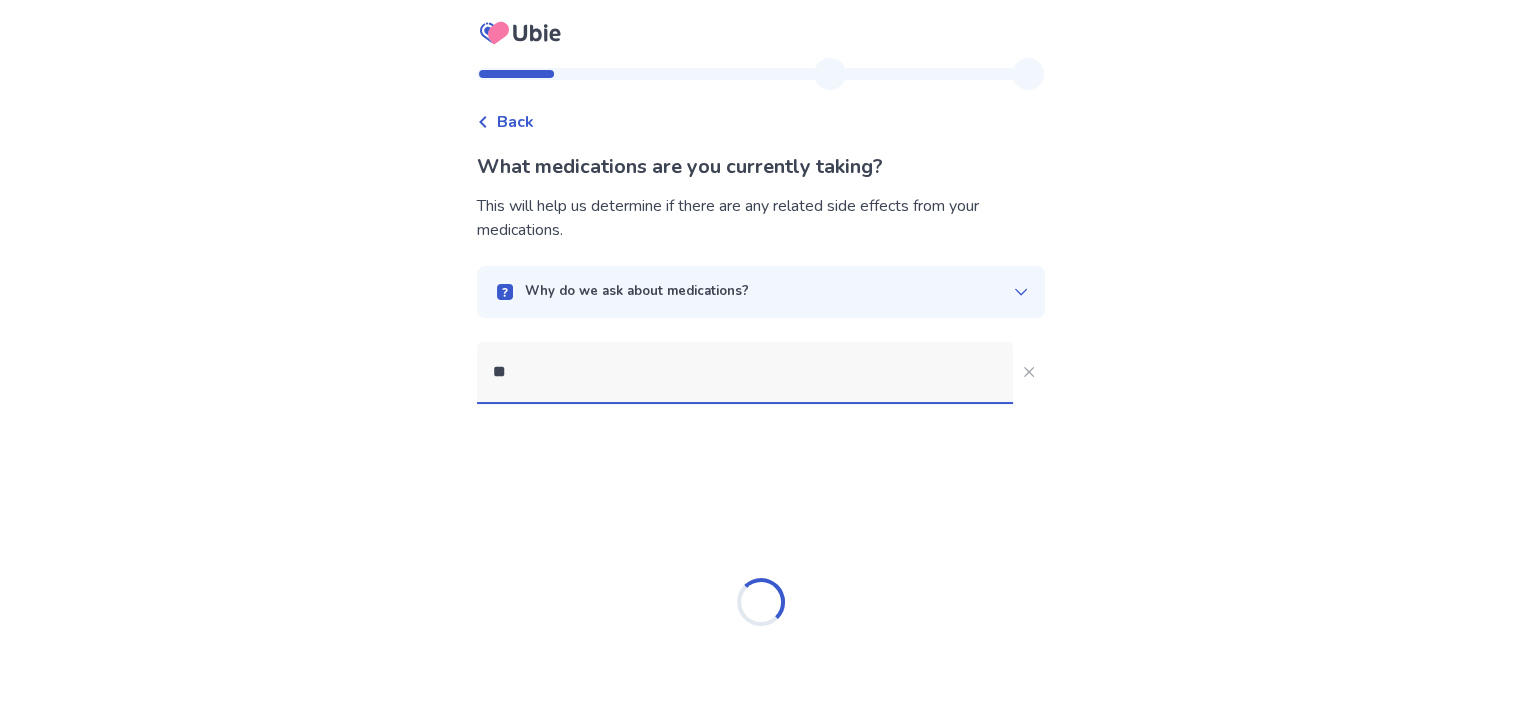 type on "*" 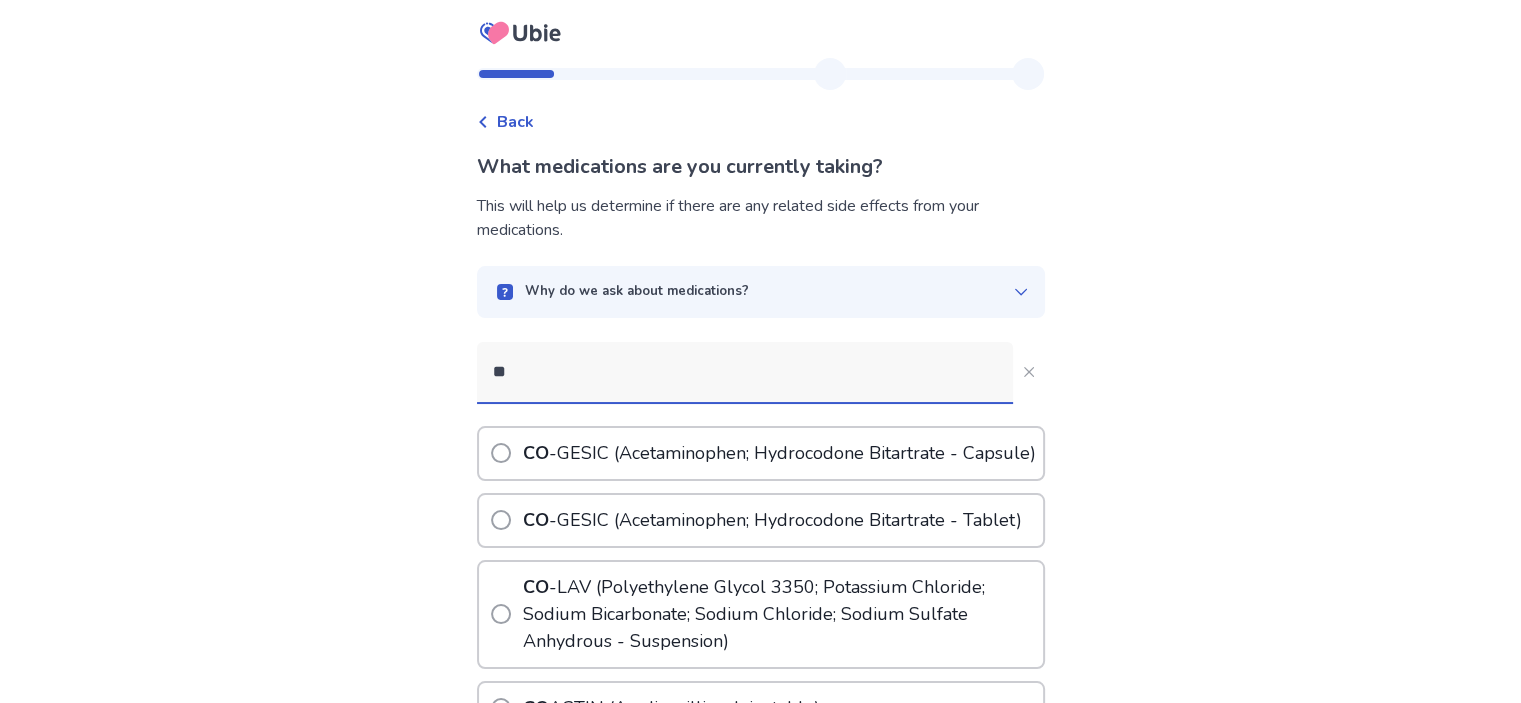type on "*" 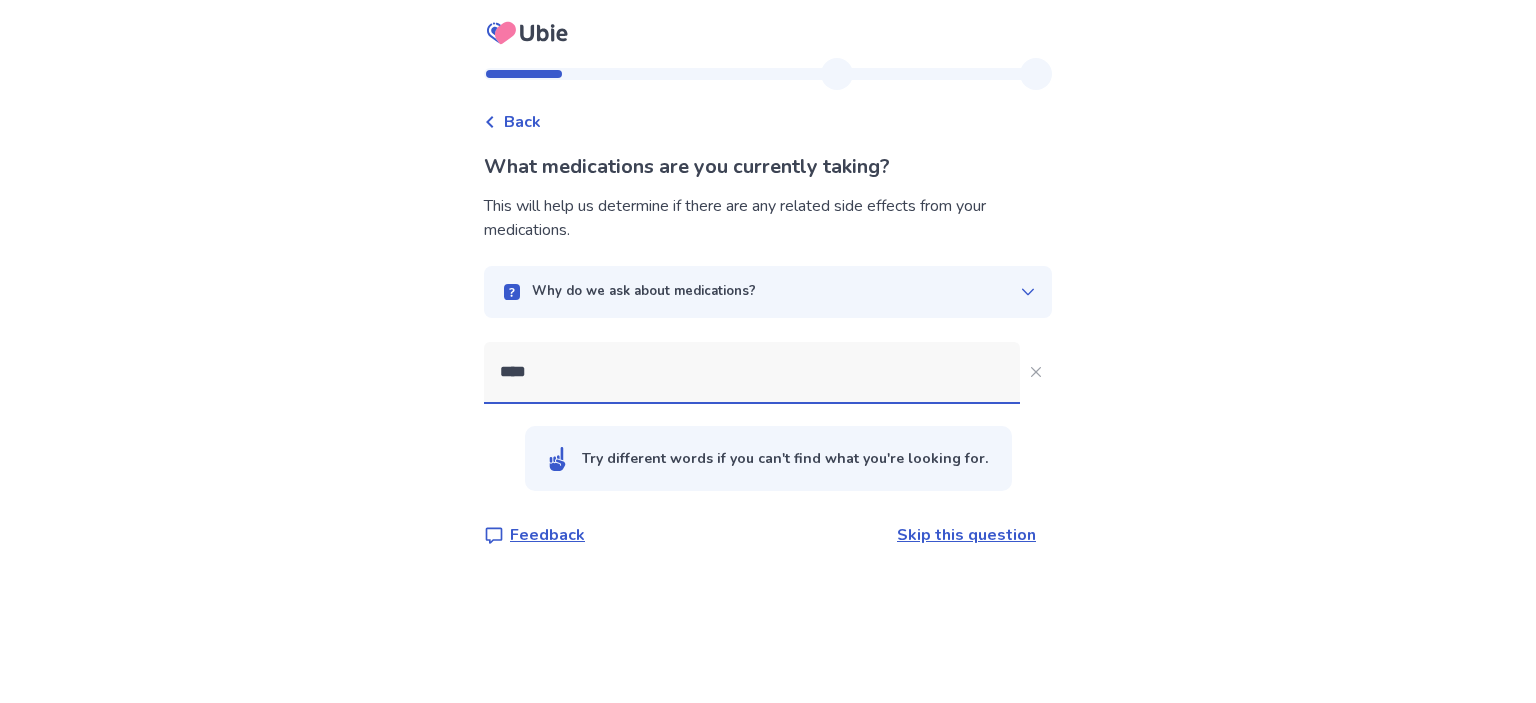 click on "****" at bounding box center (752, 372) 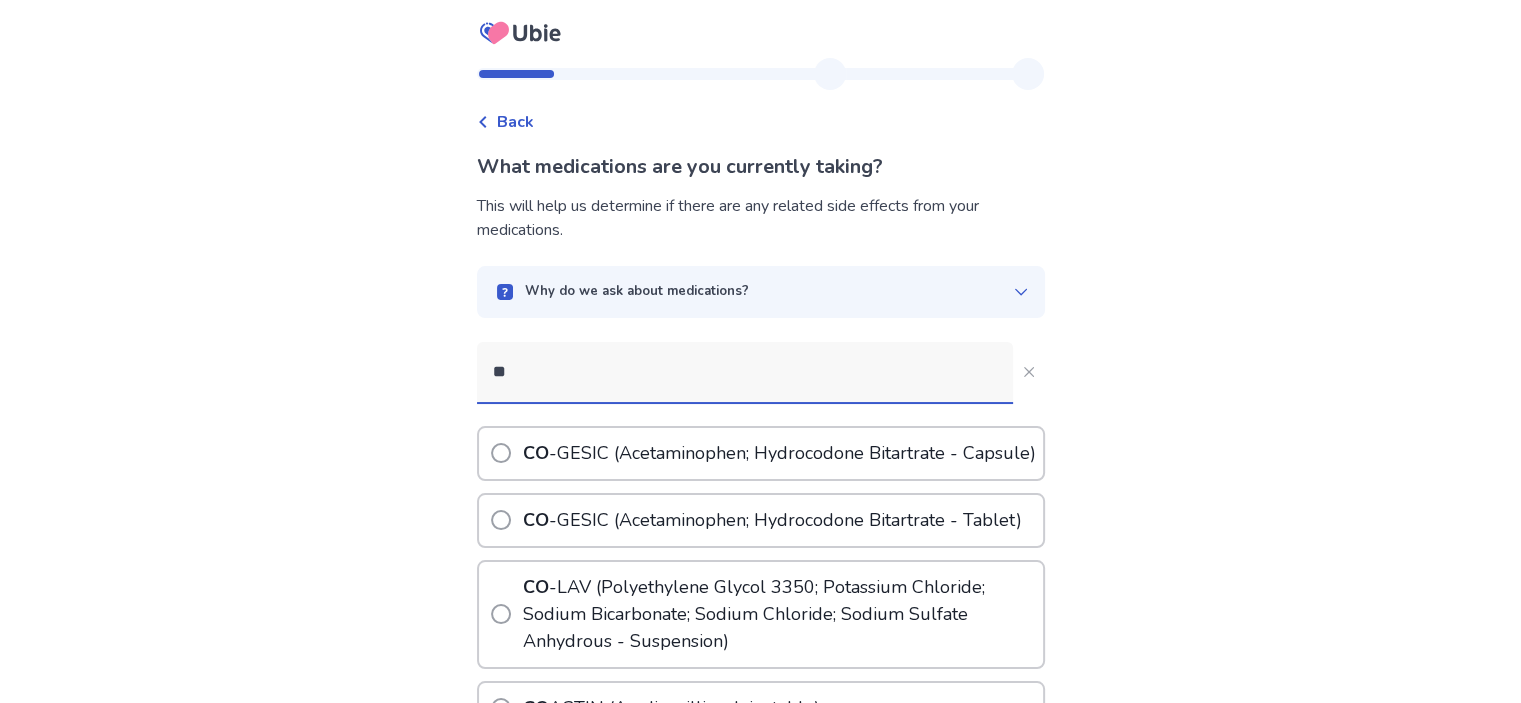 type on "*" 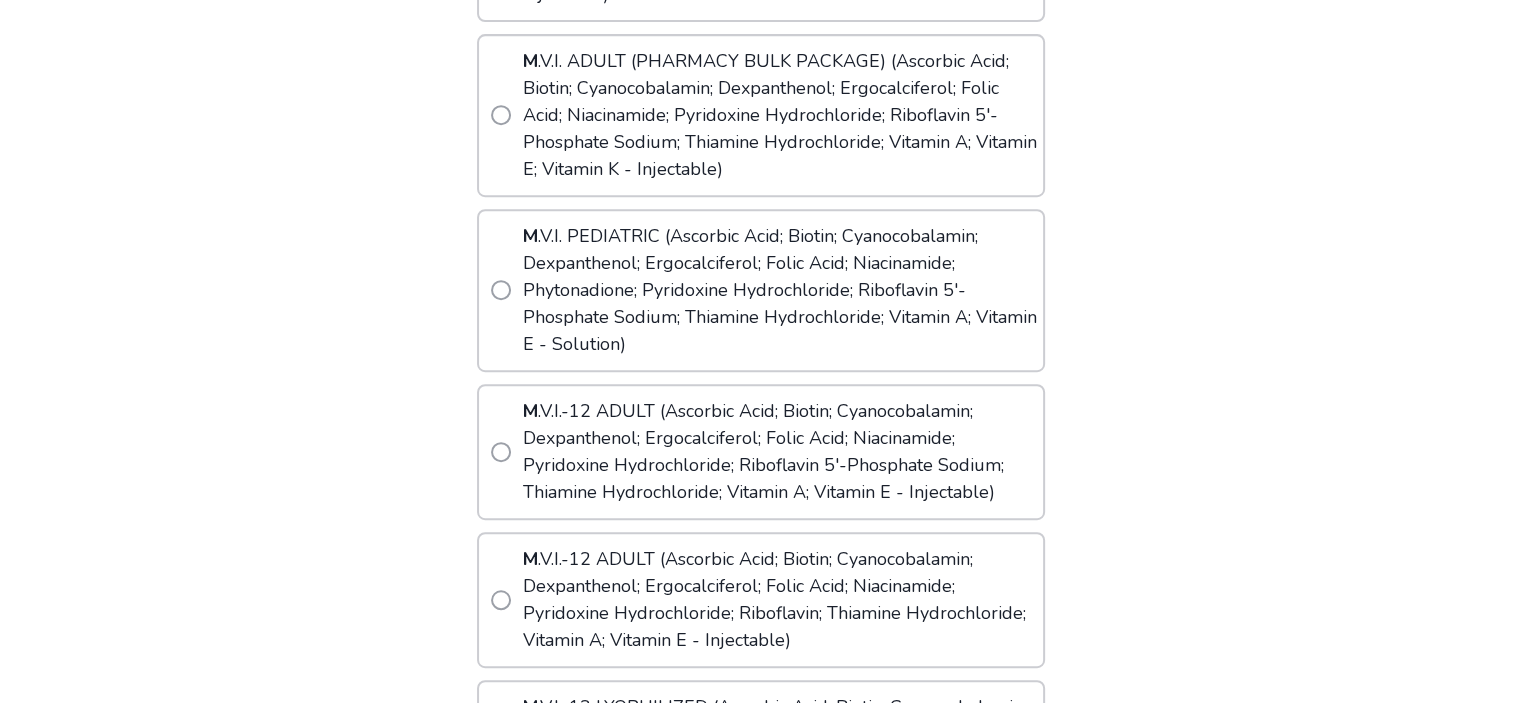 scroll, scrollTop: 1212, scrollLeft: 0, axis: vertical 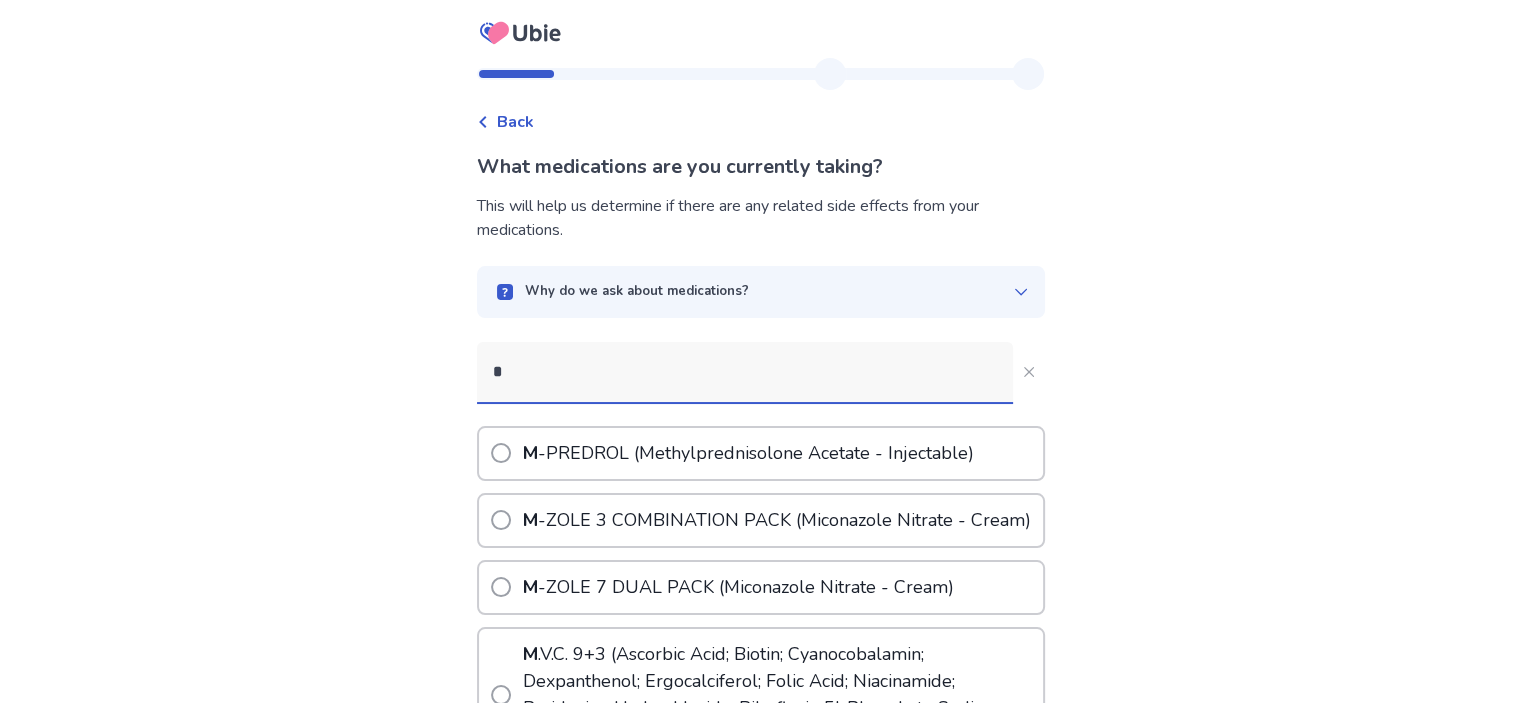 drag, startPoint x: 620, startPoint y: 370, endPoint x: 371, endPoint y: 396, distance: 250.35374 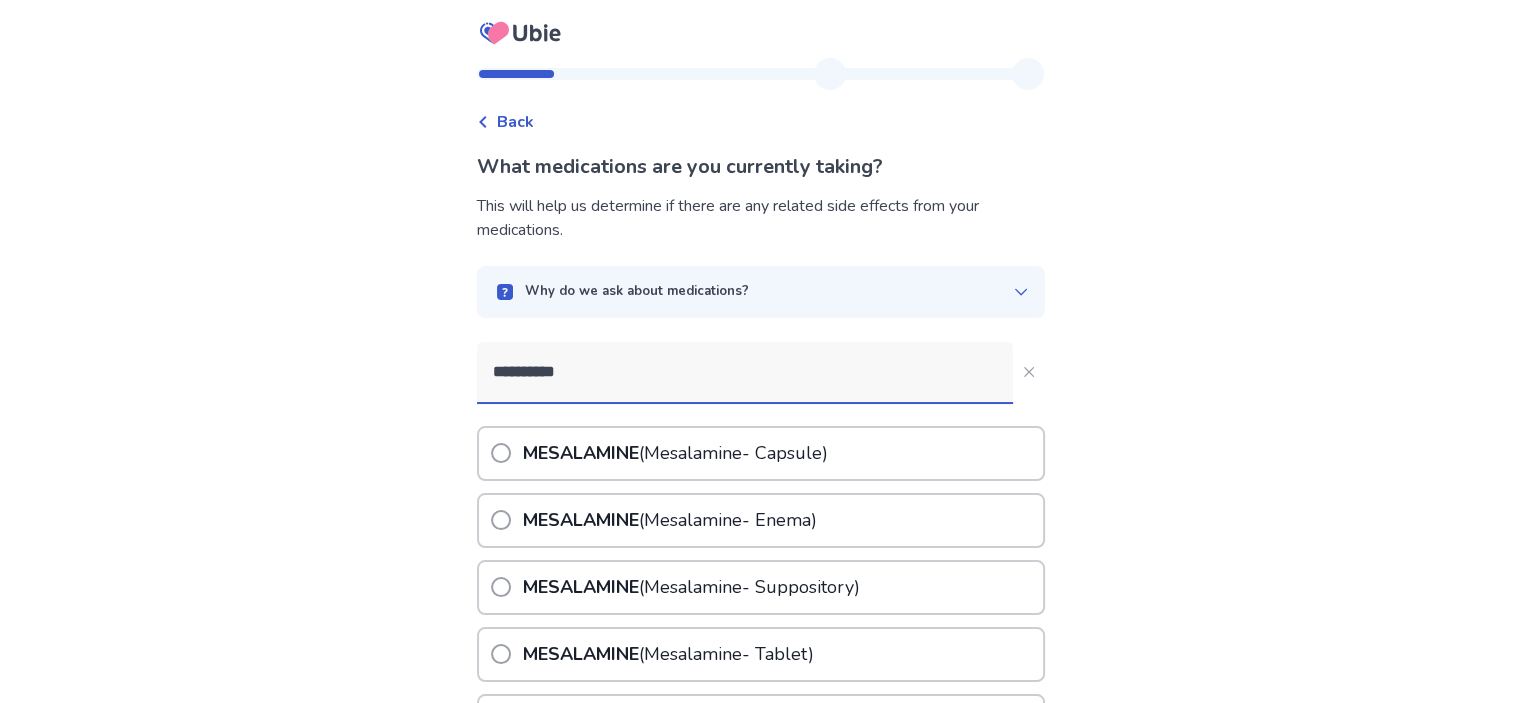 click on "MESALAMINE  ( Mesalamine  - Capsule)" at bounding box center (675, 453) 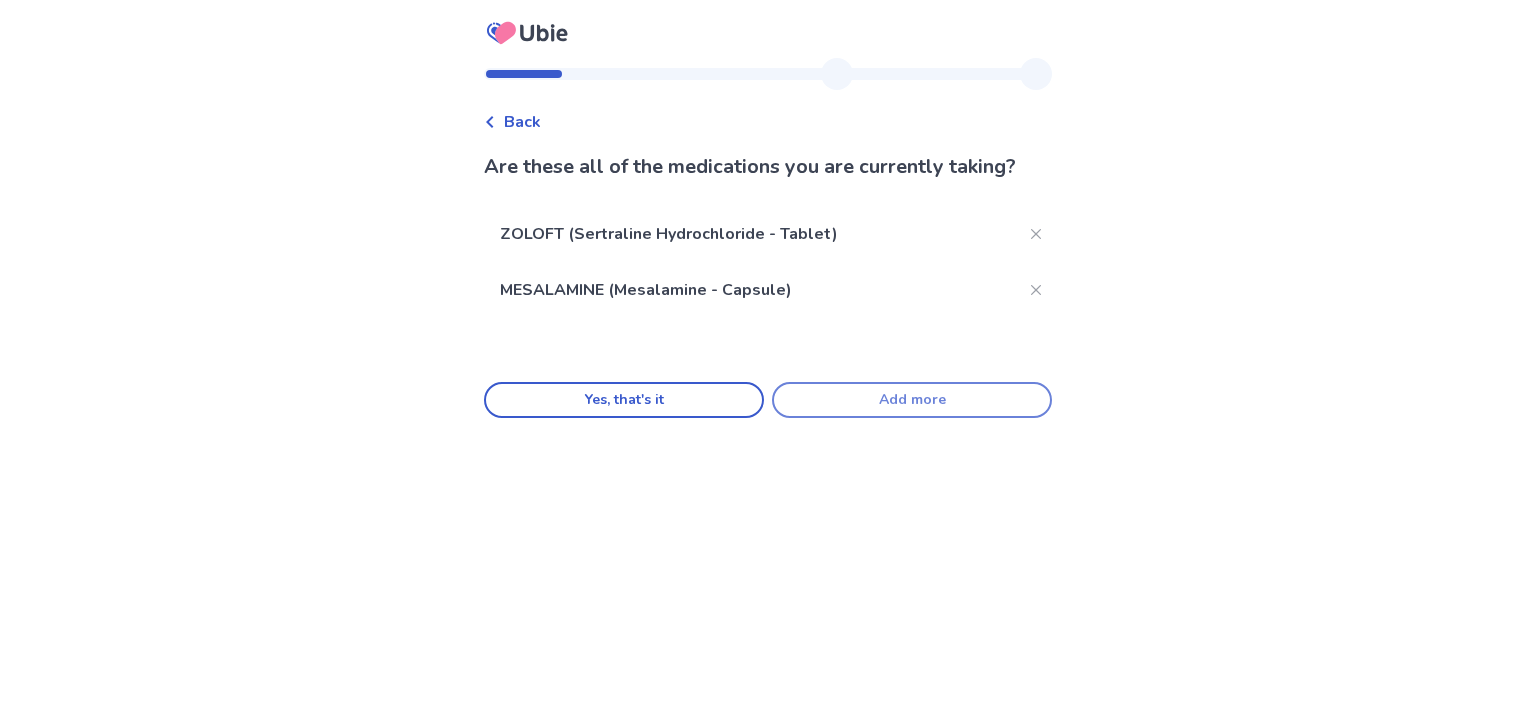 click on "Add more" at bounding box center (912, 400) 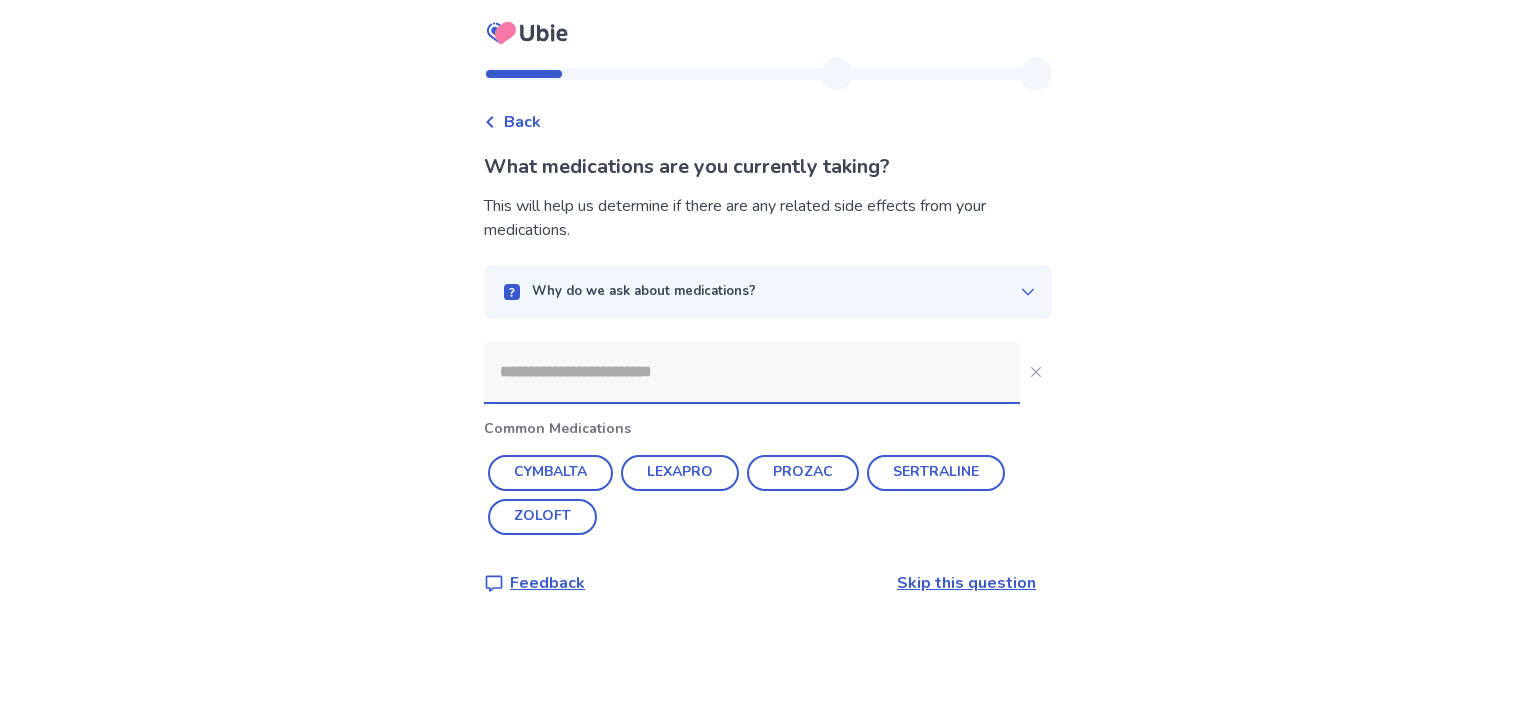 click at bounding box center (752, 372) 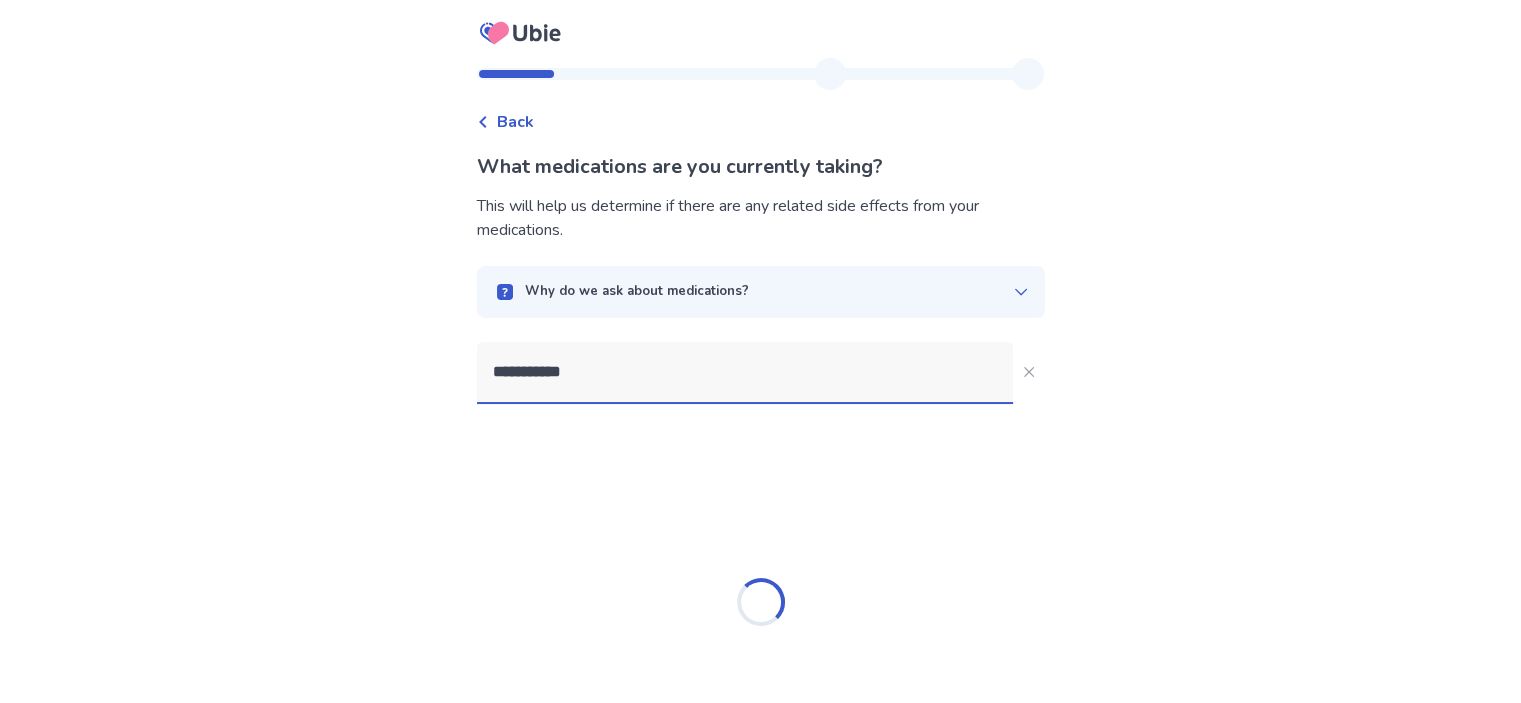 type on "**********" 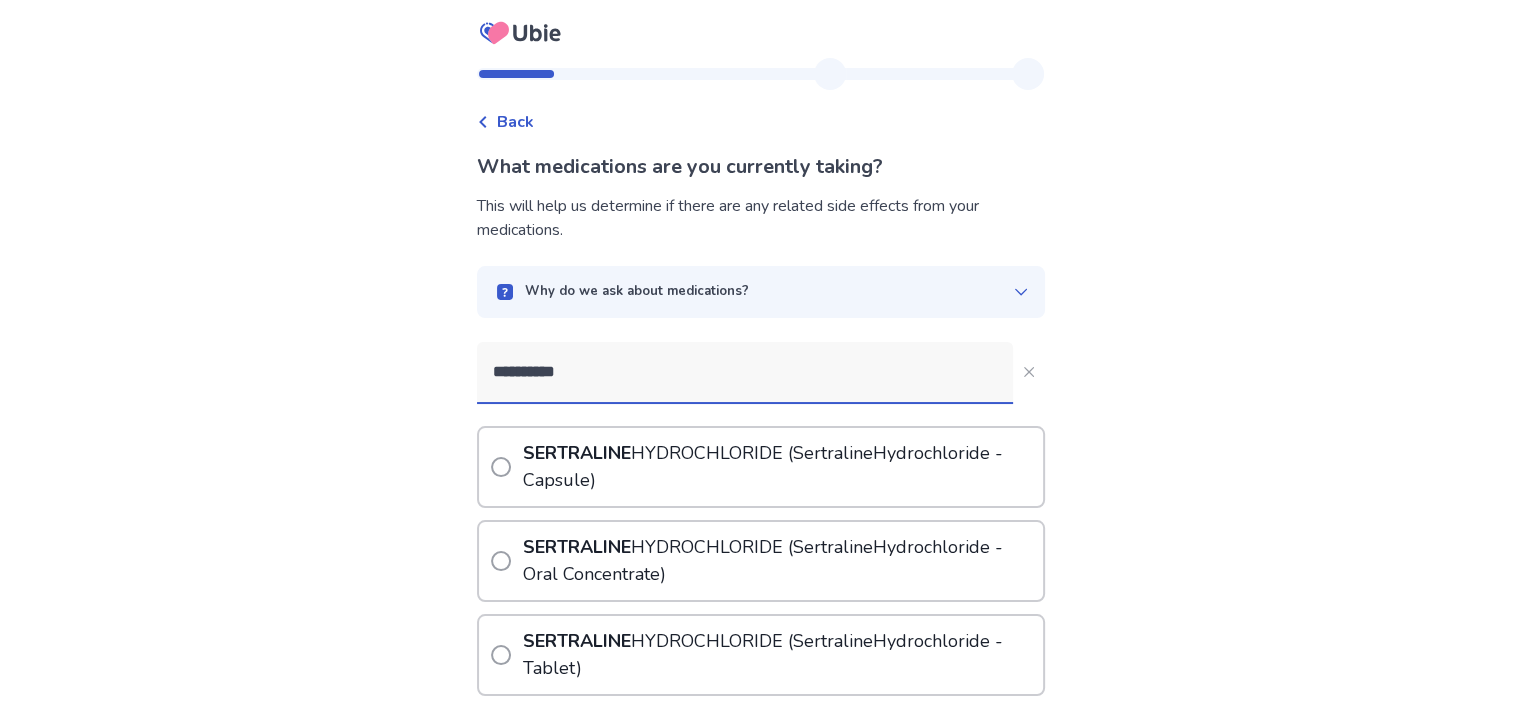click on "SERTRALINE  HYDROCHLORIDE ( Sertraline  Hydrochloride - Capsule)" at bounding box center [781, 467] 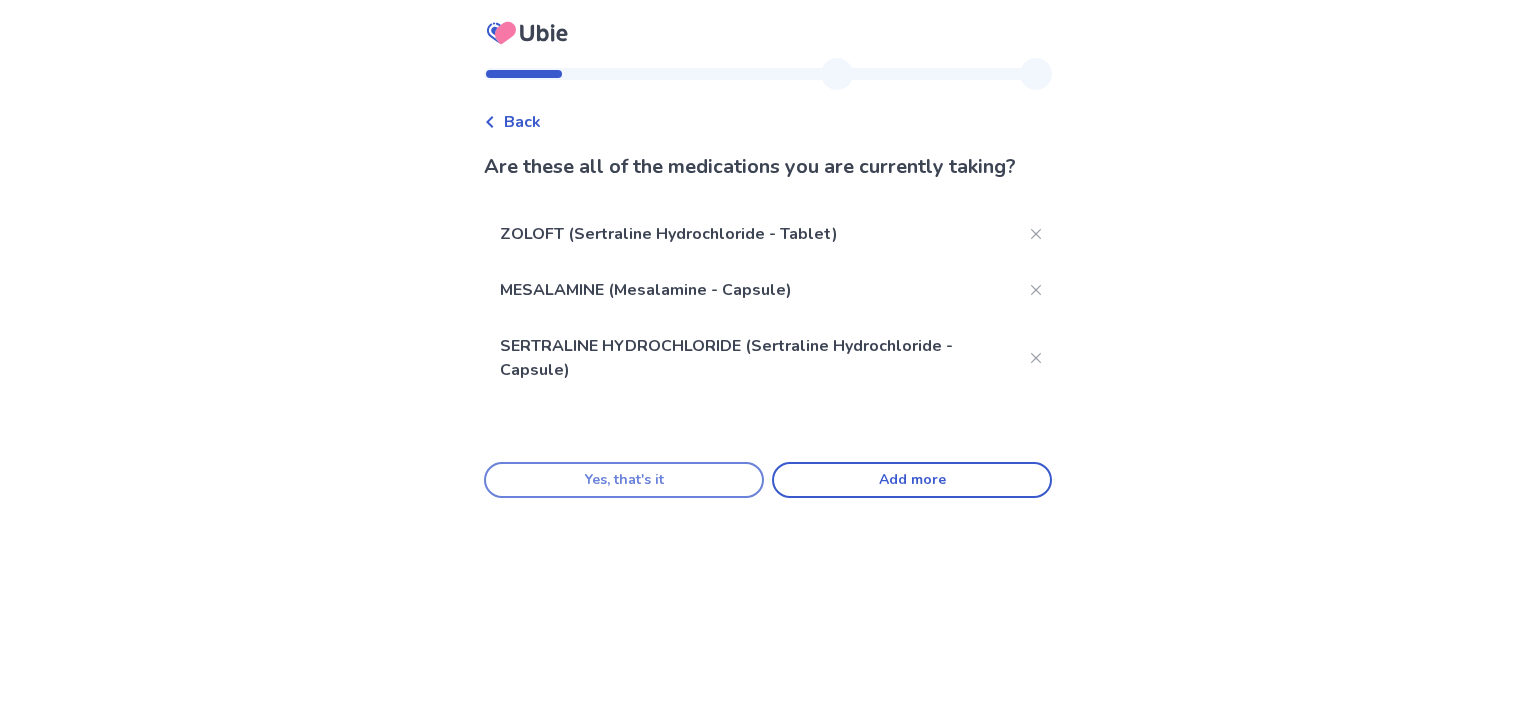 drag, startPoint x: 836, startPoint y: 466, endPoint x: 640, endPoint y: 484, distance: 196.8248 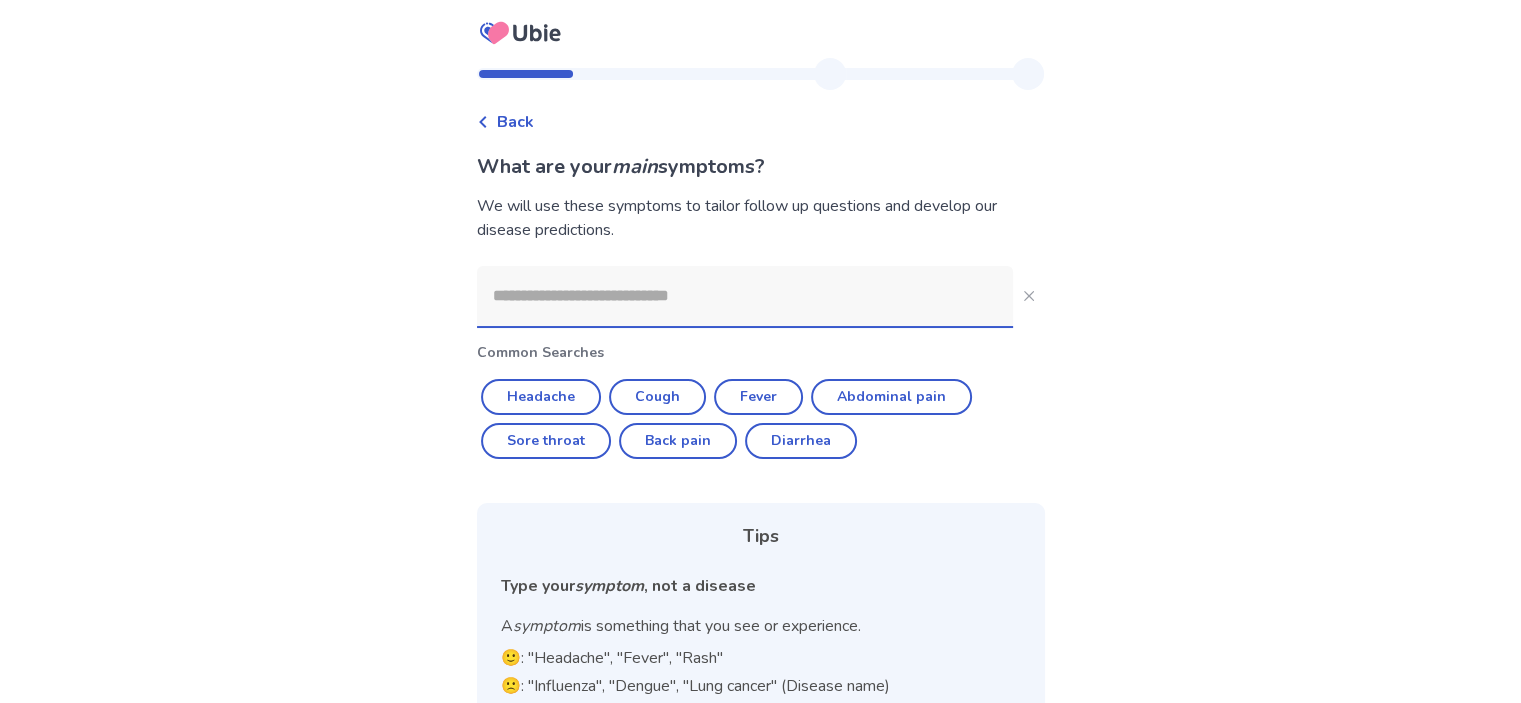 click 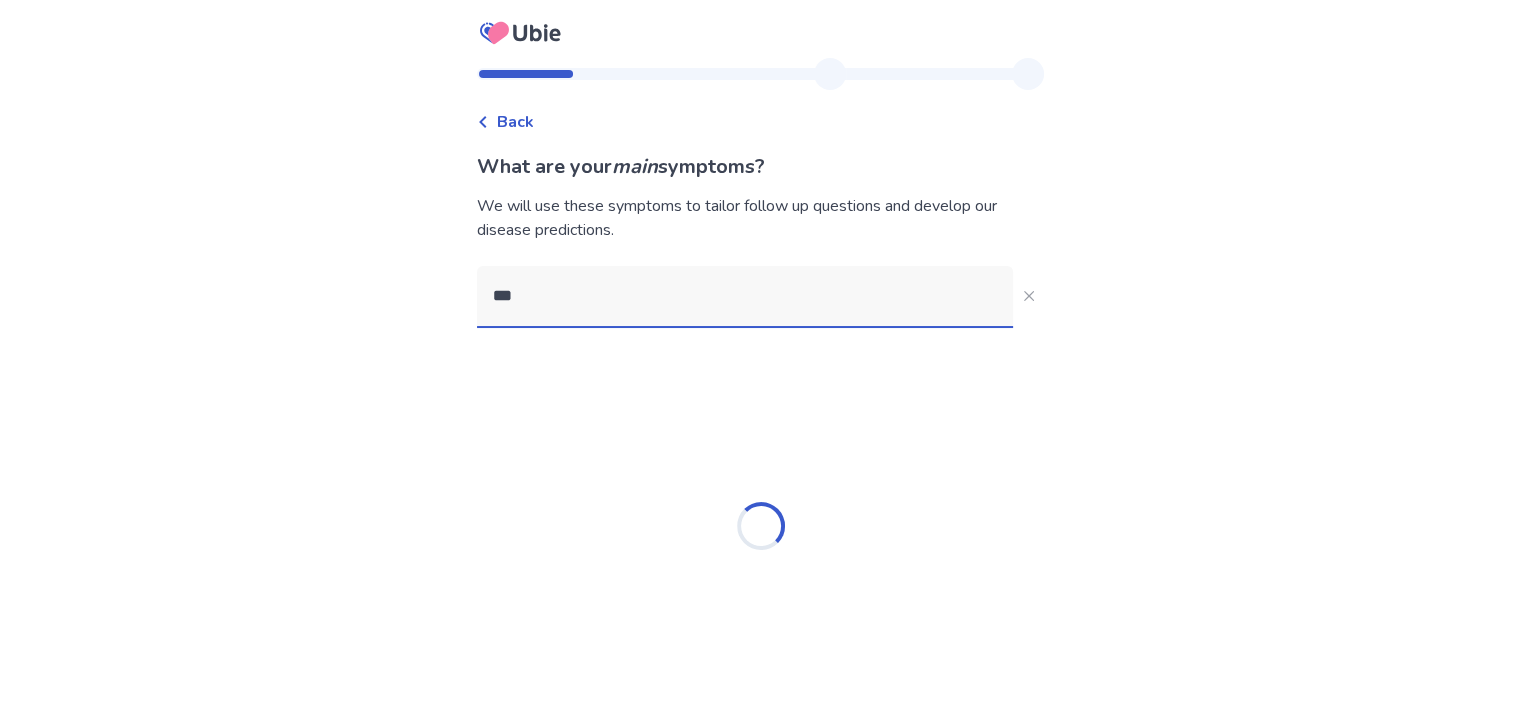 type on "****" 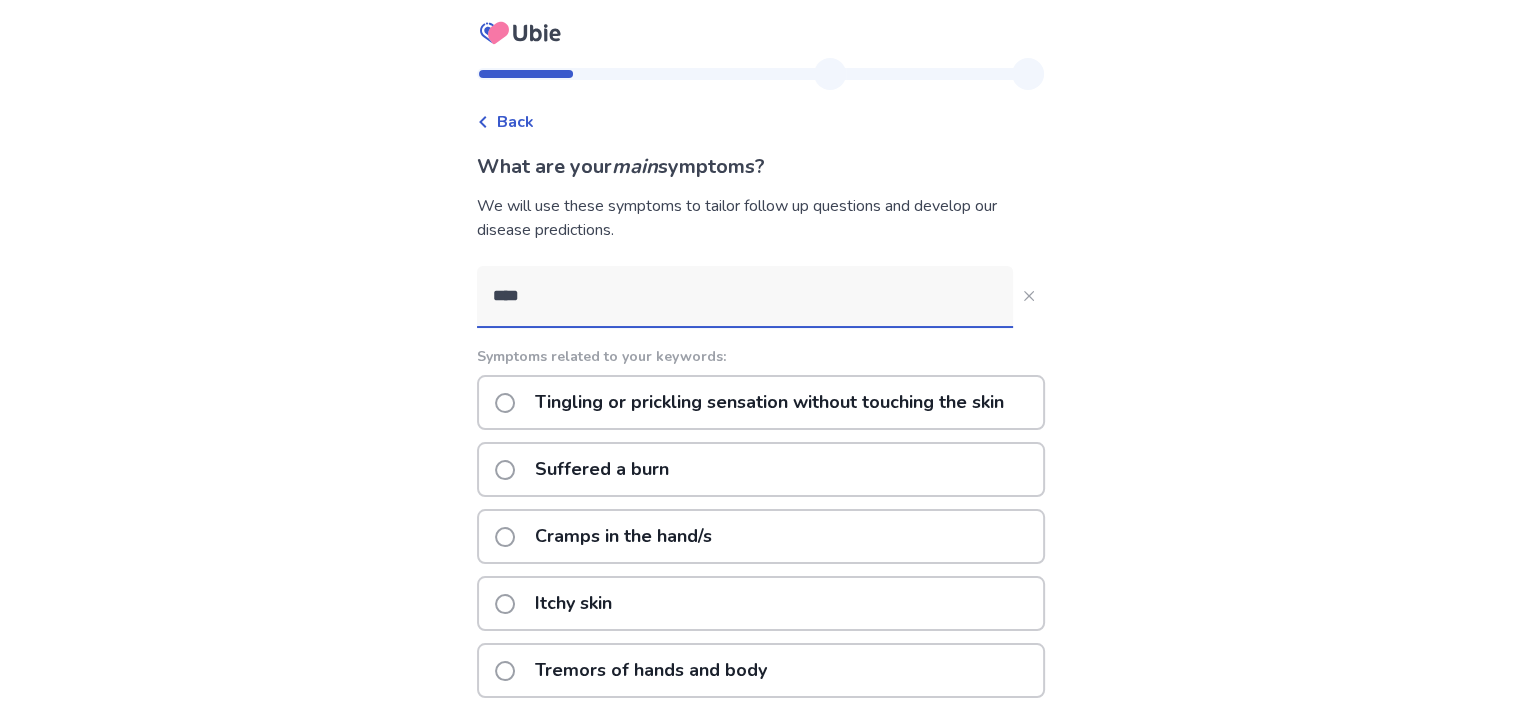 scroll, scrollTop: 449, scrollLeft: 0, axis: vertical 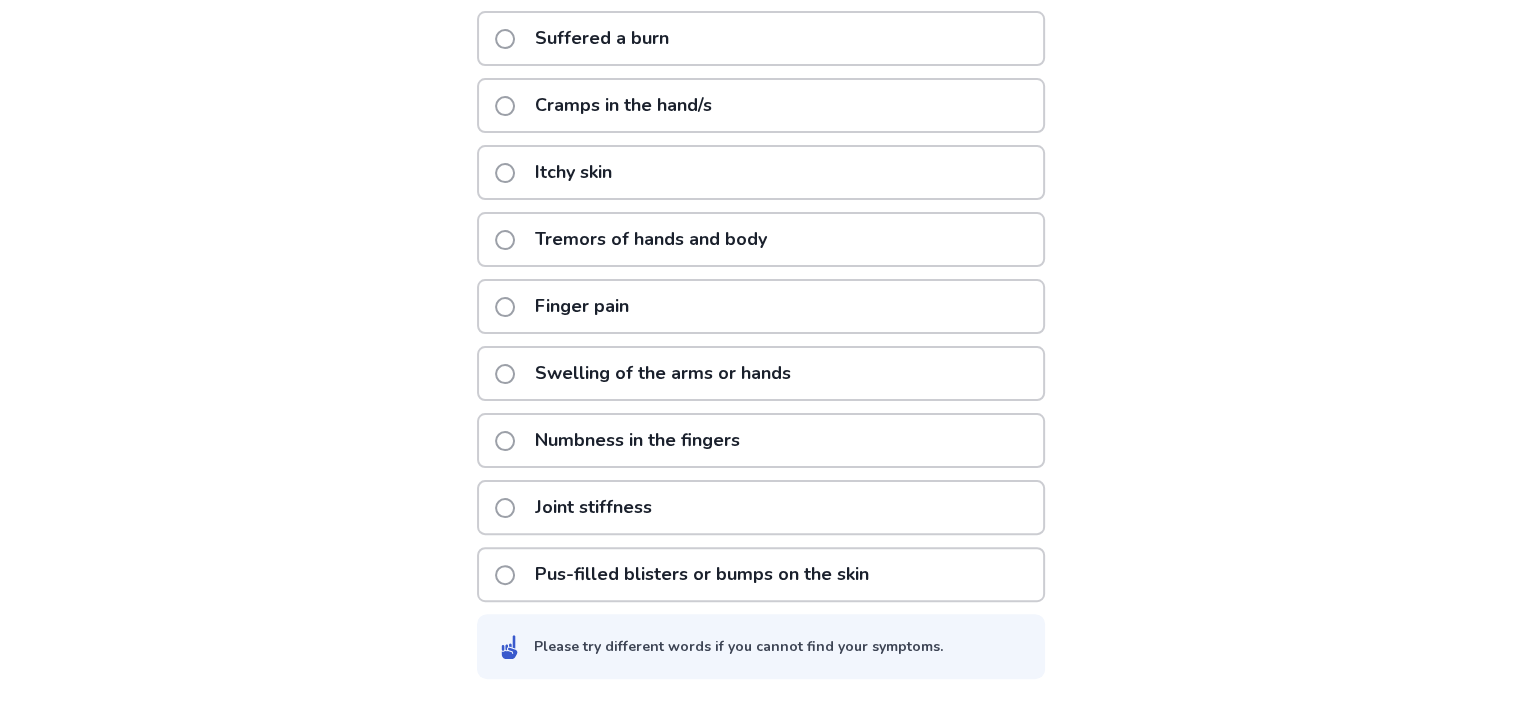click on "Finger pain" 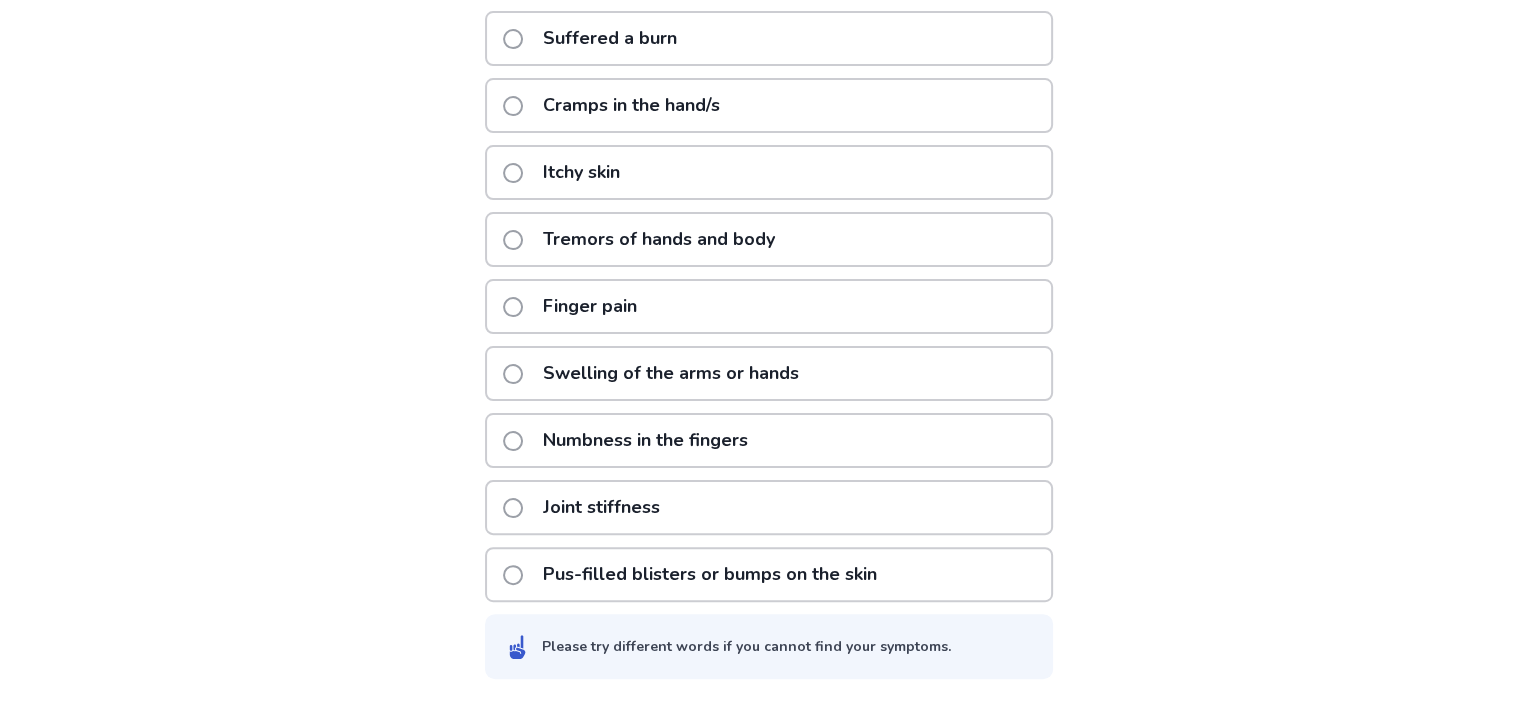 scroll, scrollTop: 0, scrollLeft: 0, axis: both 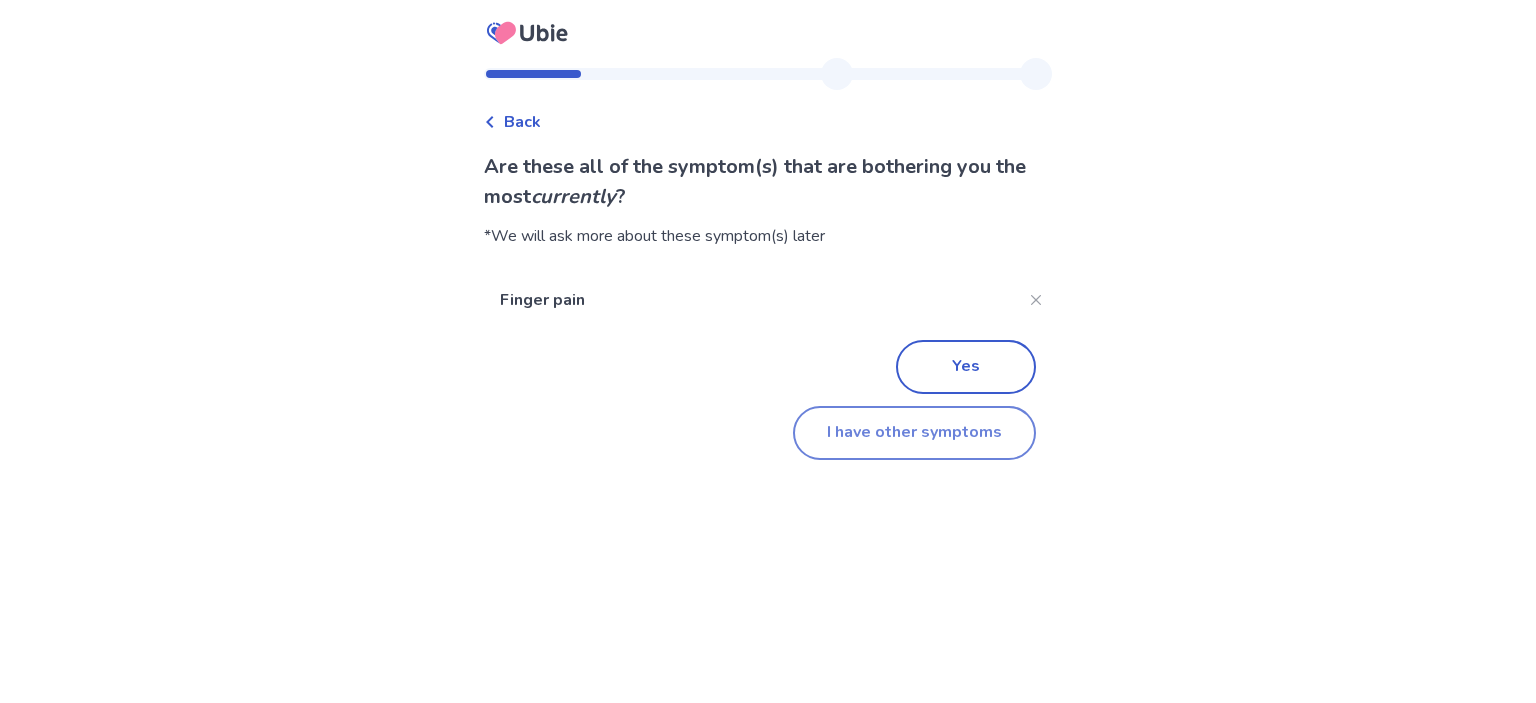 click on "I have other symptoms" 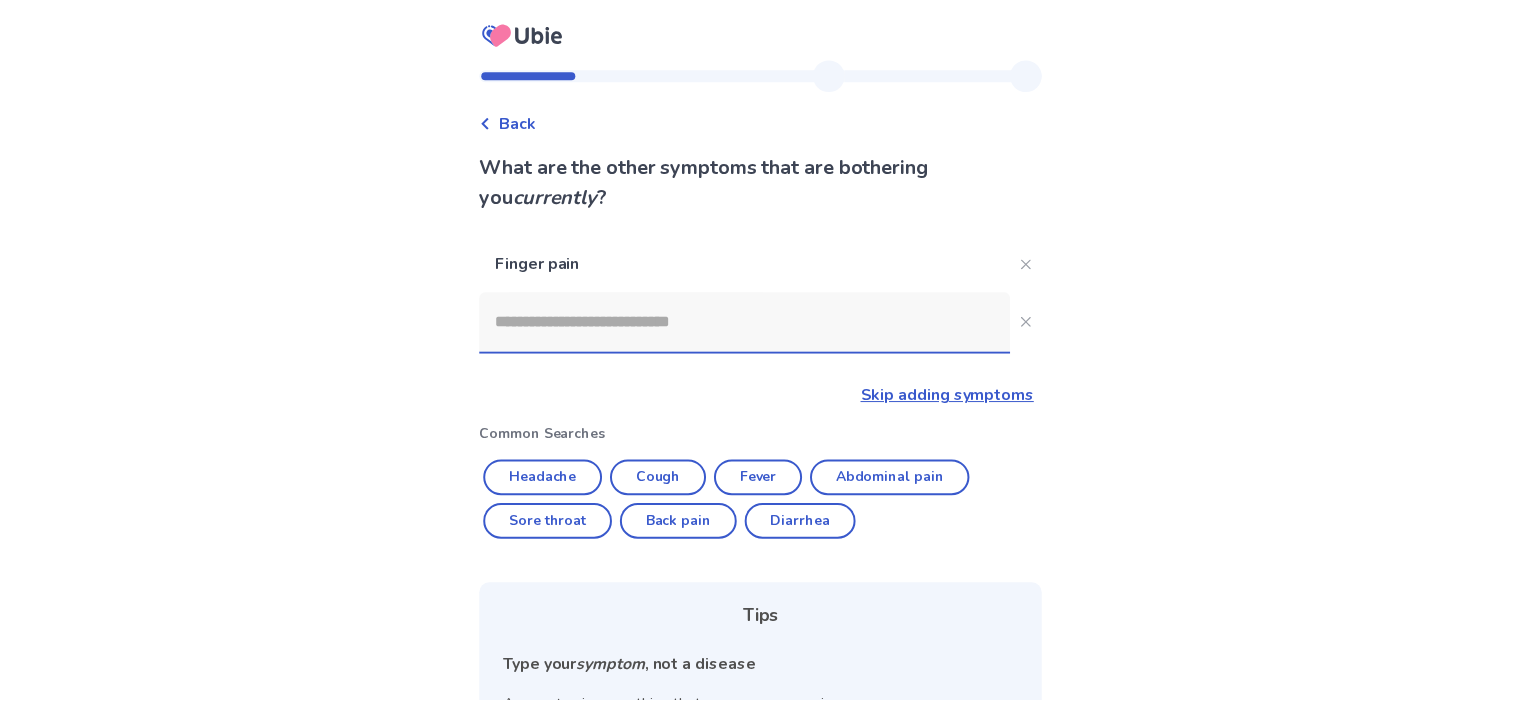 scroll, scrollTop: 252, scrollLeft: 0, axis: vertical 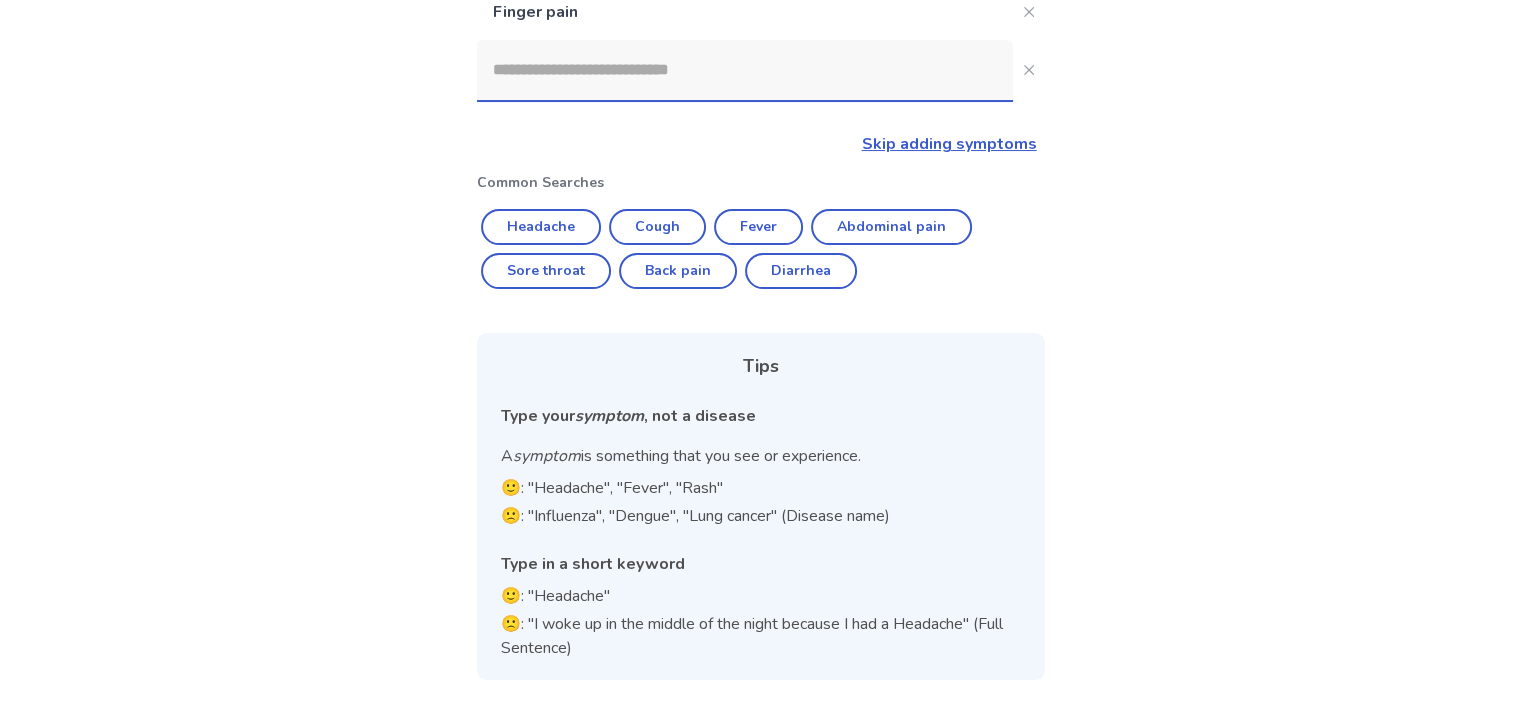 click 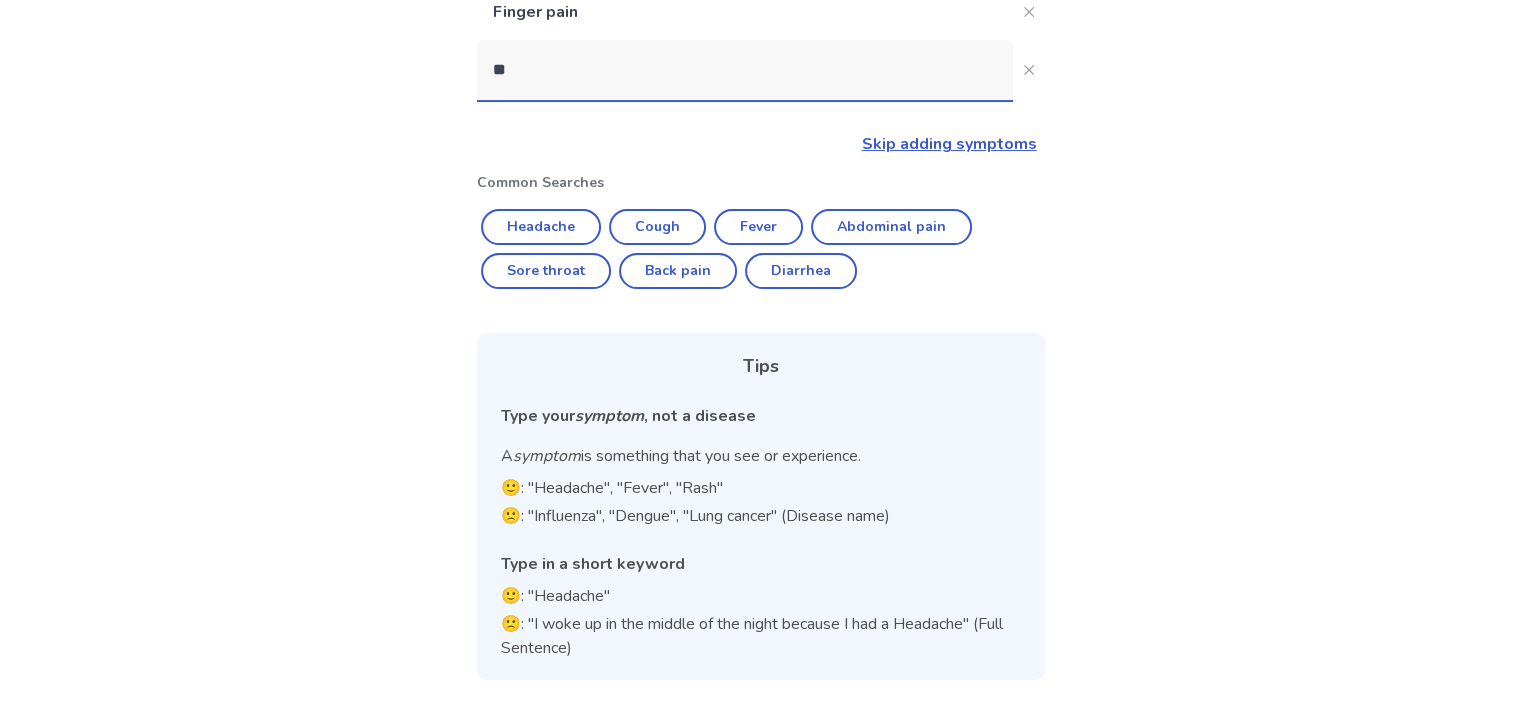 scroll, scrollTop: 128, scrollLeft: 0, axis: vertical 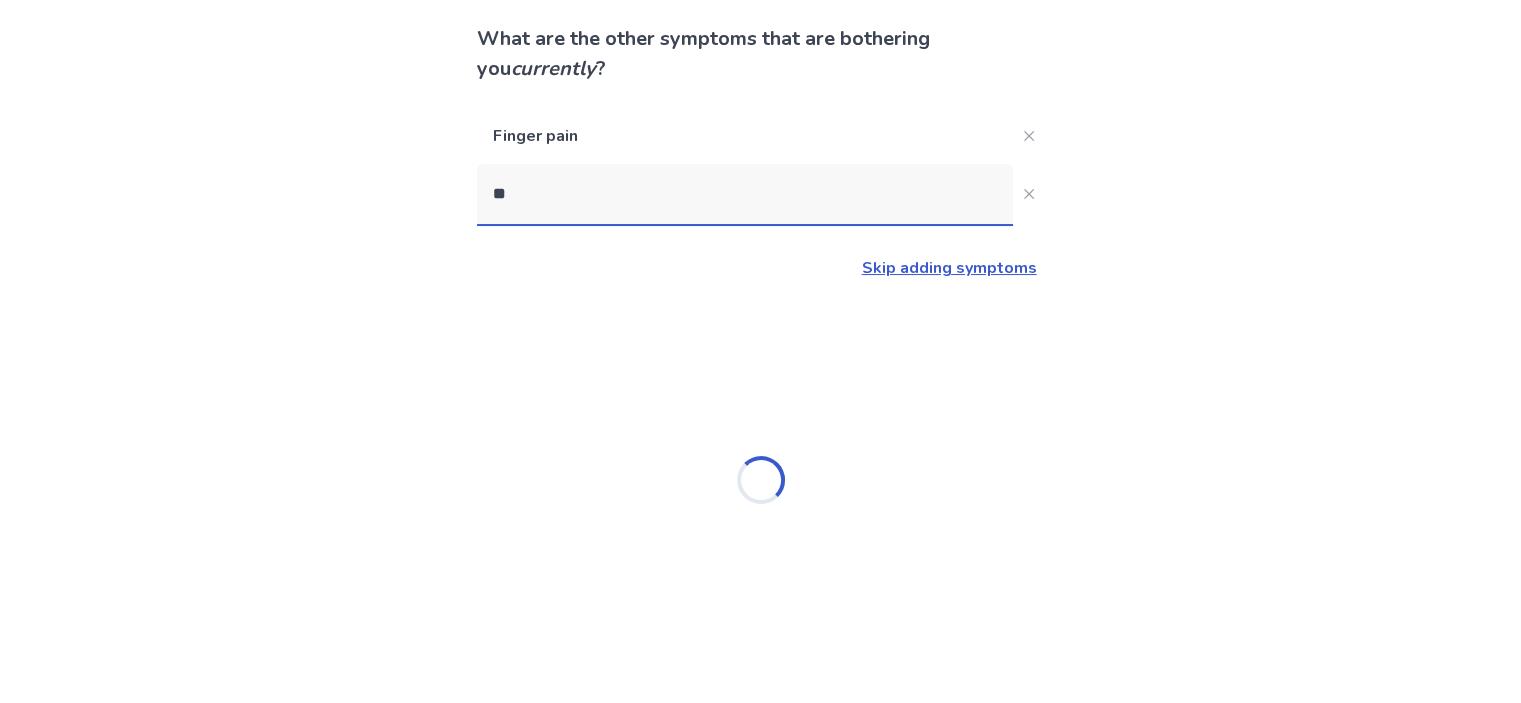 type on "*" 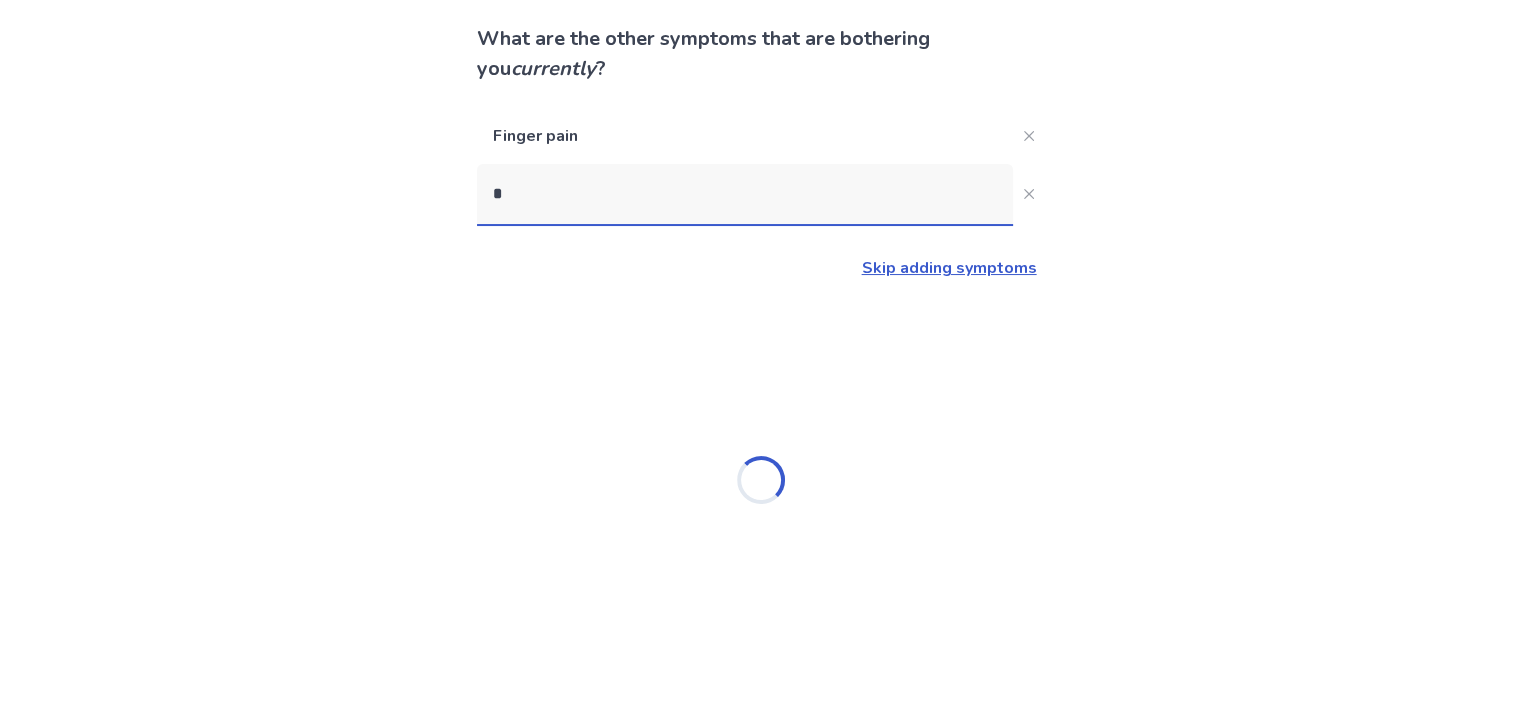 scroll, scrollTop: 0, scrollLeft: 0, axis: both 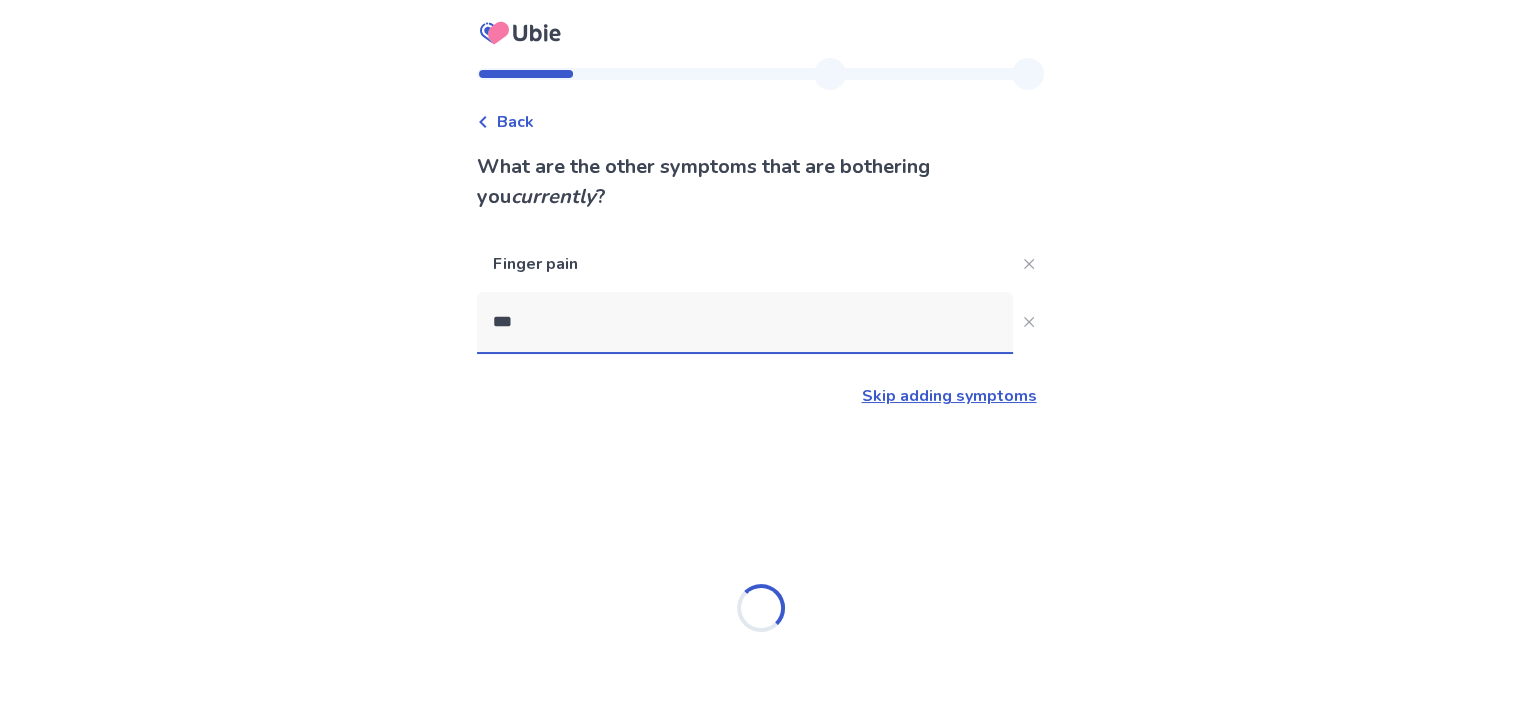 type on "****" 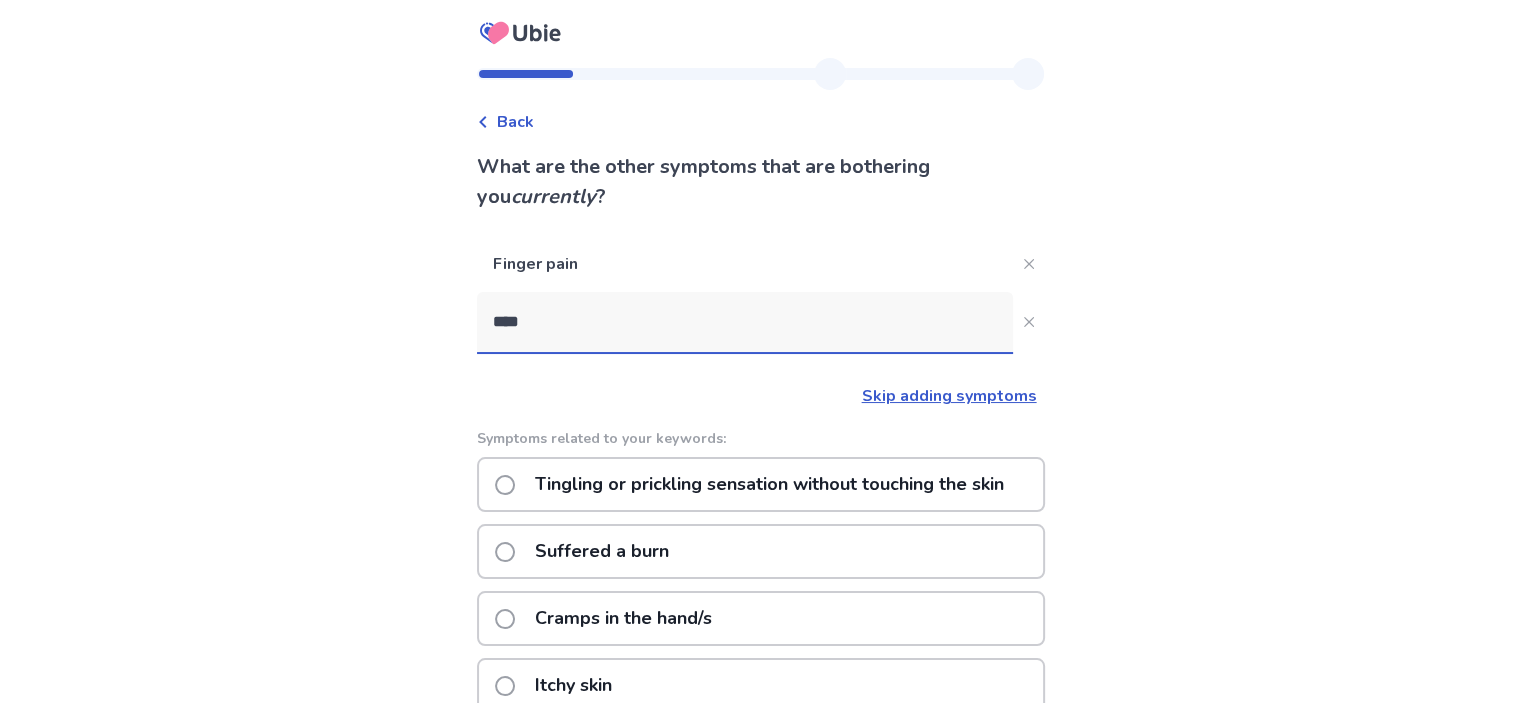 click on "Tingling or prickling sensation without touching the skin" 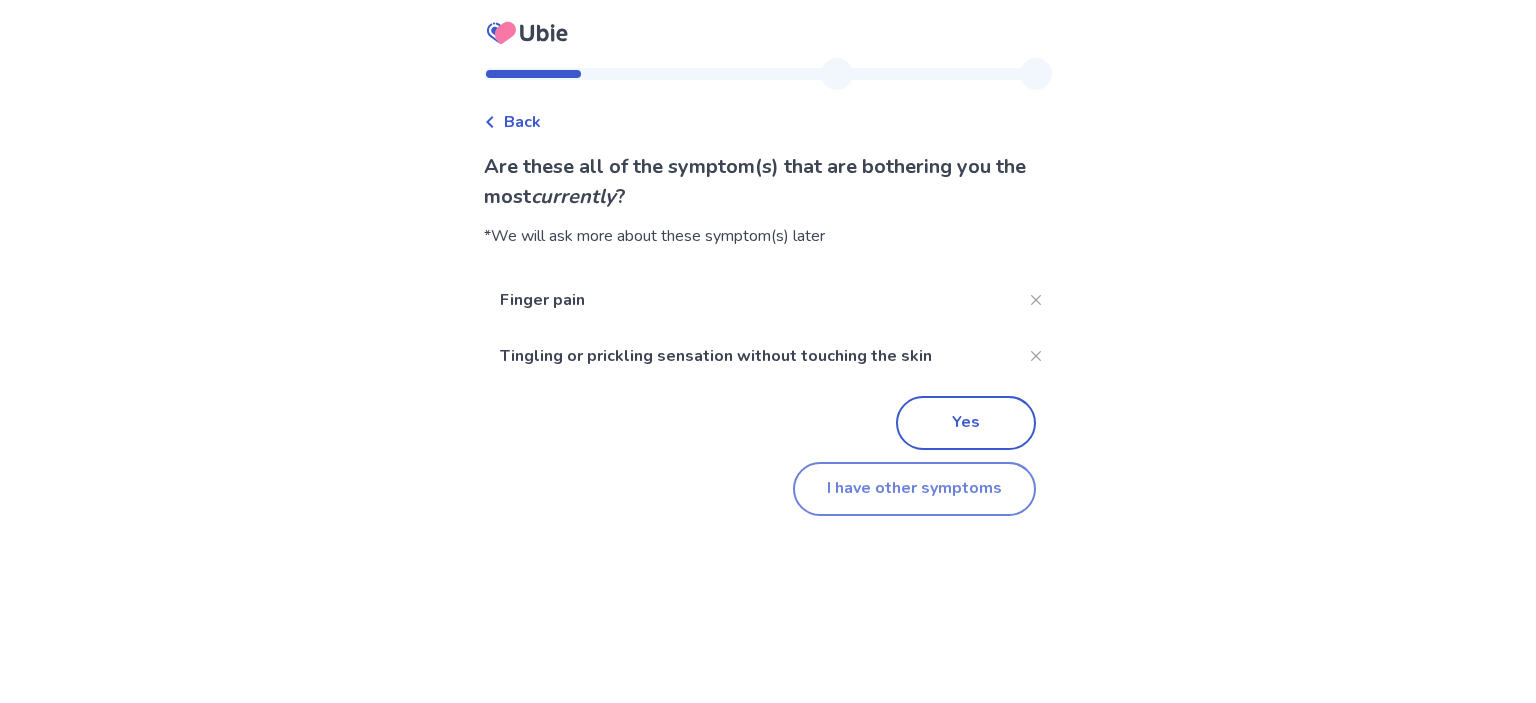 click on "I have other symptoms" 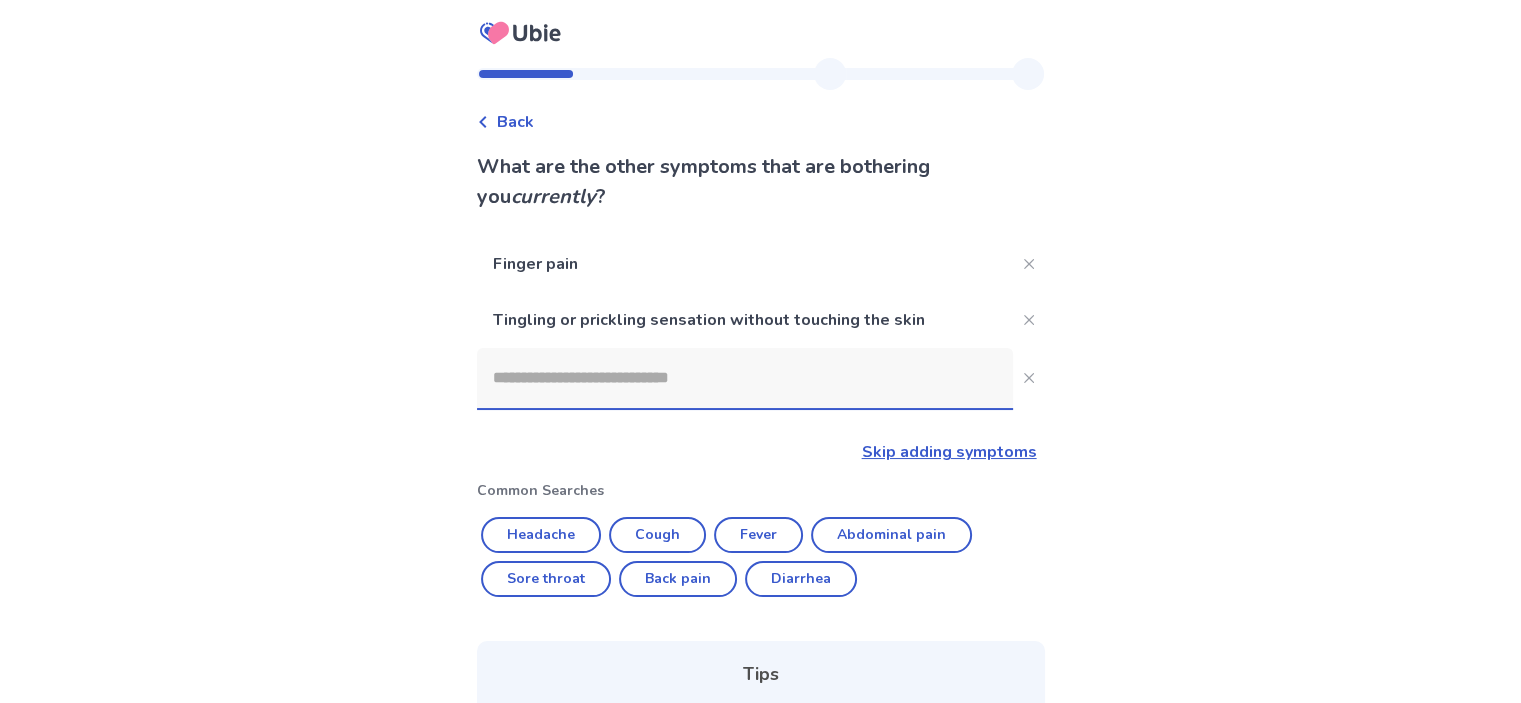 click 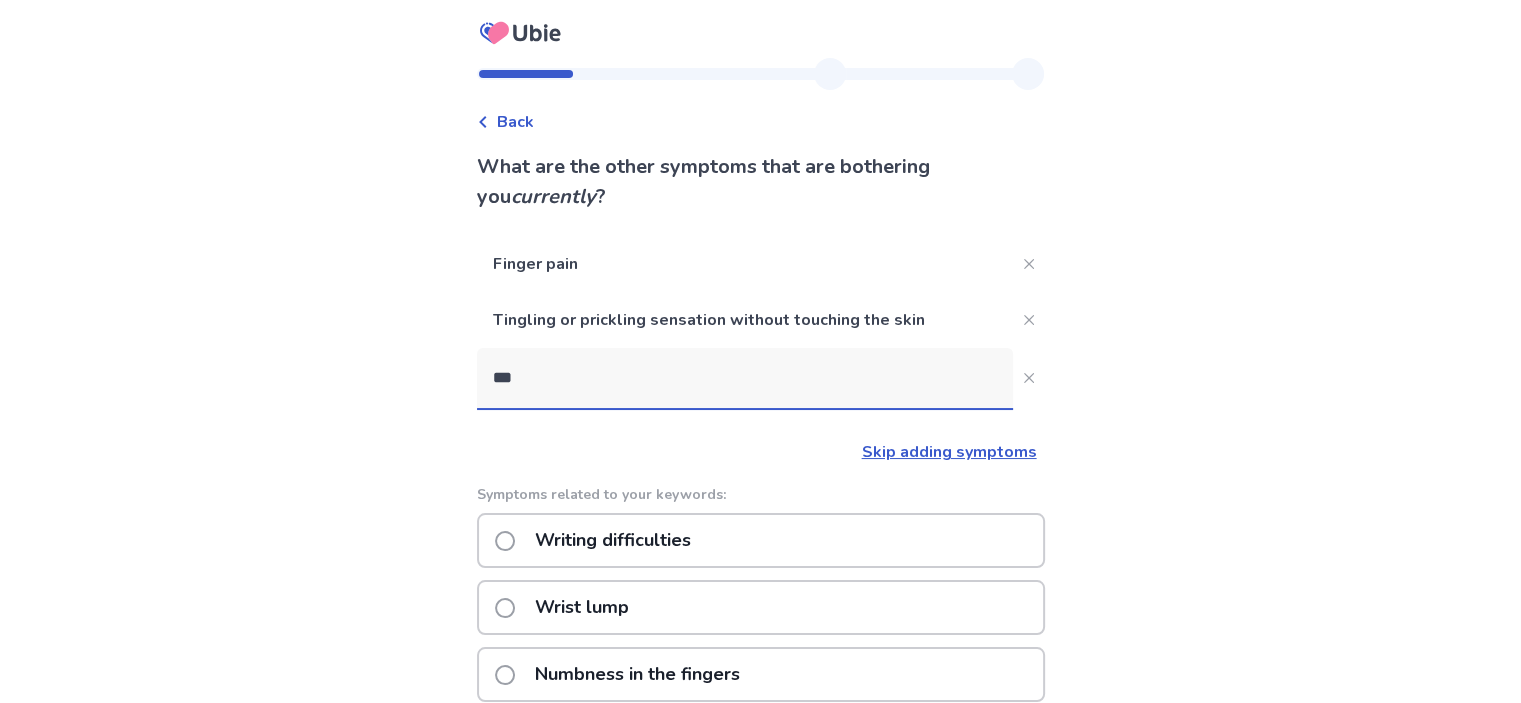 scroll, scrollTop: 588, scrollLeft: 0, axis: vertical 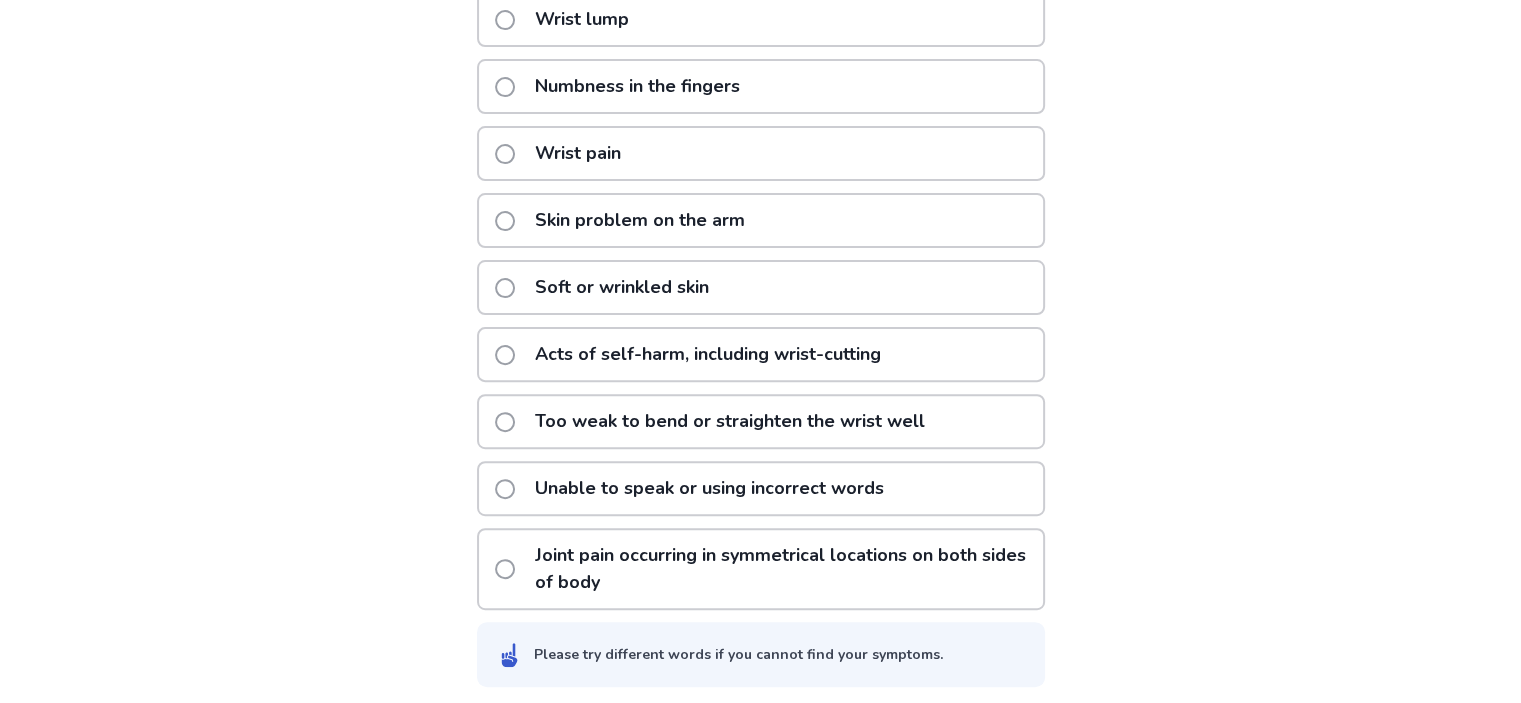 type on "***" 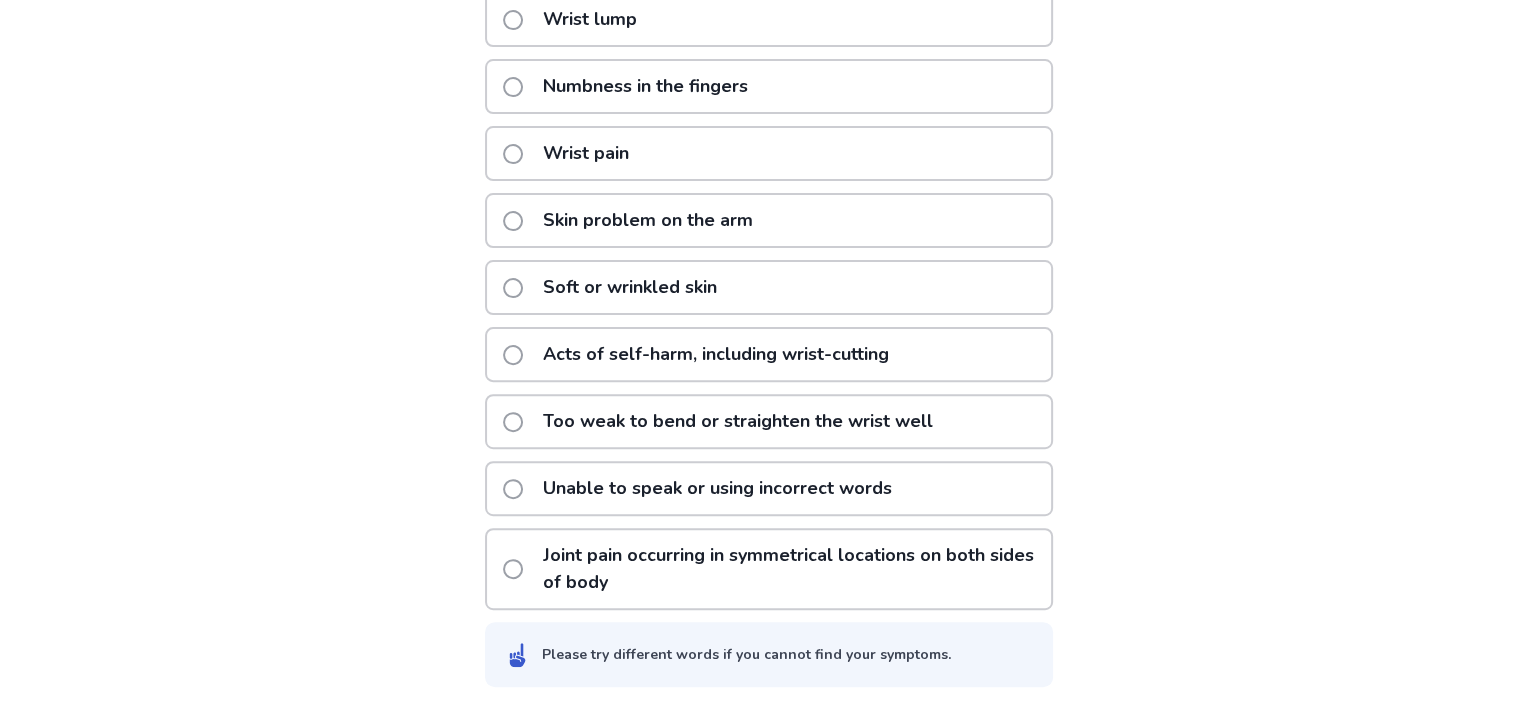 scroll, scrollTop: 0, scrollLeft: 0, axis: both 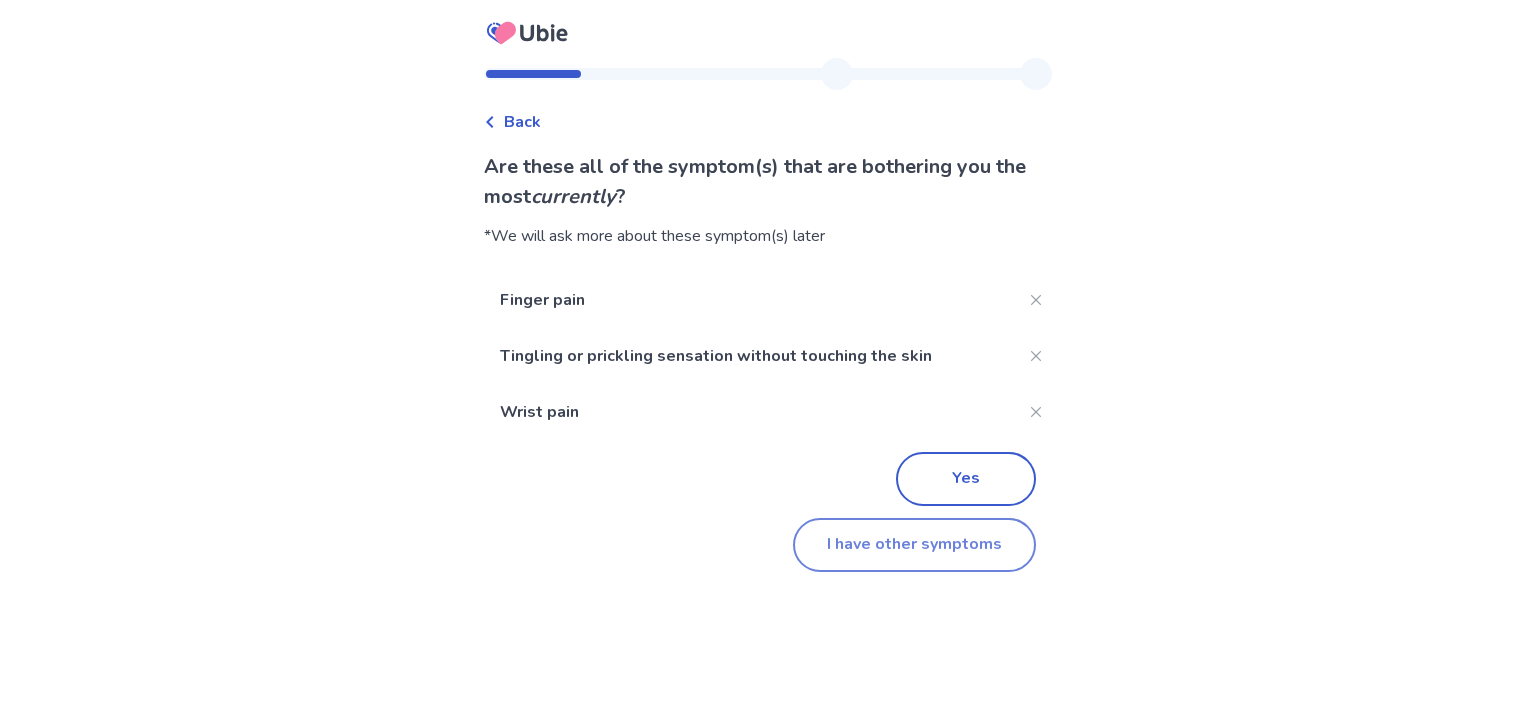 click on "I have other symptoms" 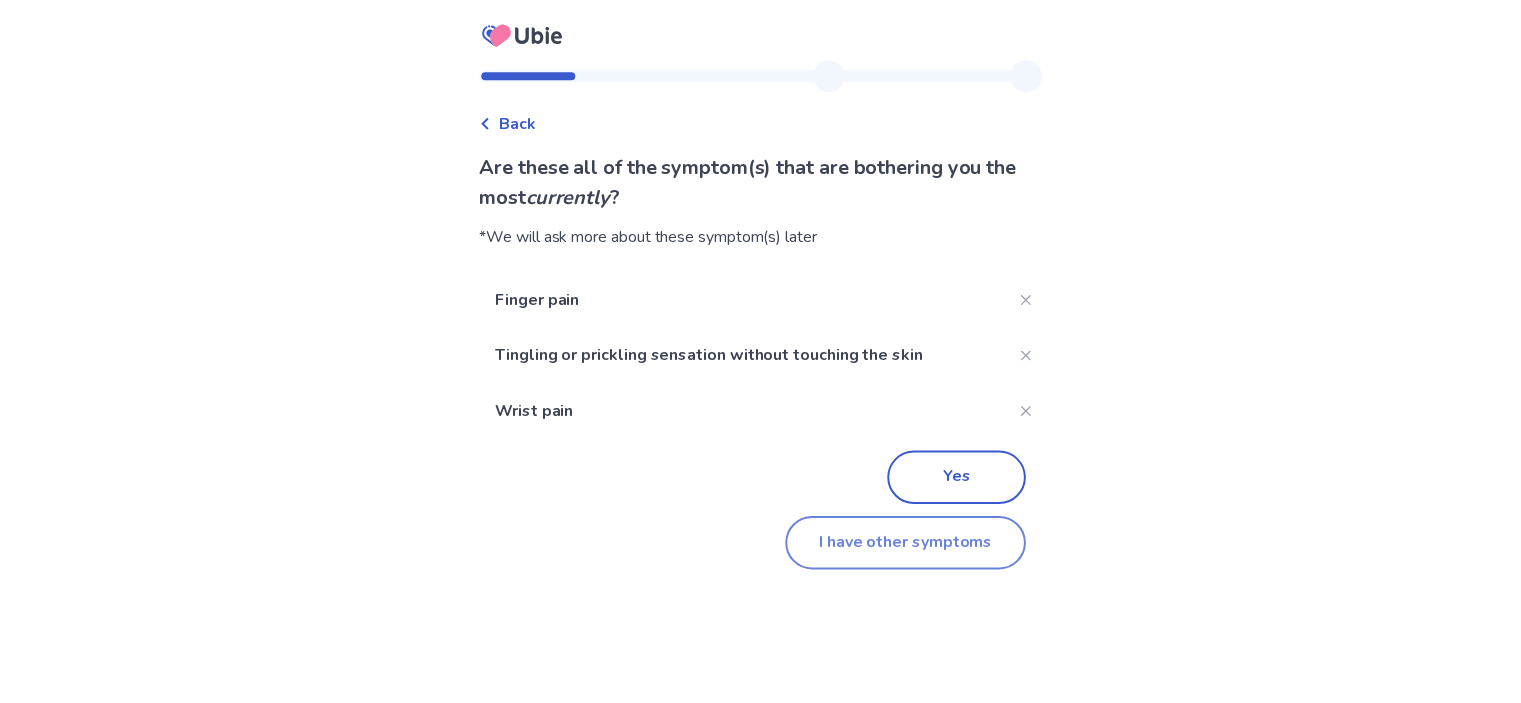 scroll, scrollTop: 364, scrollLeft: 0, axis: vertical 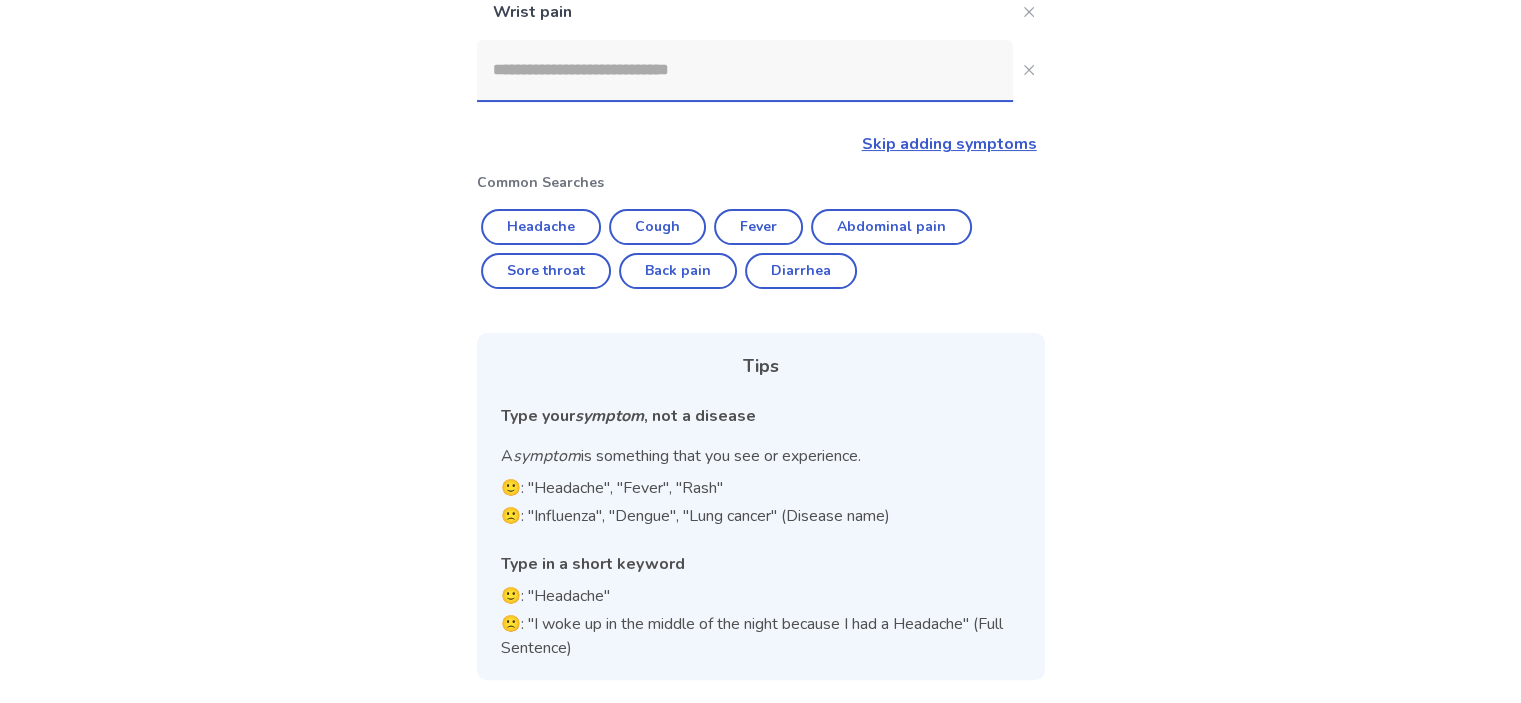 click 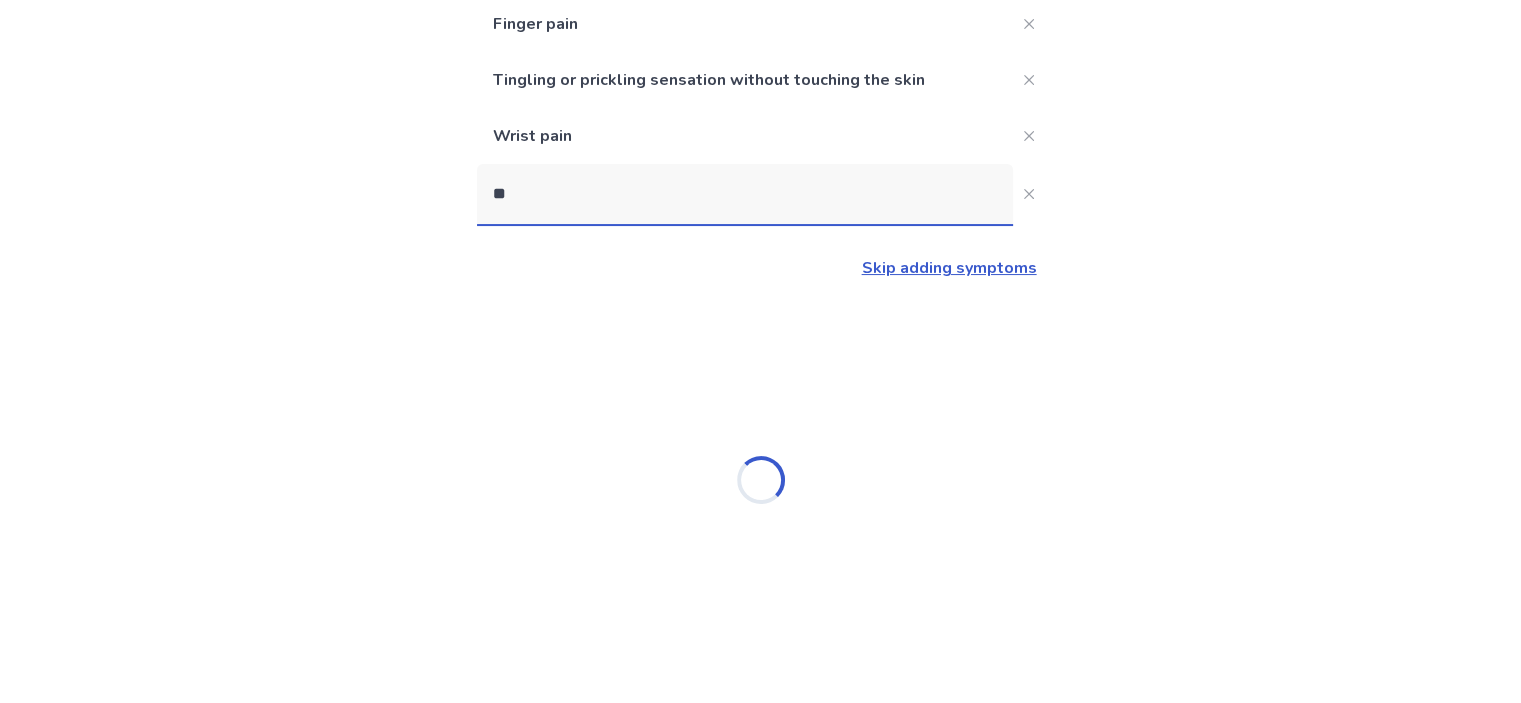 scroll, scrollTop: 0, scrollLeft: 0, axis: both 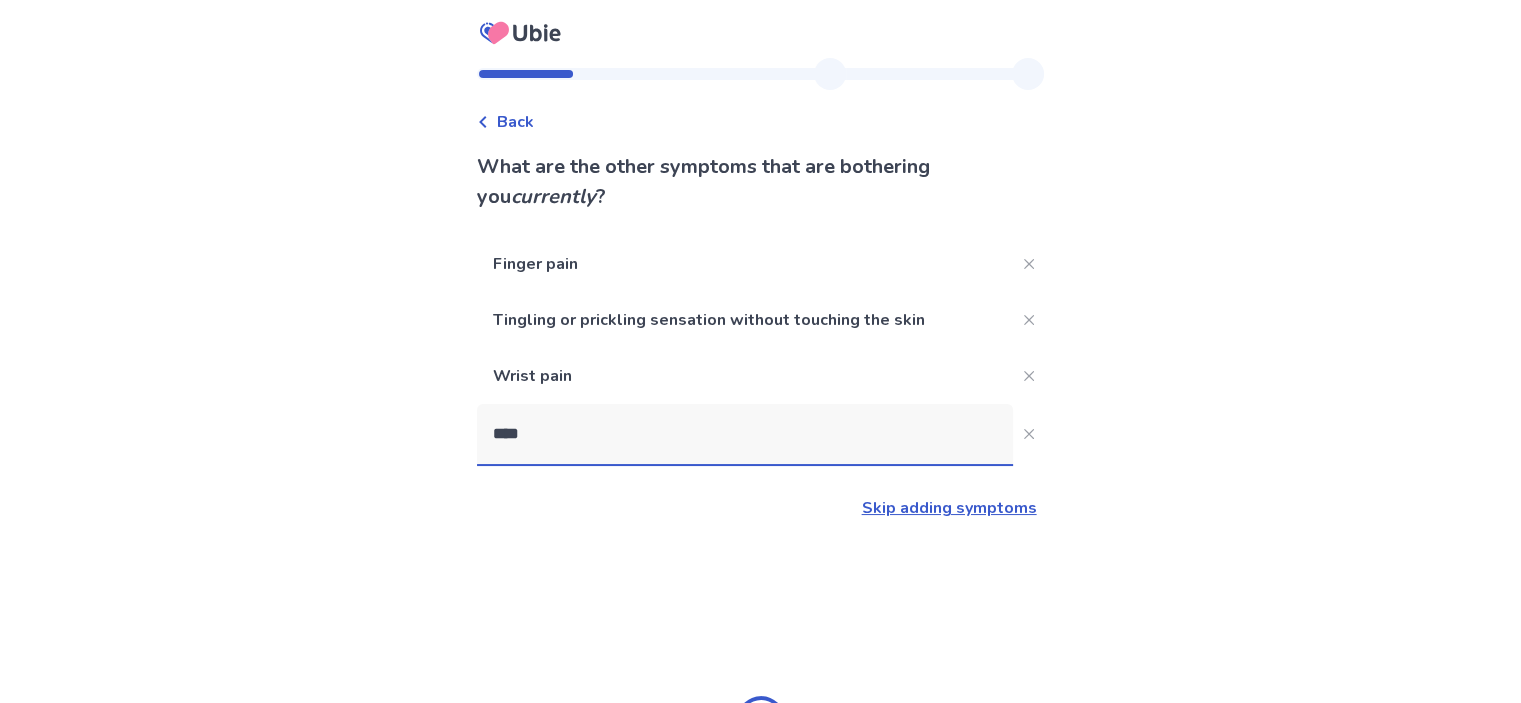 type on "*****" 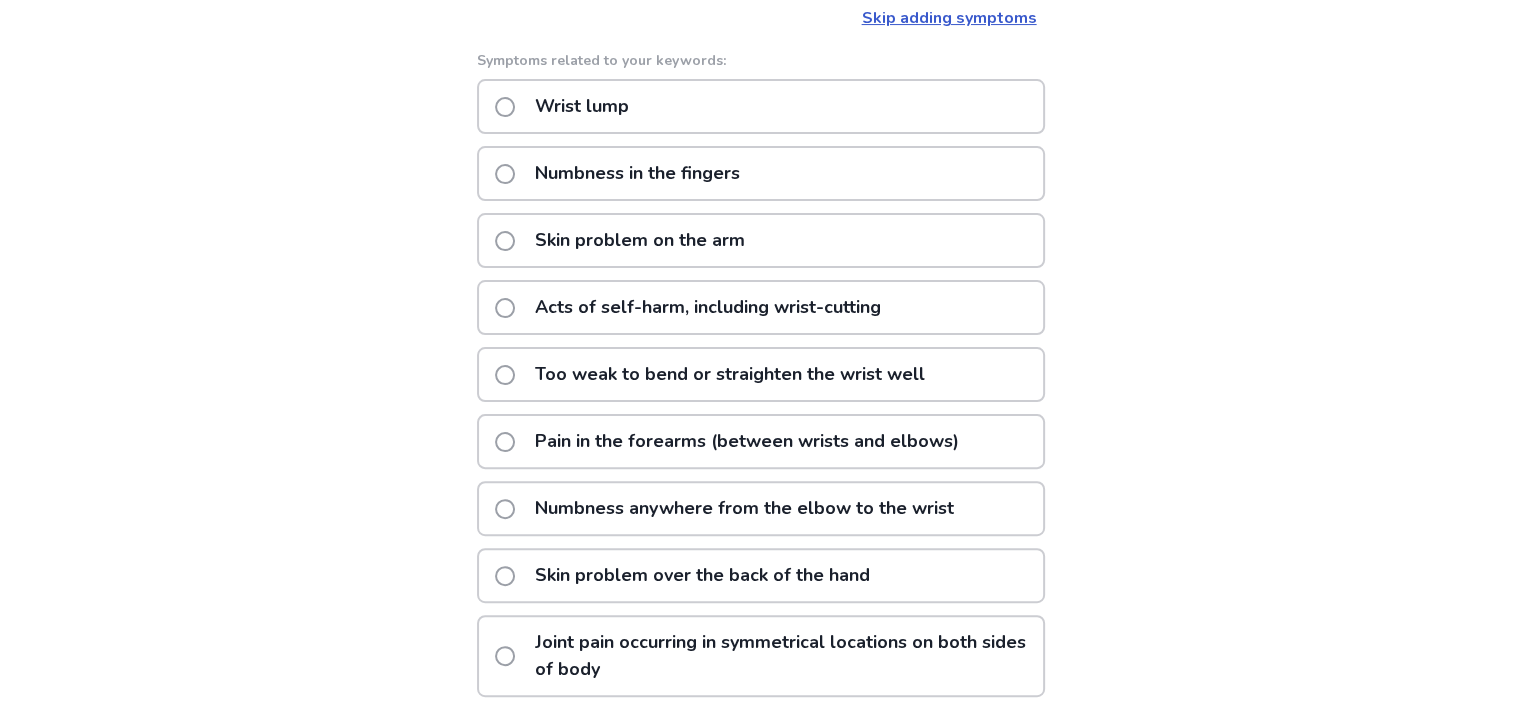 scroll, scrollTop: 496, scrollLeft: 0, axis: vertical 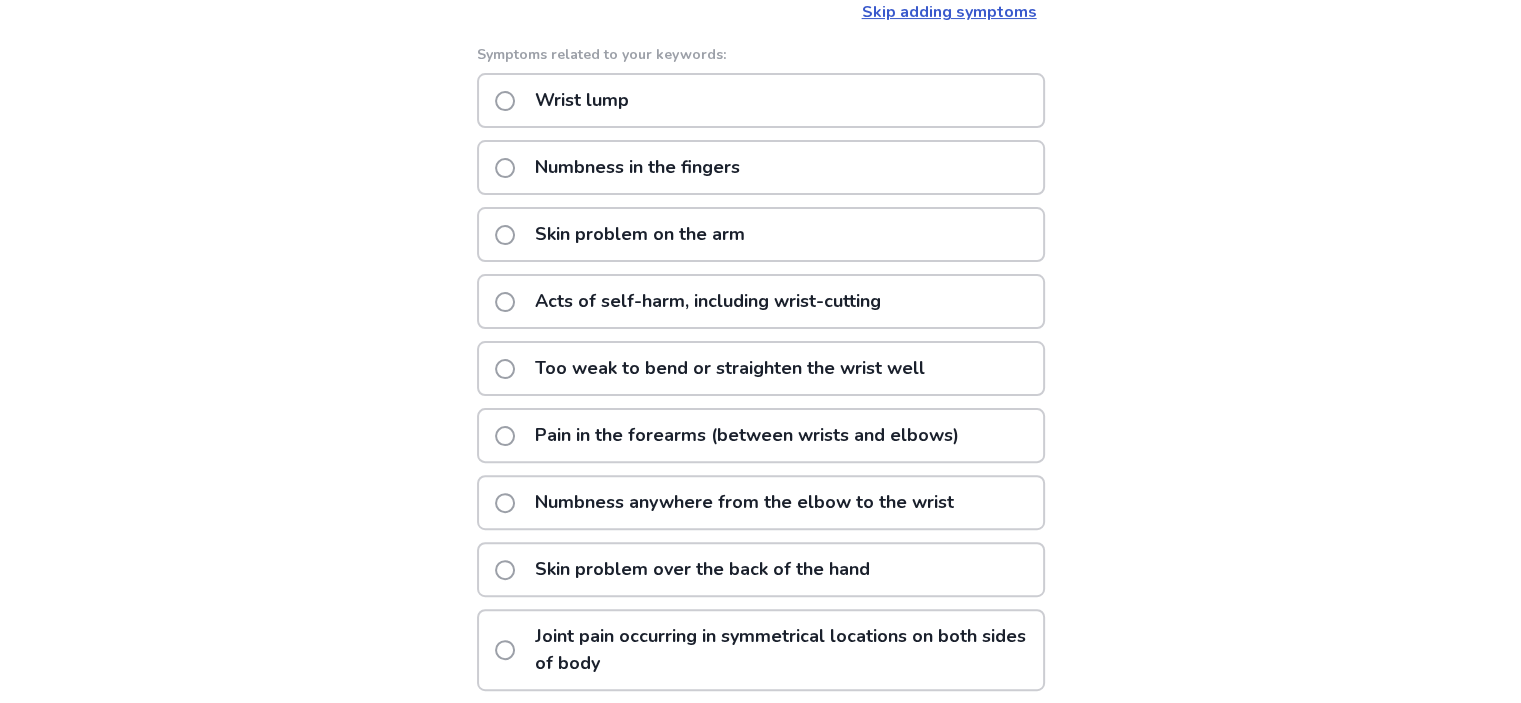 click on "Too weak to bend or straighten the wrist well" 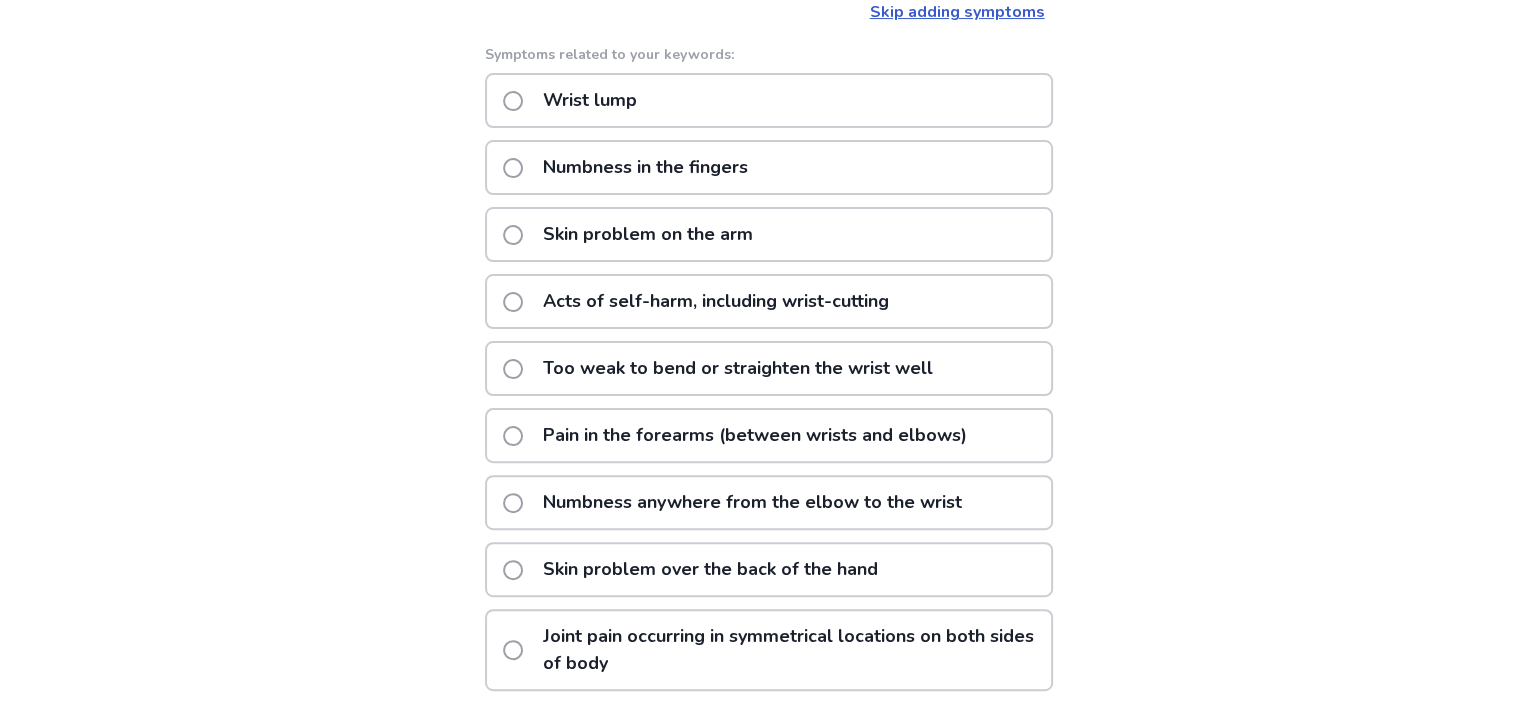 scroll, scrollTop: 0, scrollLeft: 0, axis: both 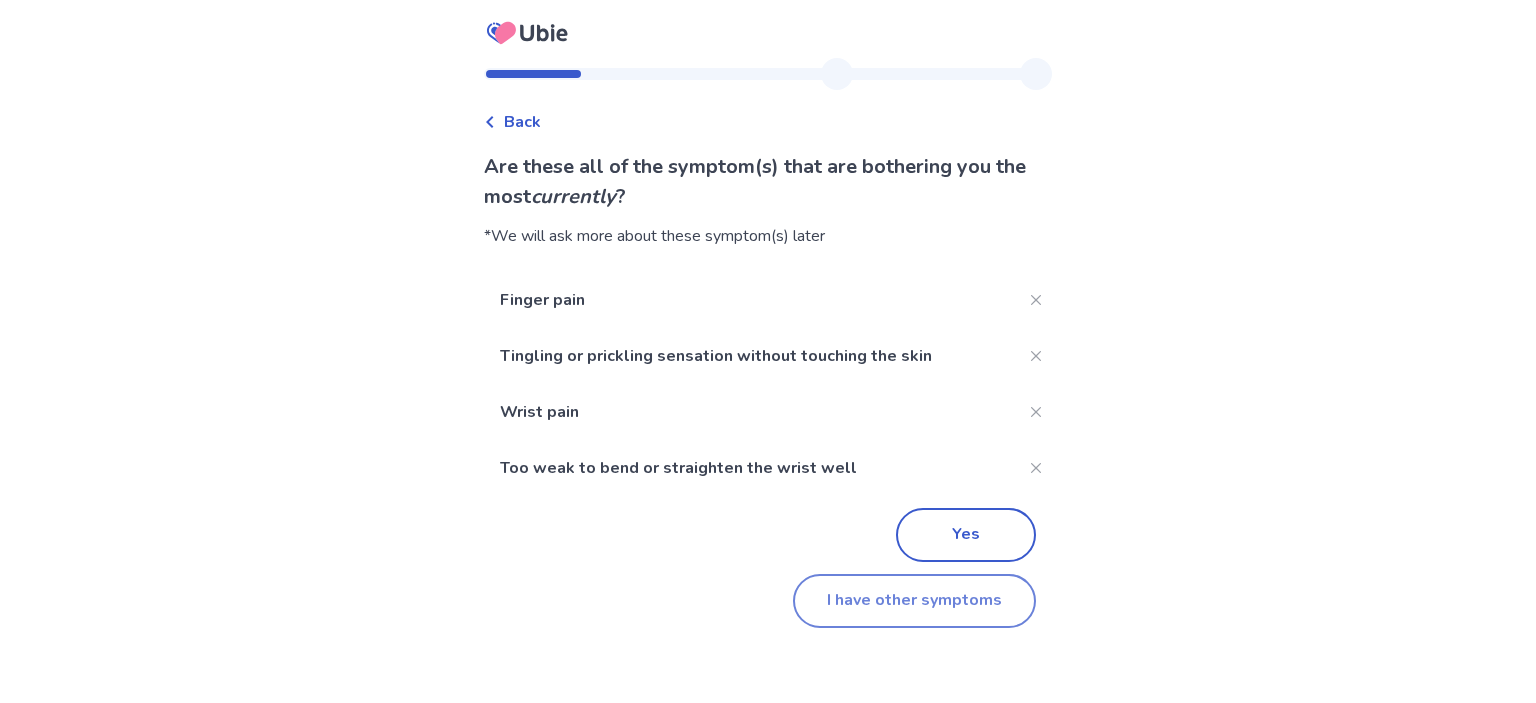 click on "I have other symptoms" 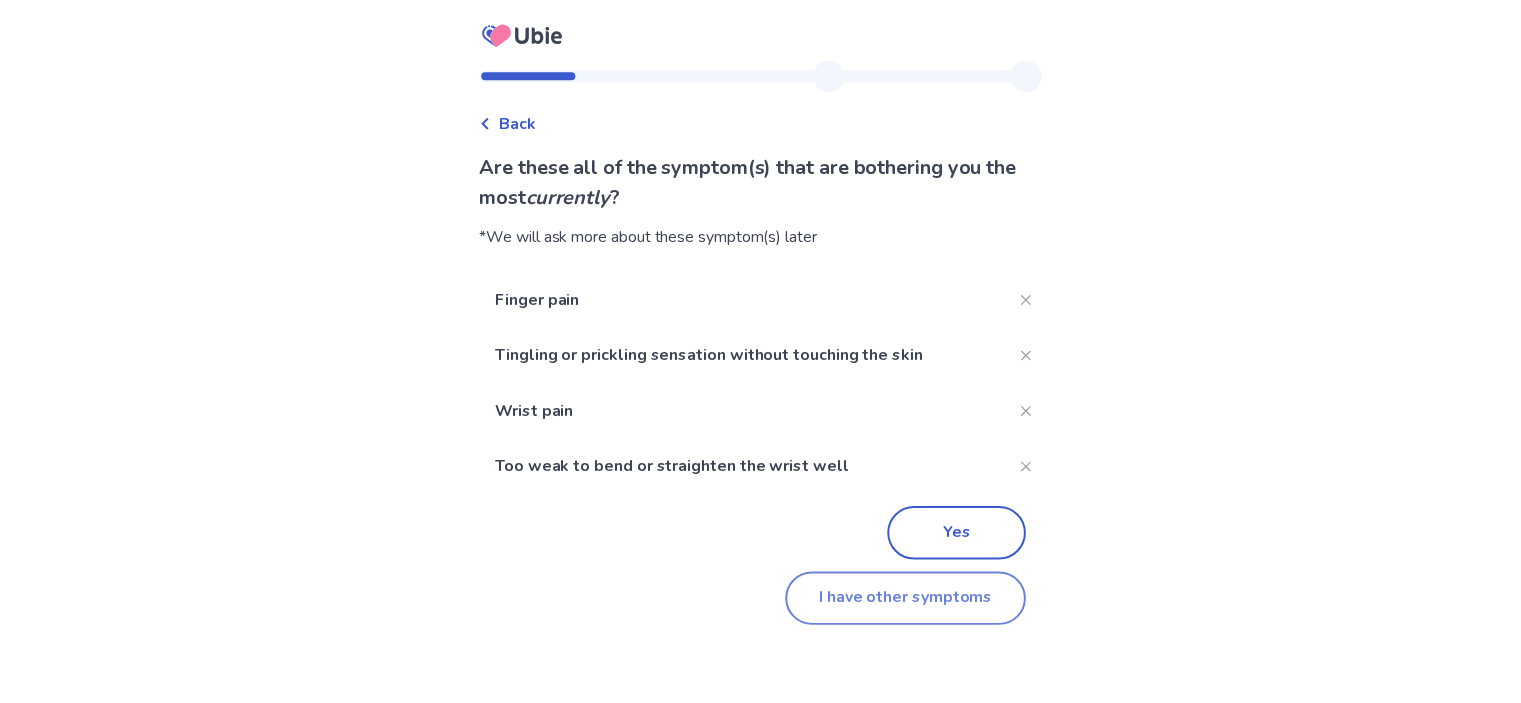 scroll, scrollTop: 420, scrollLeft: 0, axis: vertical 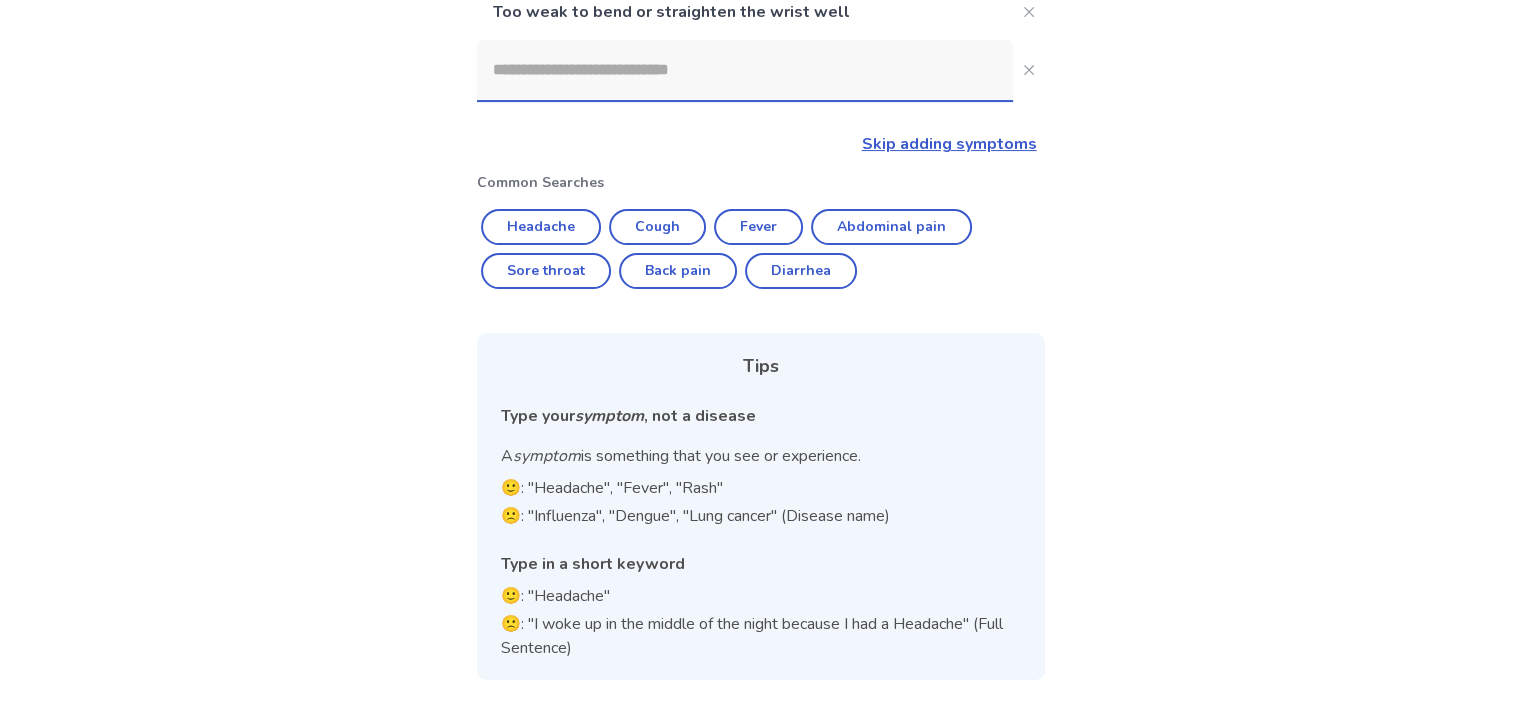 click 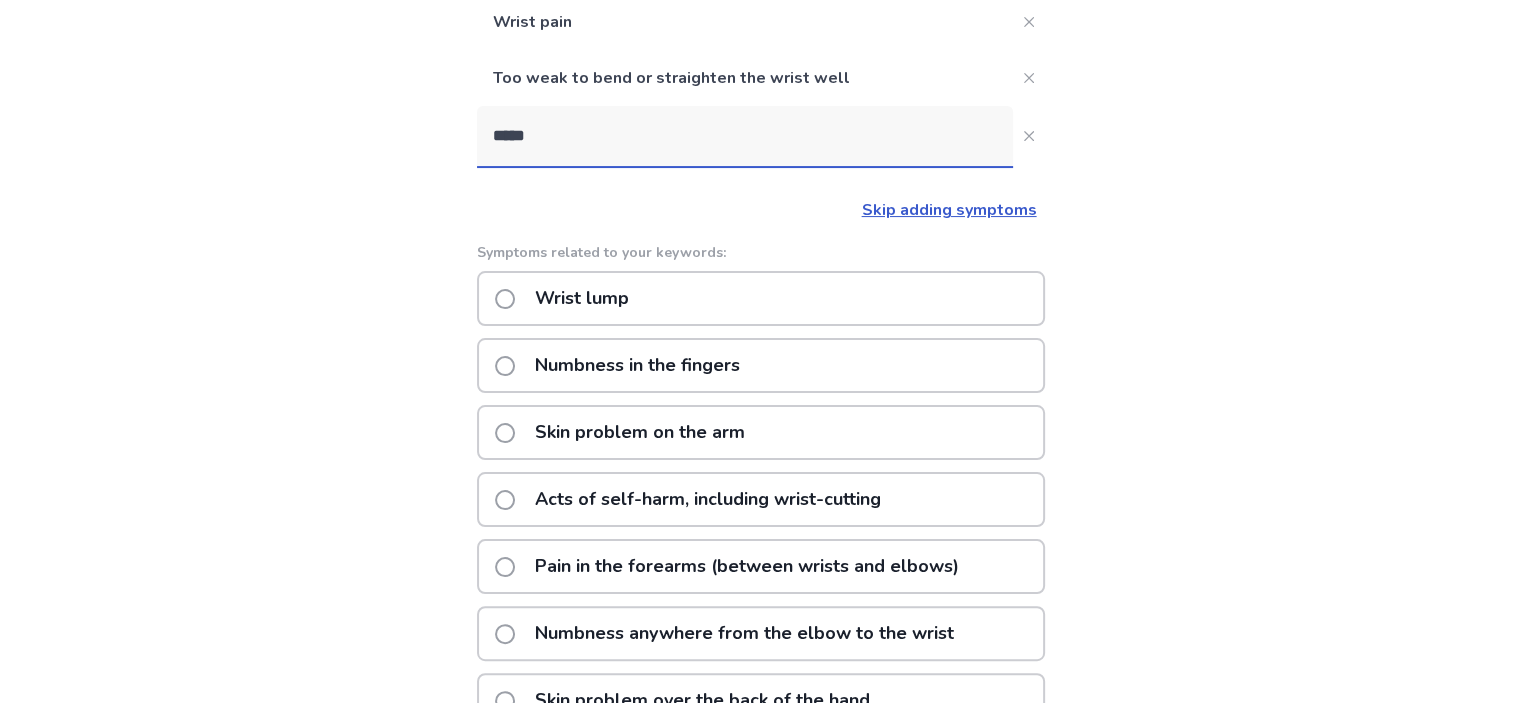scroll, scrollTop: 344, scrollLeft: 0, axis: vertical 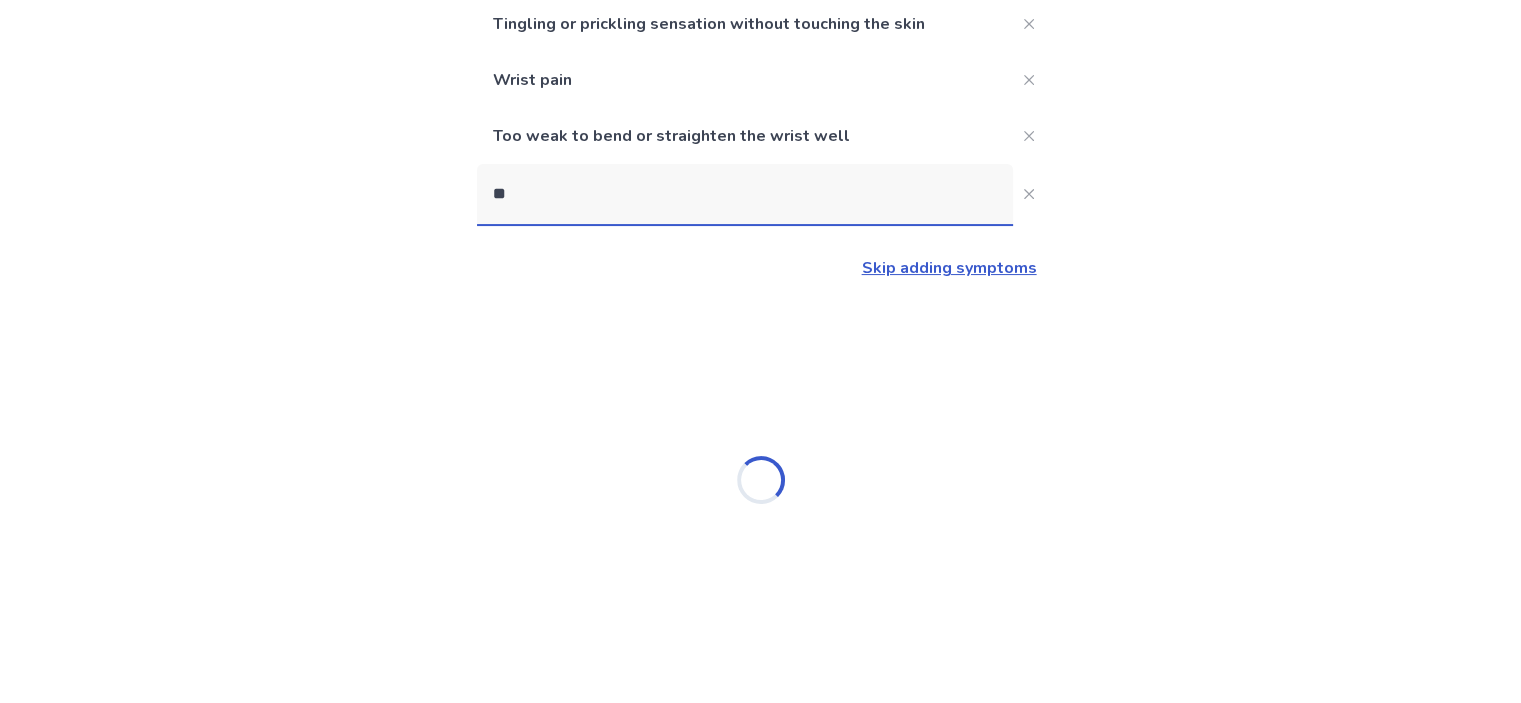type on "*" 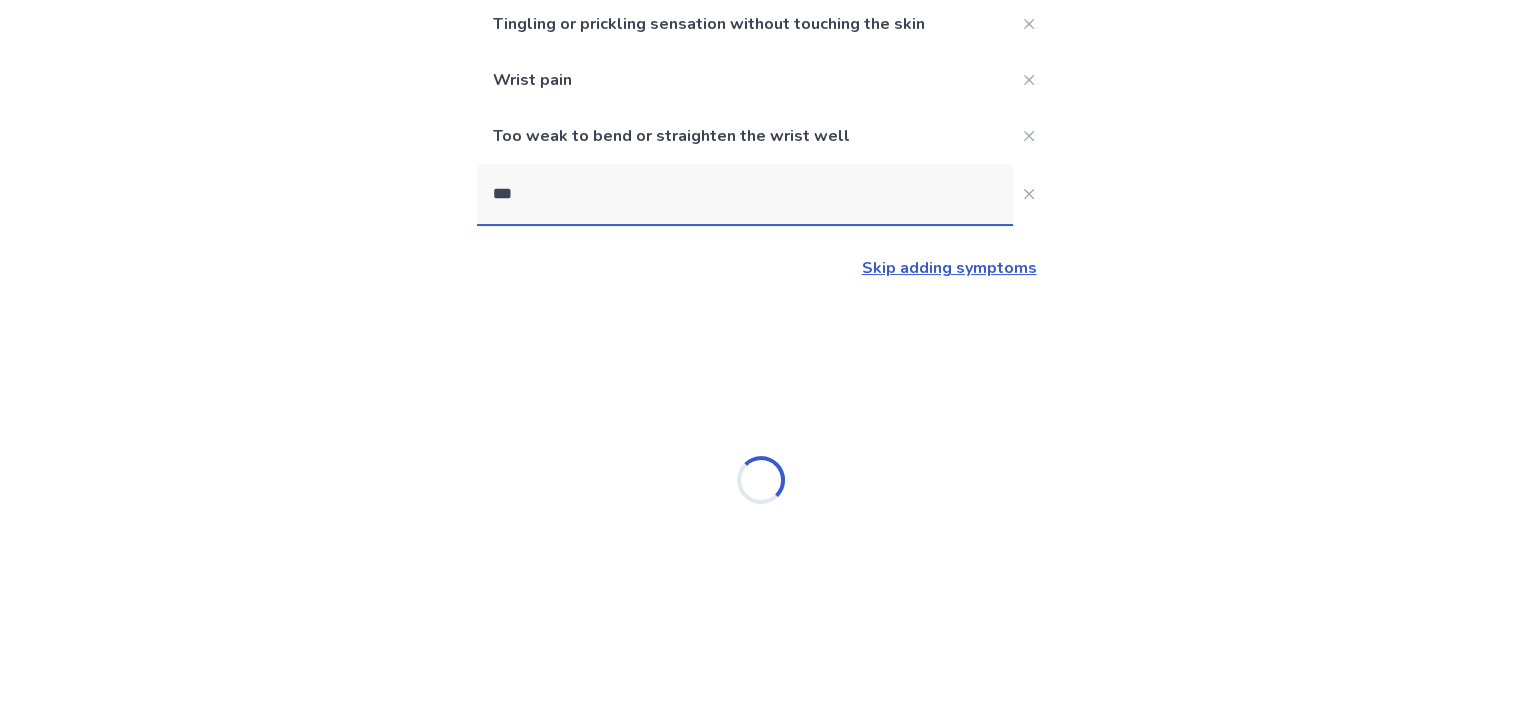 type on "****" 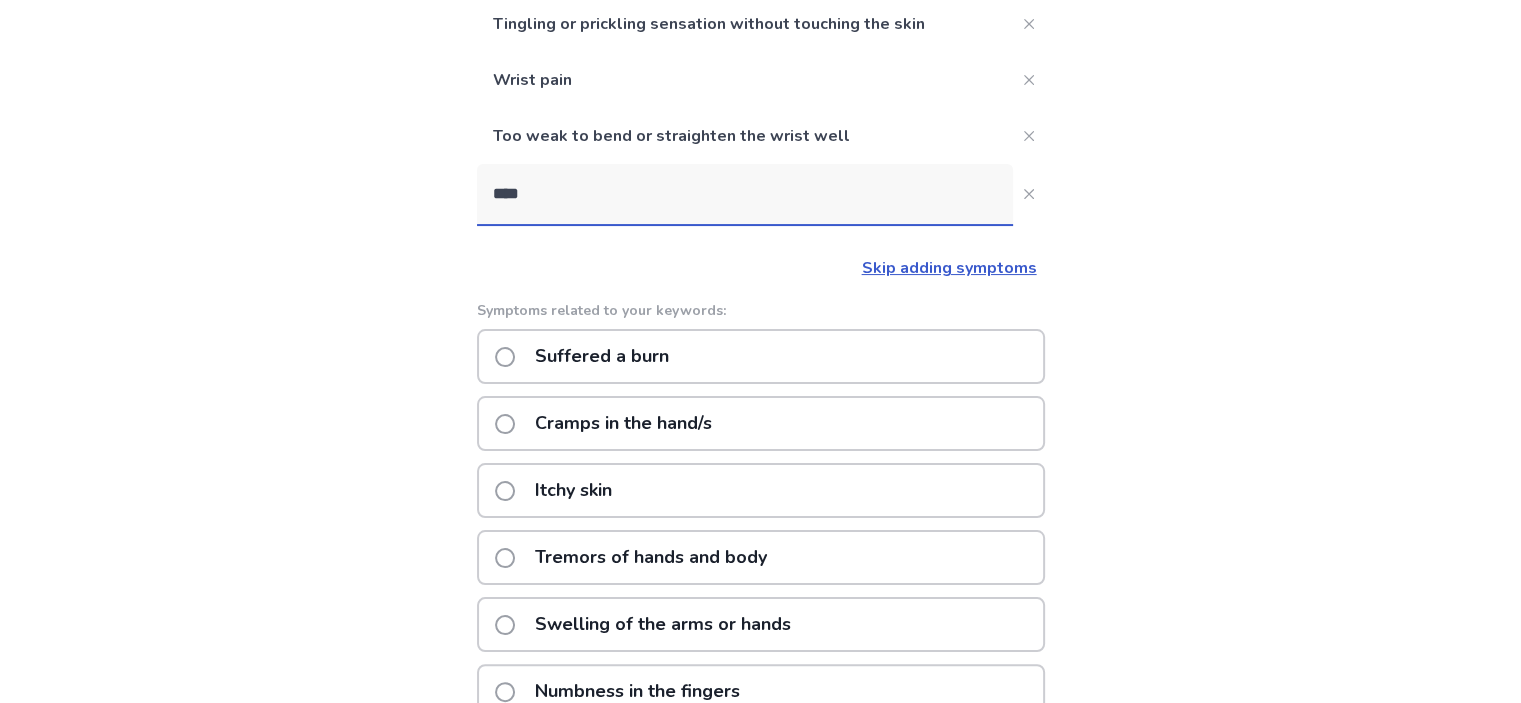 scroll, scrollTop: 344, scrollLeft: 0, axis: vertical 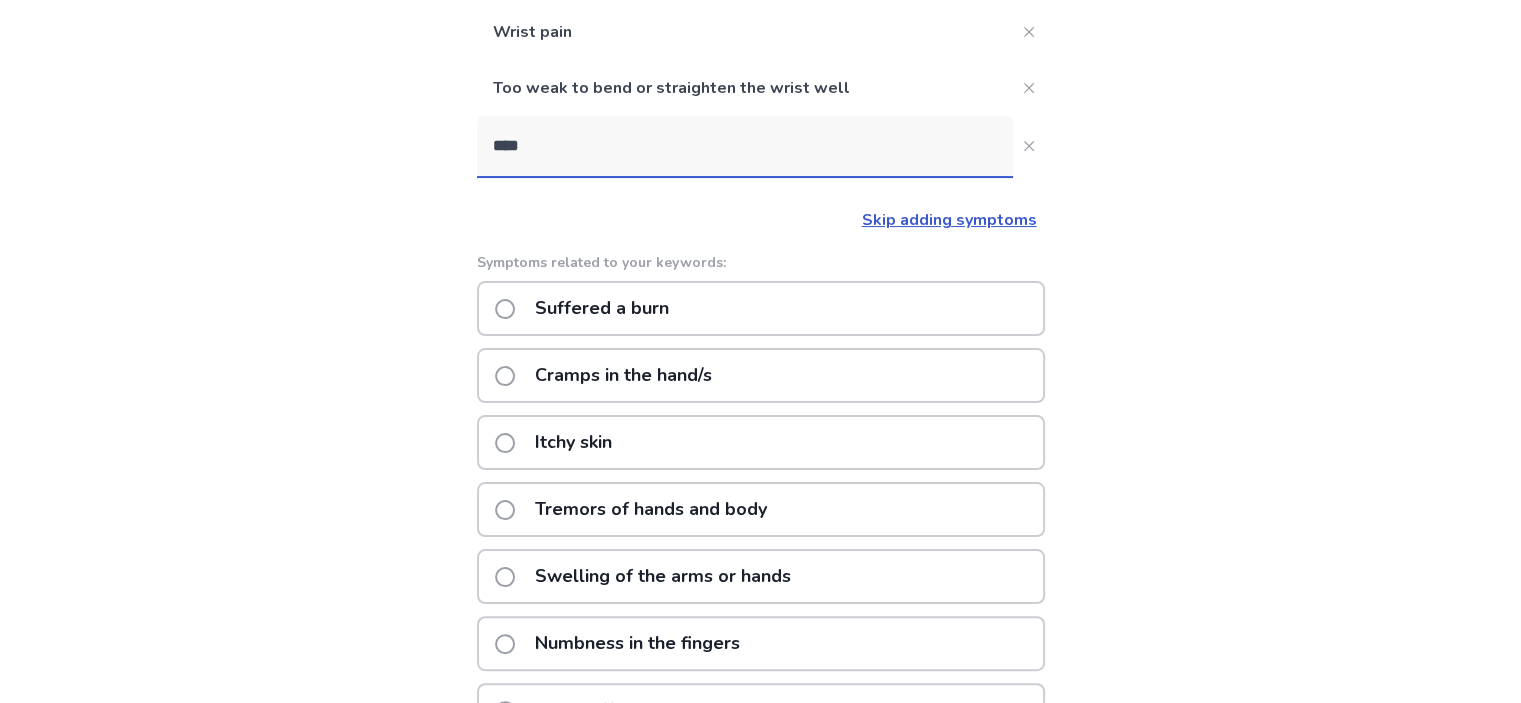 click on "Cramps in the hand/s" 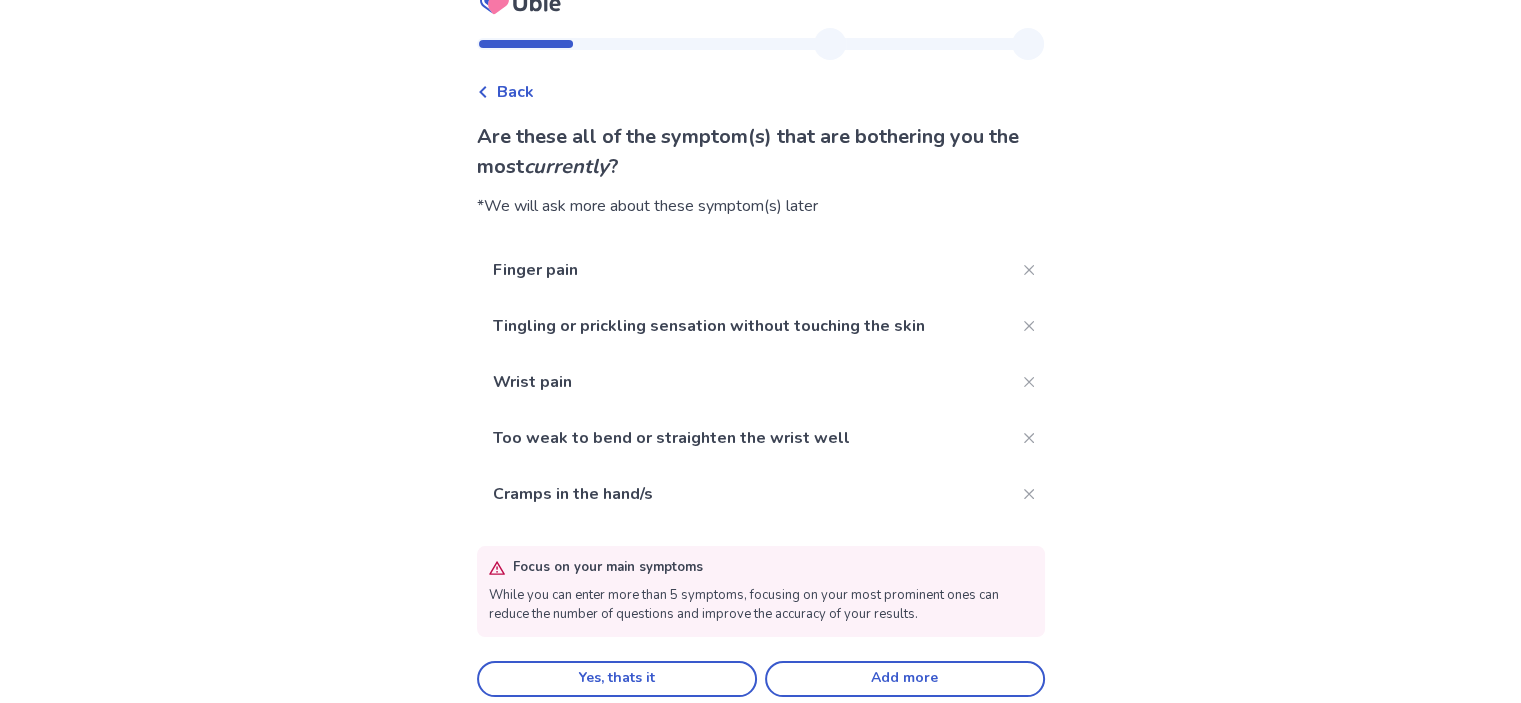 scroll, scrollTop: 47, scrollLeft: 0, axis: vertical 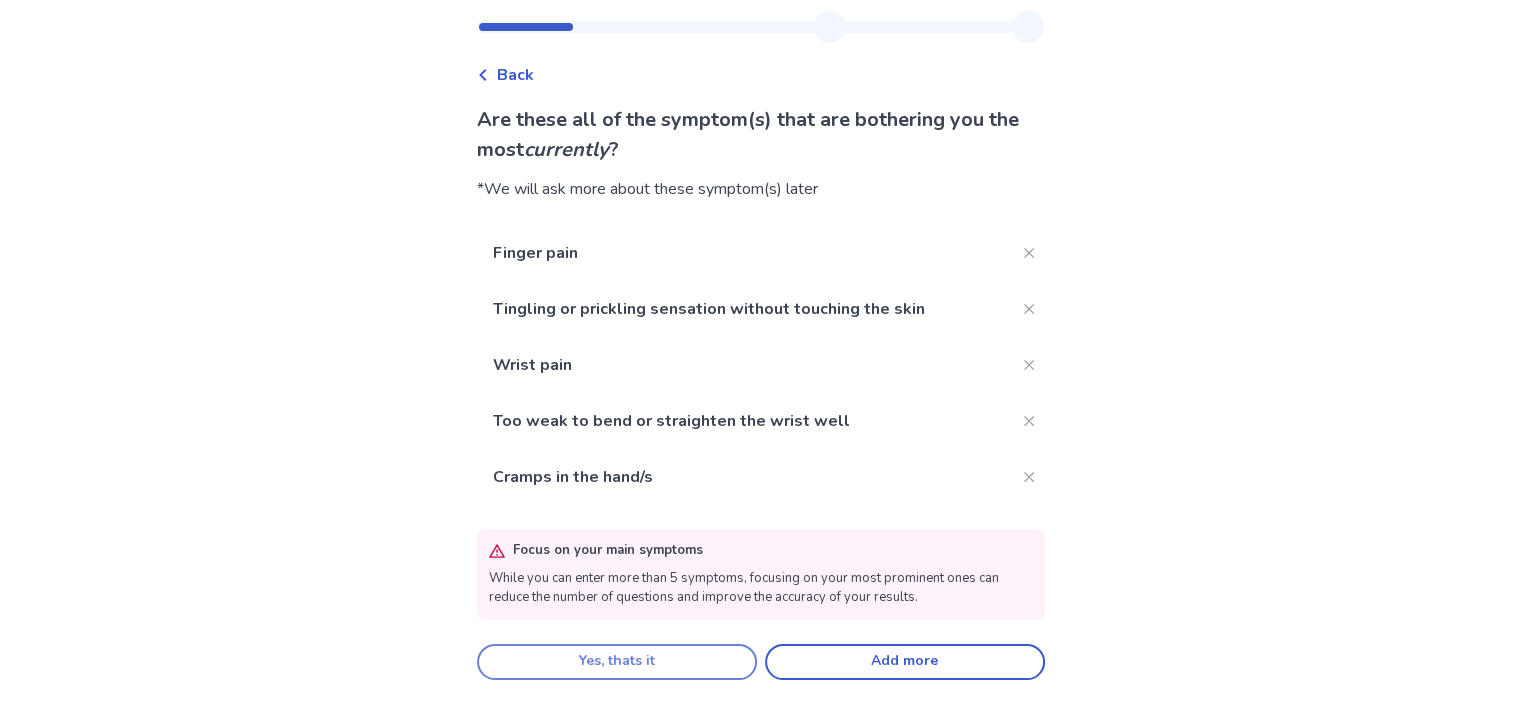 click on "Yes, thats it" 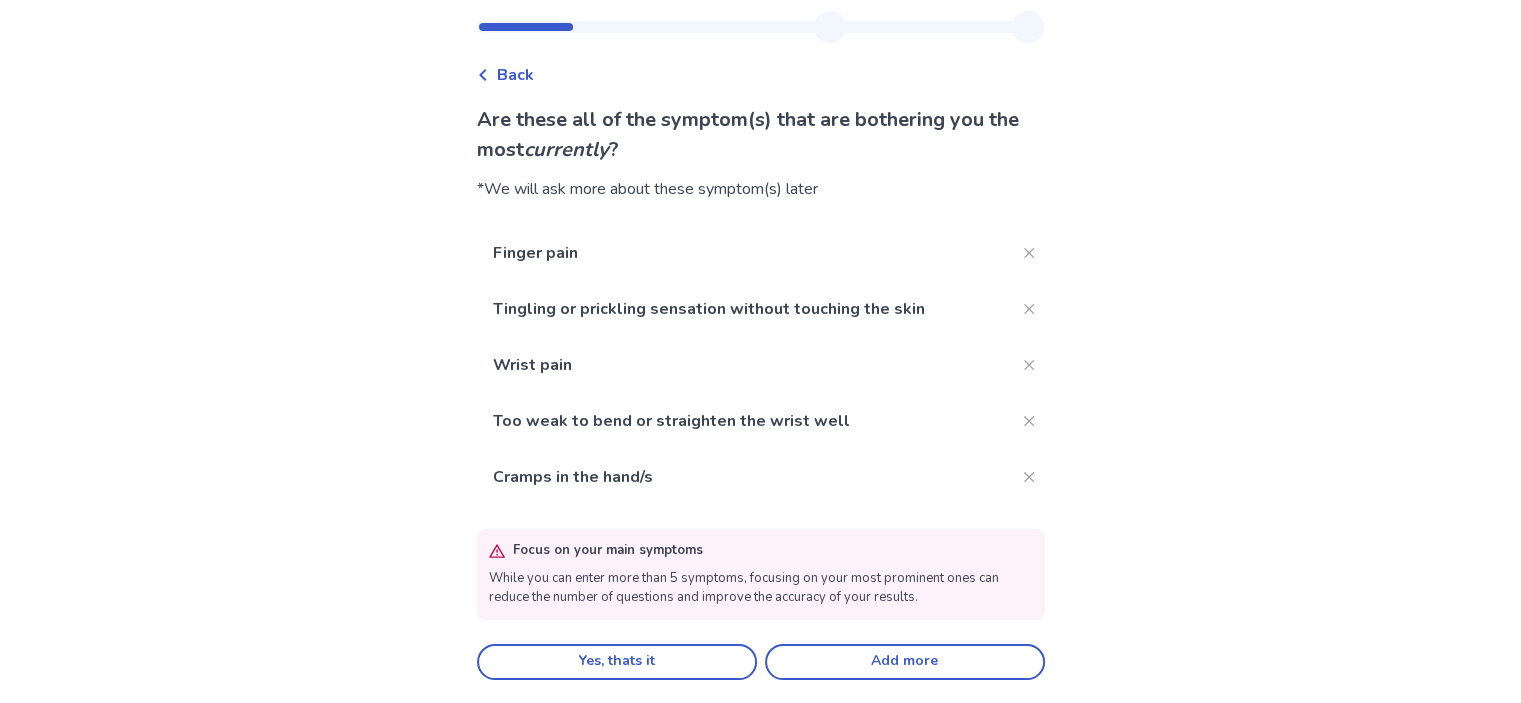 scroll, scrollTop: 0, scrollLeft: 0, axis: both 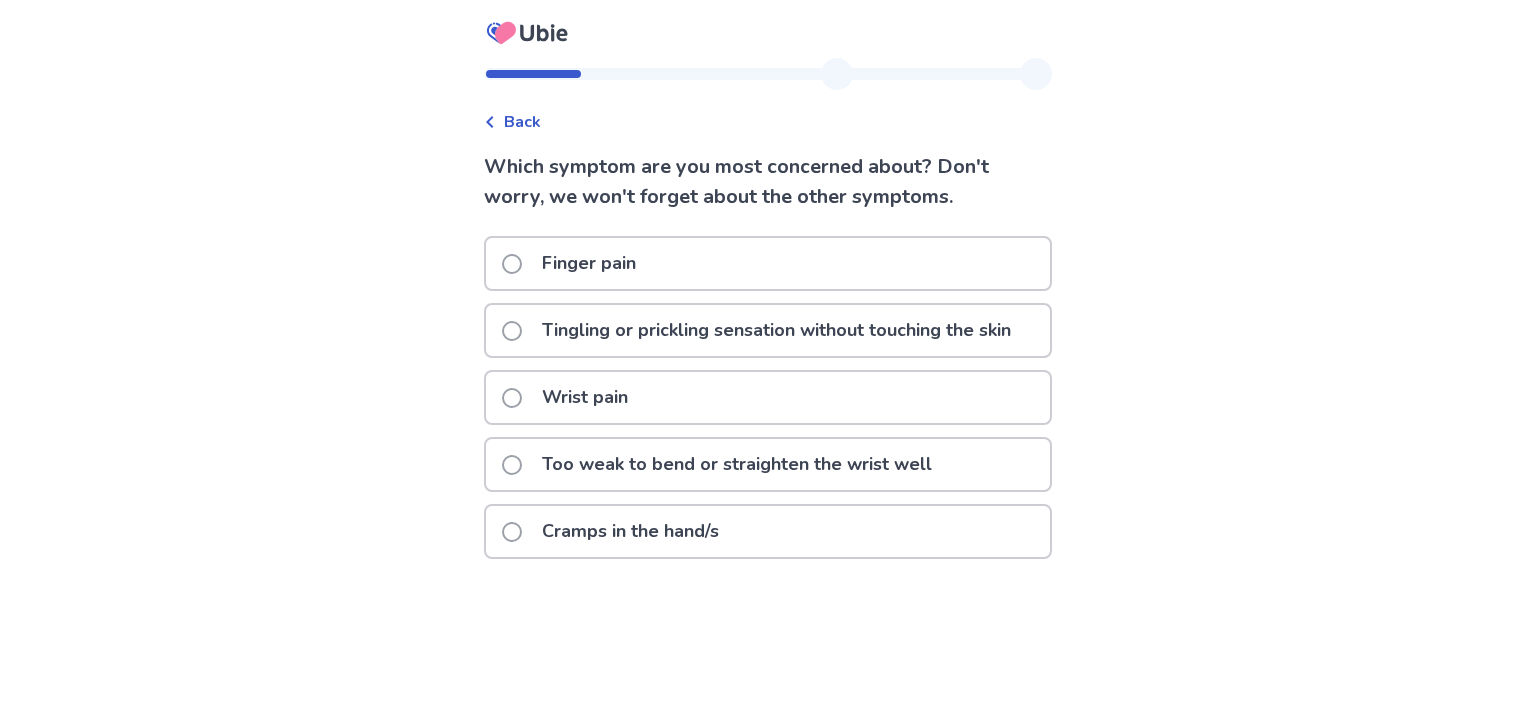 click on "Wrist pain" 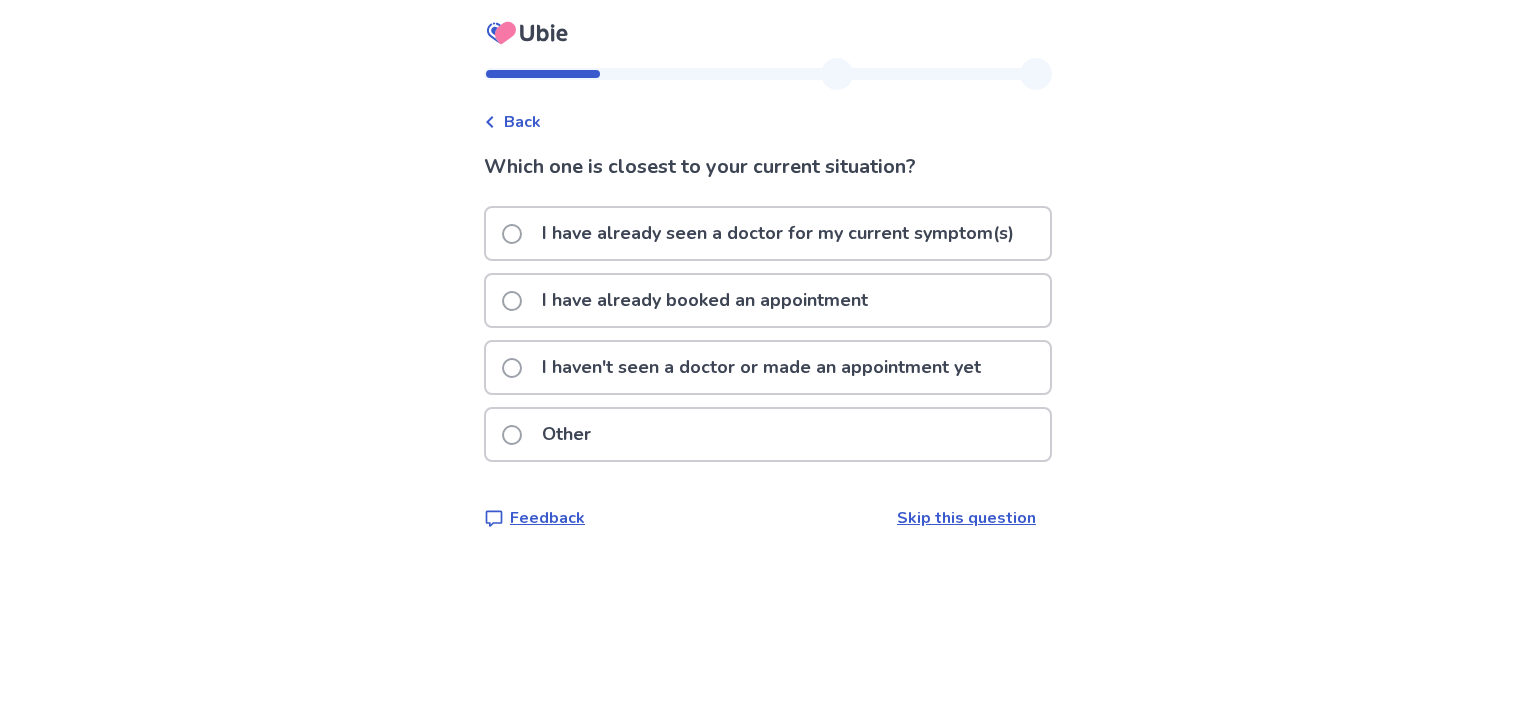 click on "Other" at bounding box center [566, 434] 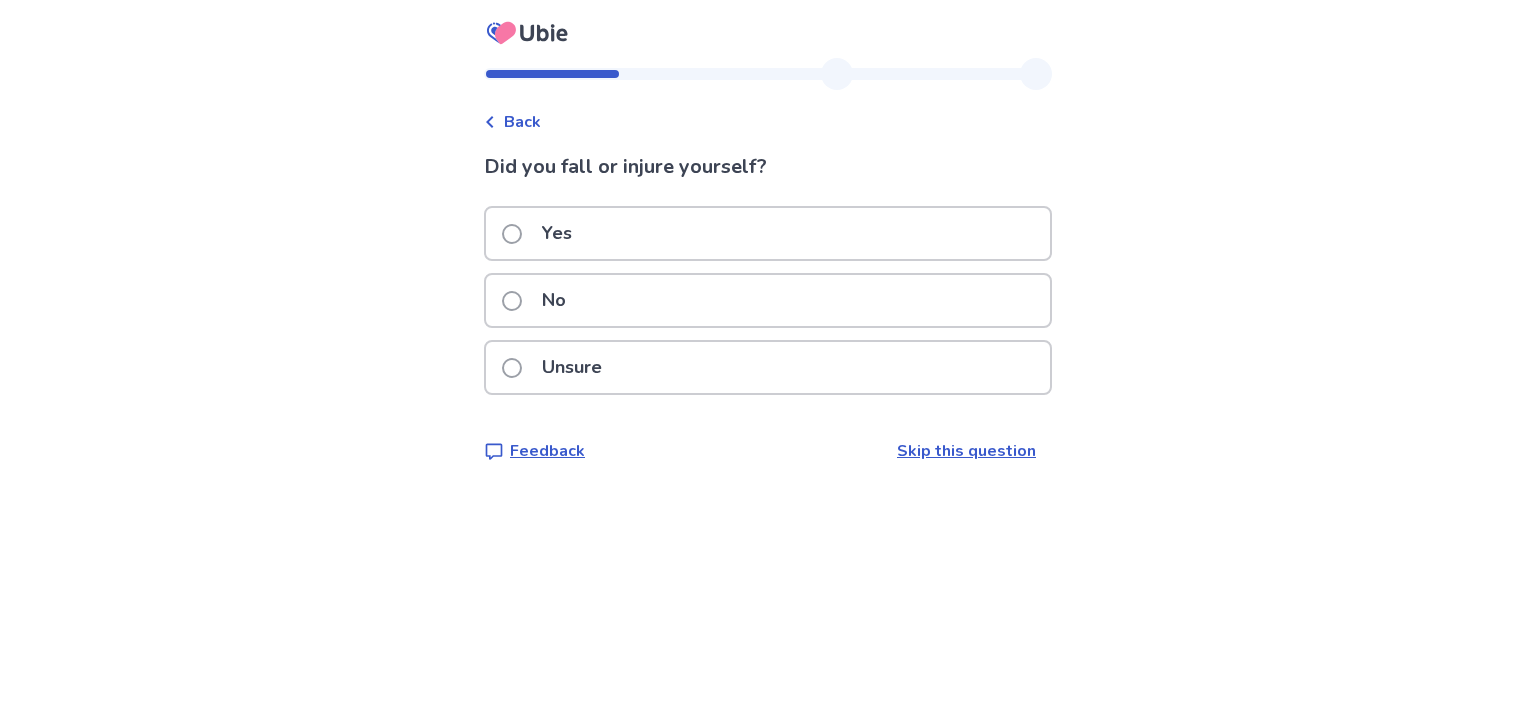 click on "Yes" at bounding box center (768, 233) 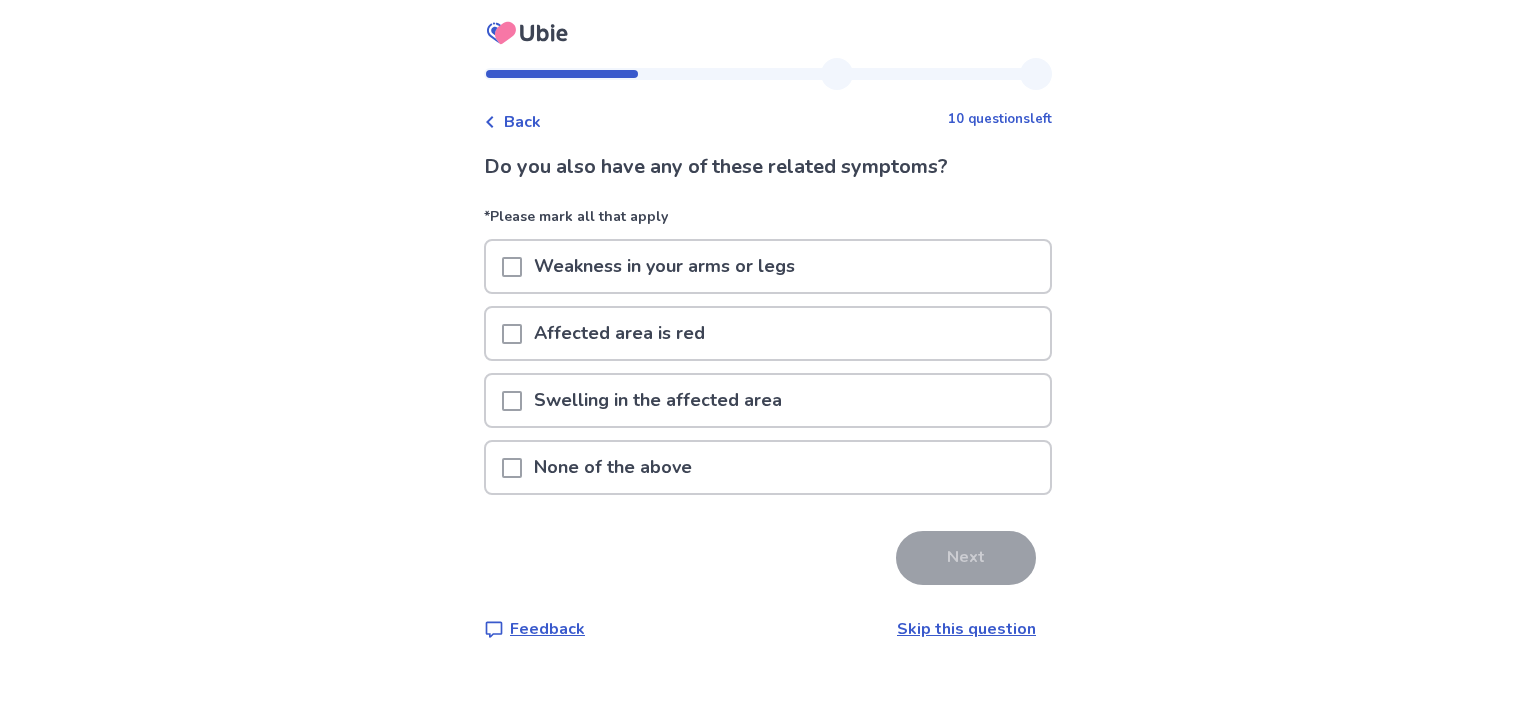 click at bounding box center (512, 334) 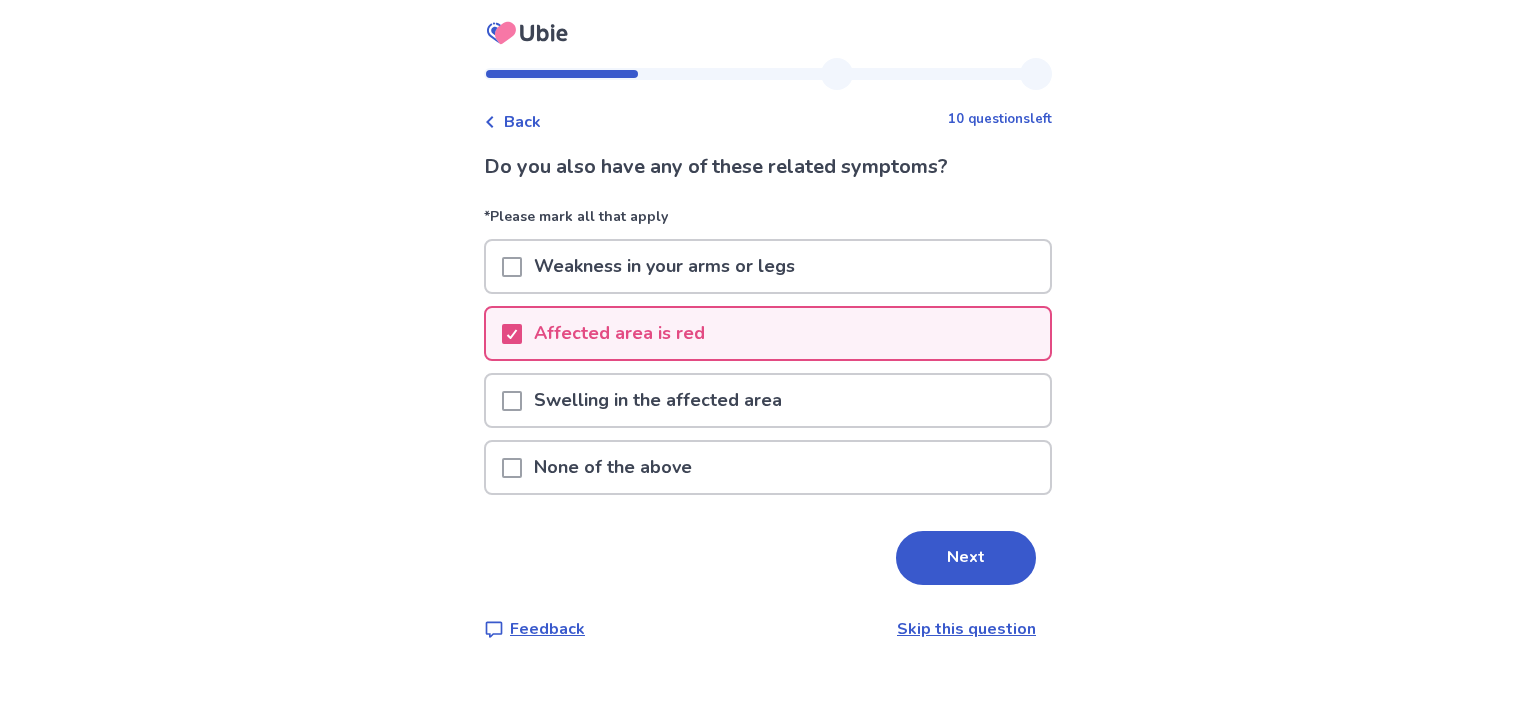 click on "Next" at bounding box center [966, 558] 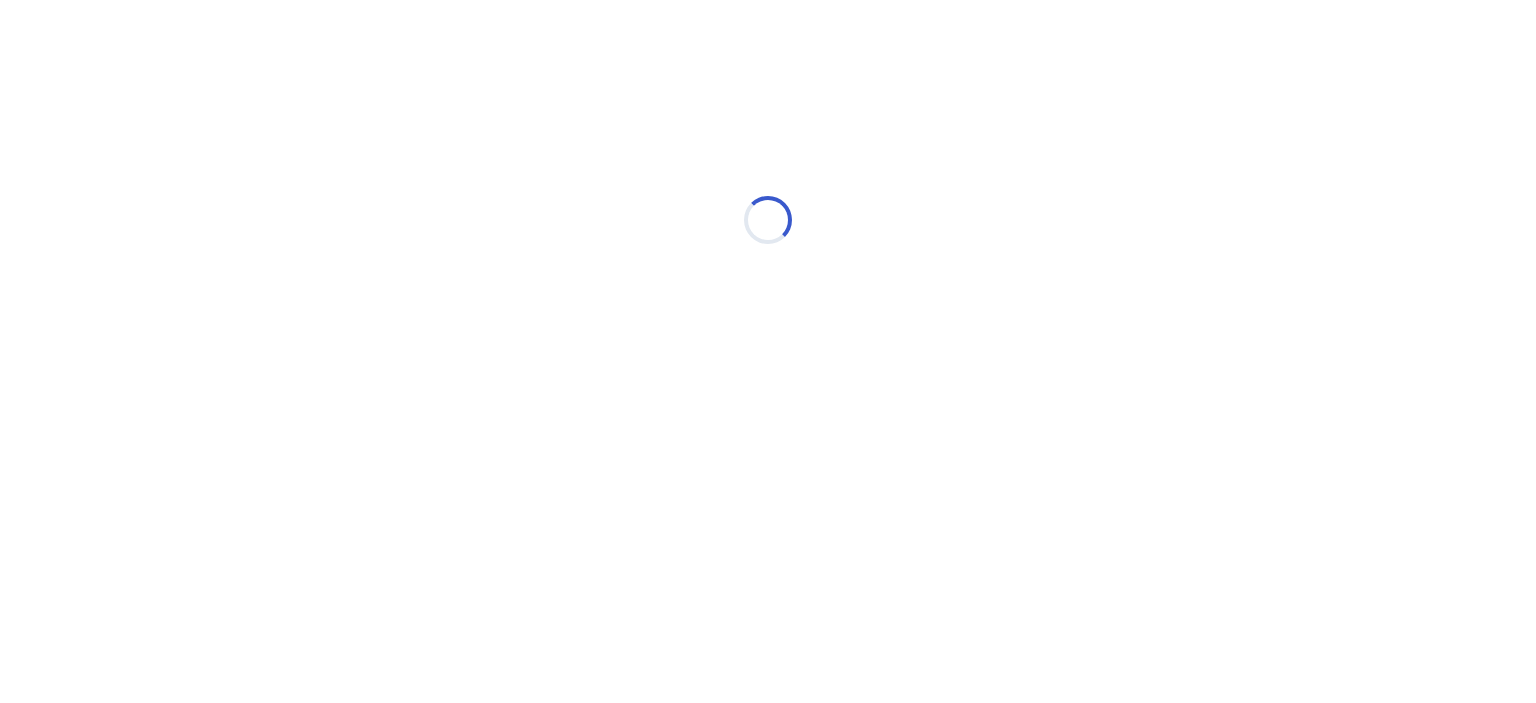 select on "*" 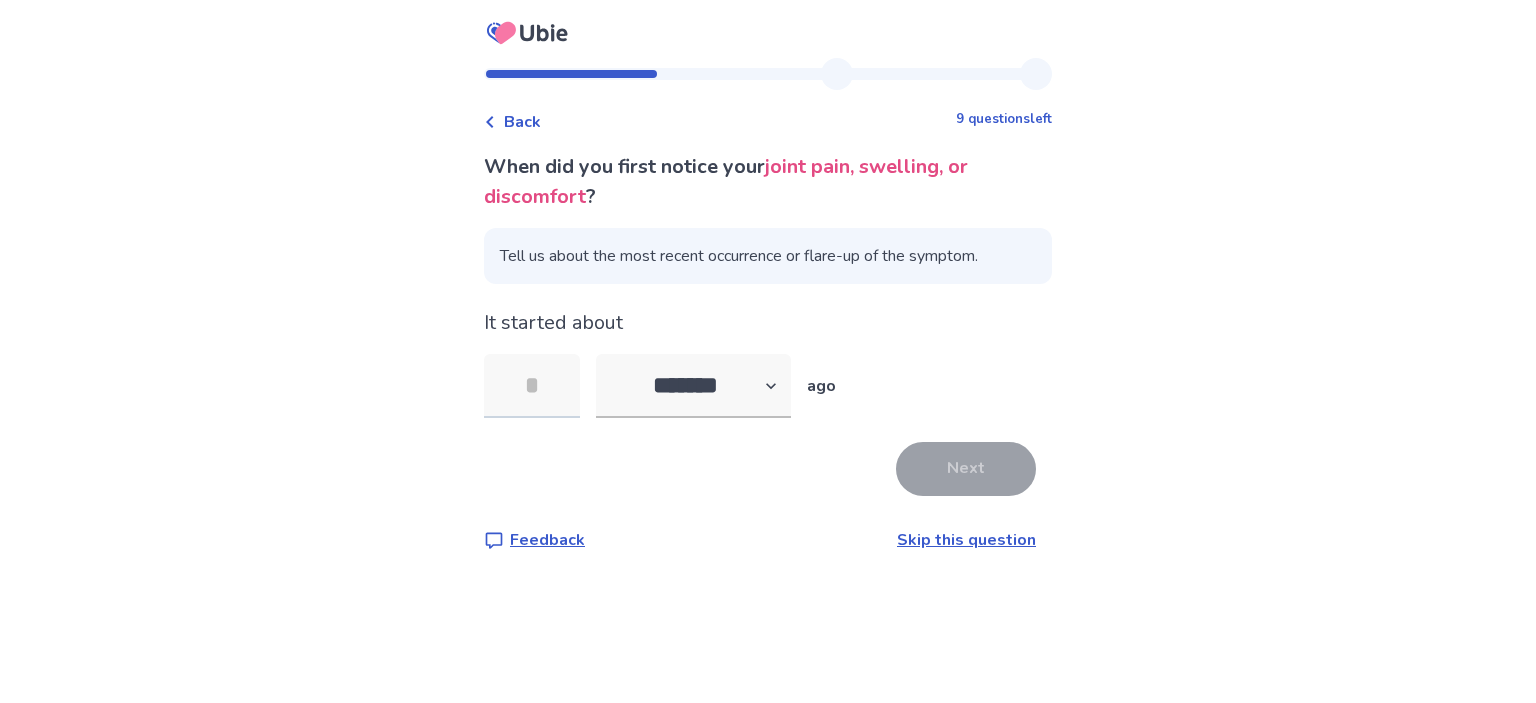 click at bounding box center (532, 386) 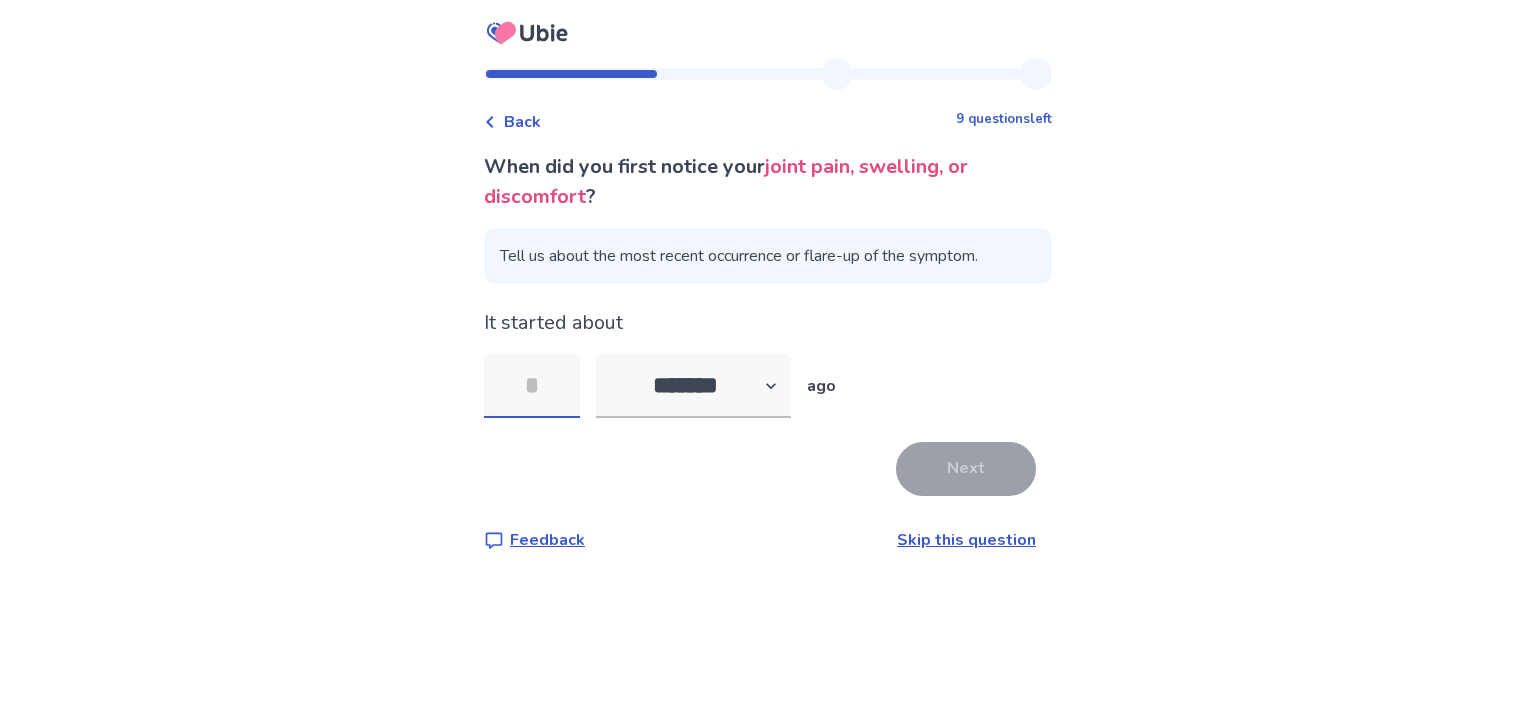click at bounding box center [532, 386] 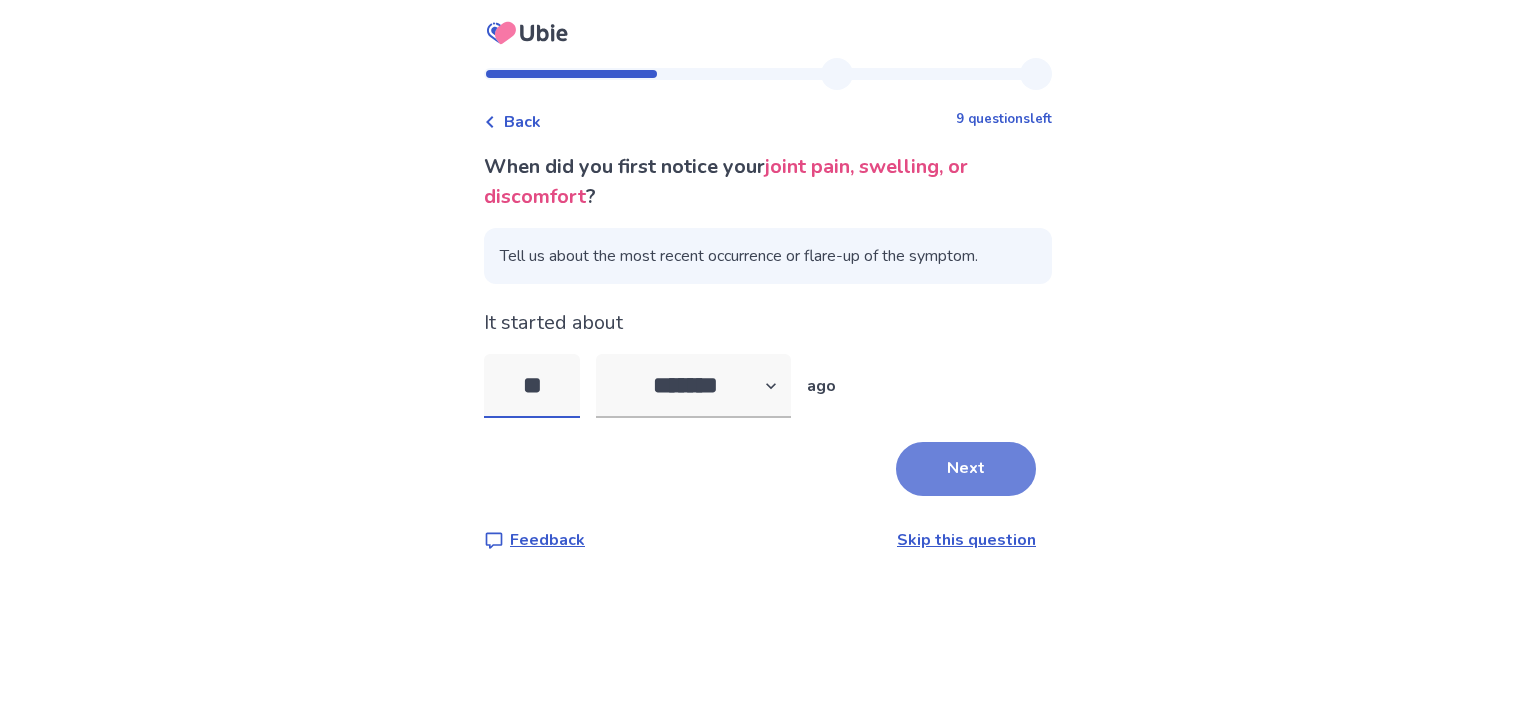 type on "**" 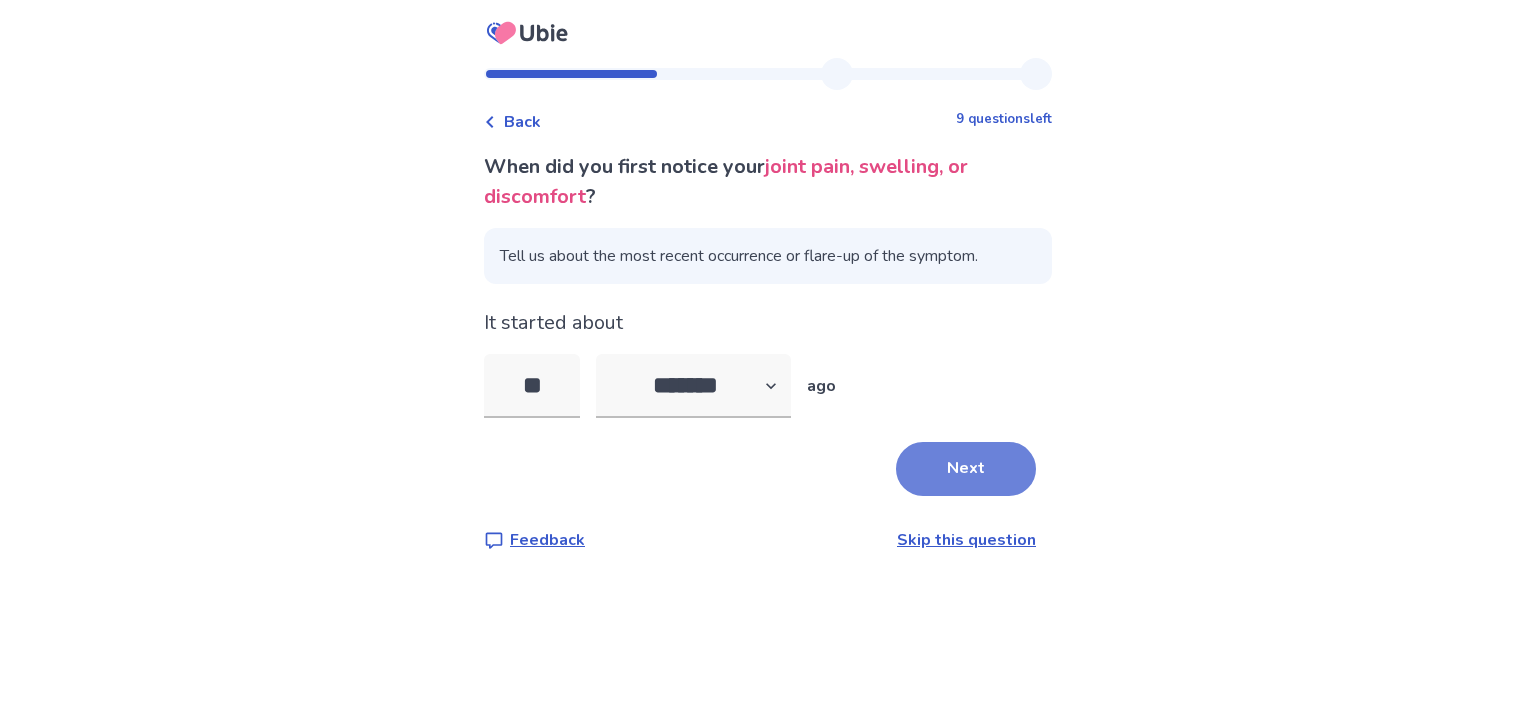 click on "Next" at bounding box center [966, 469] 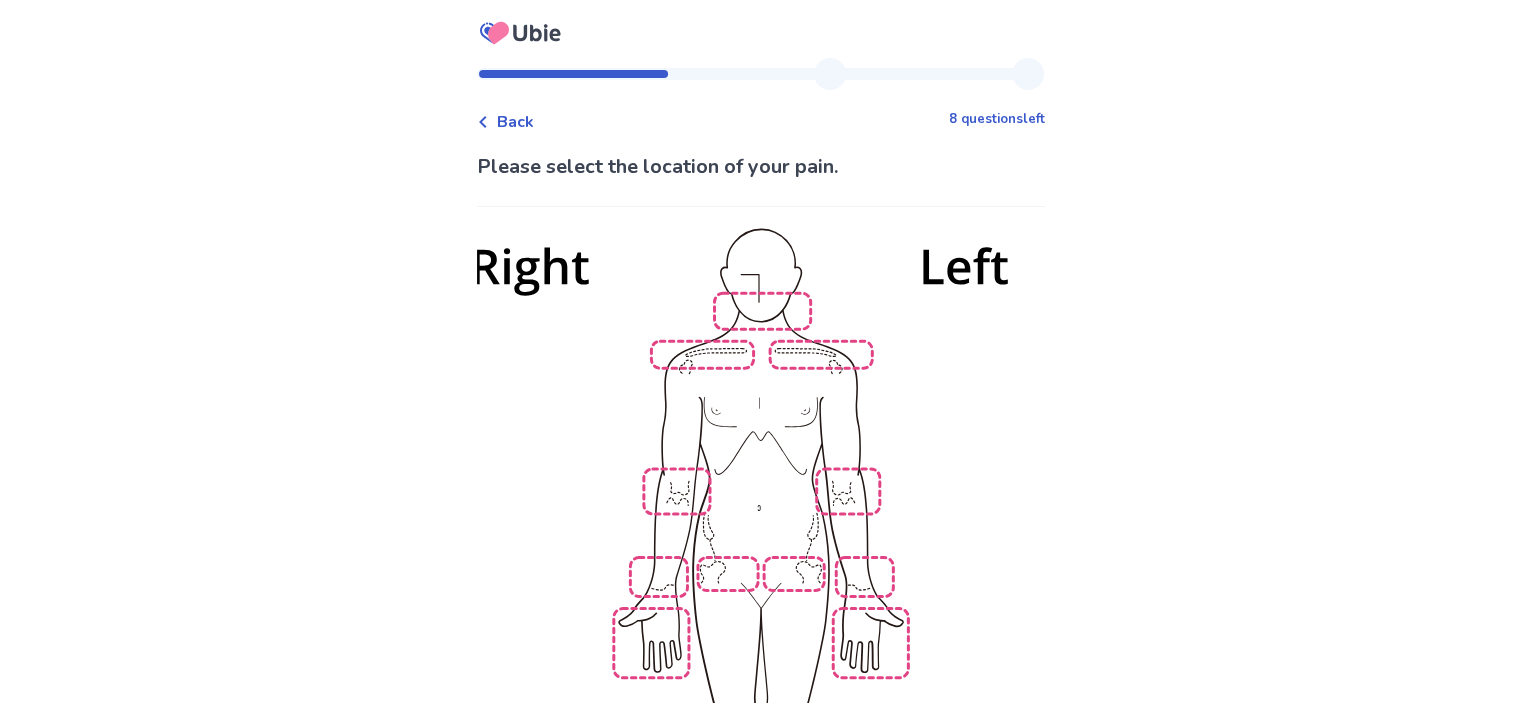 click at bounding box center [761, 590] 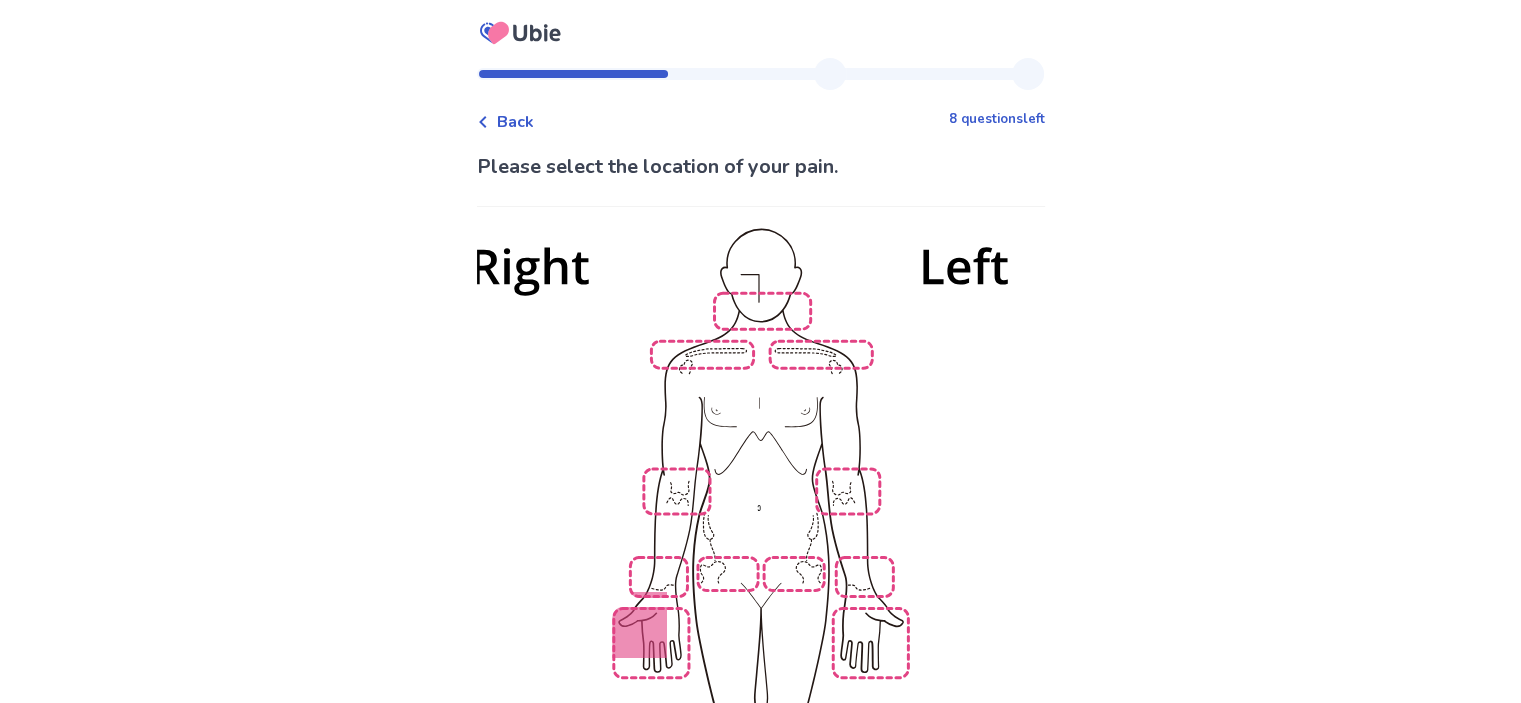 click at bounding box center (761, 590) 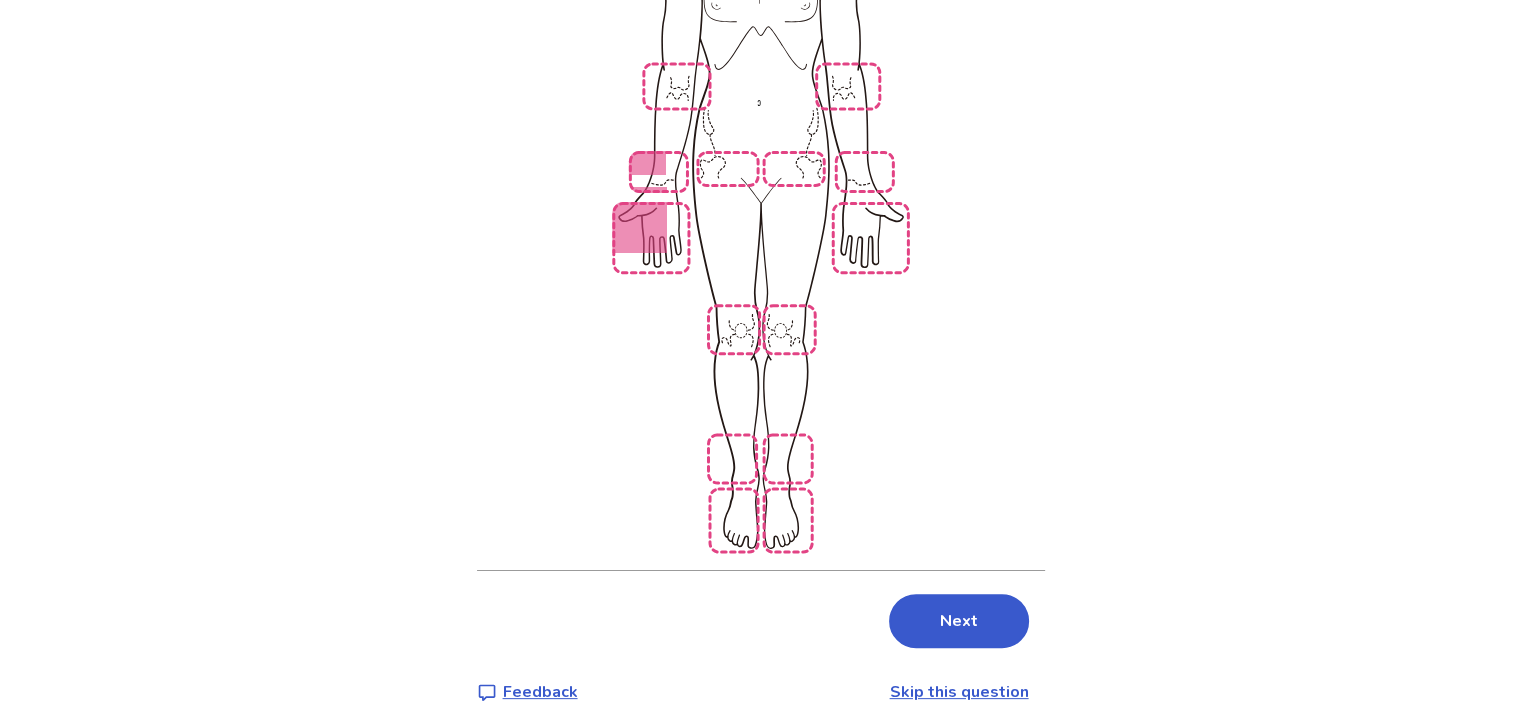 scroll, scrollTop: 0, scrollLeft: 0, axis: both 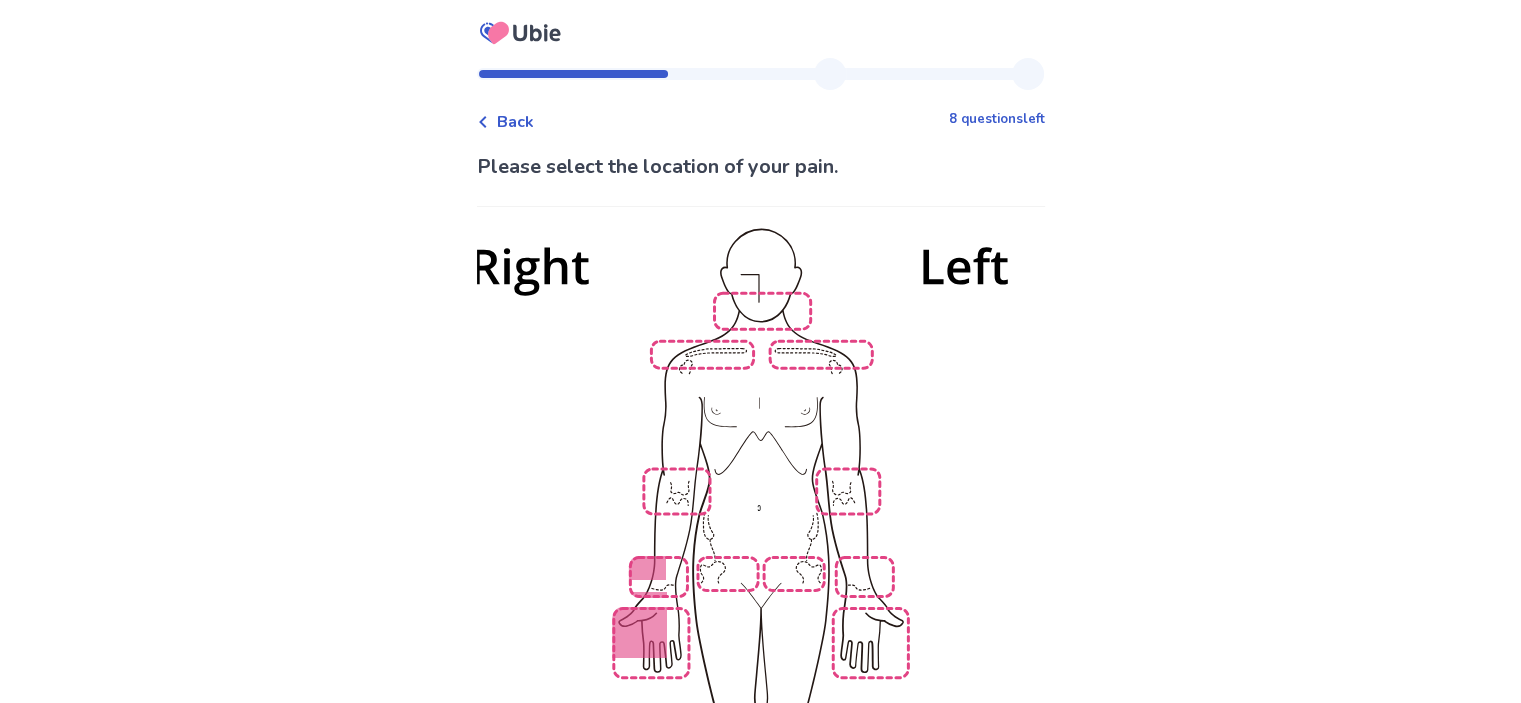 click at bounding box center (761, 590) 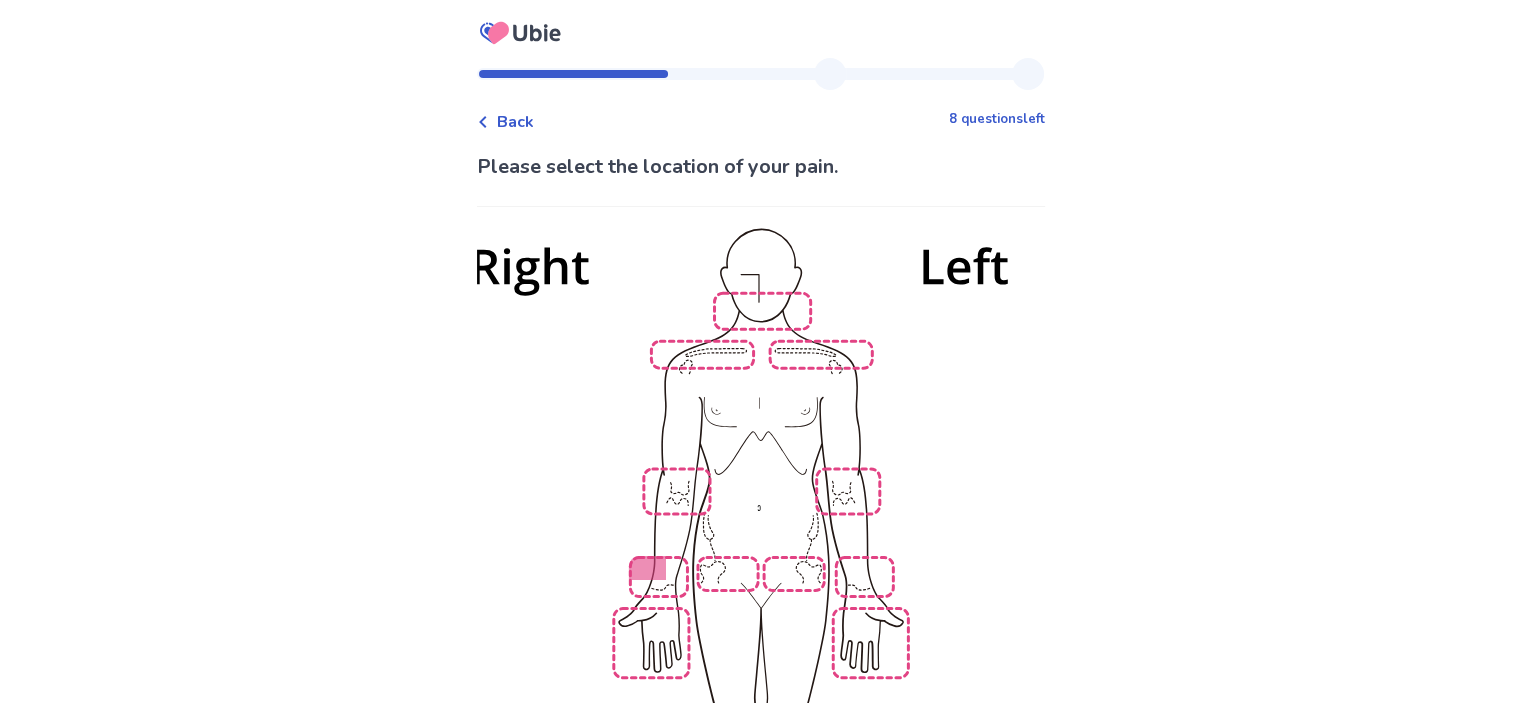 click at bounding box center [761, 590] 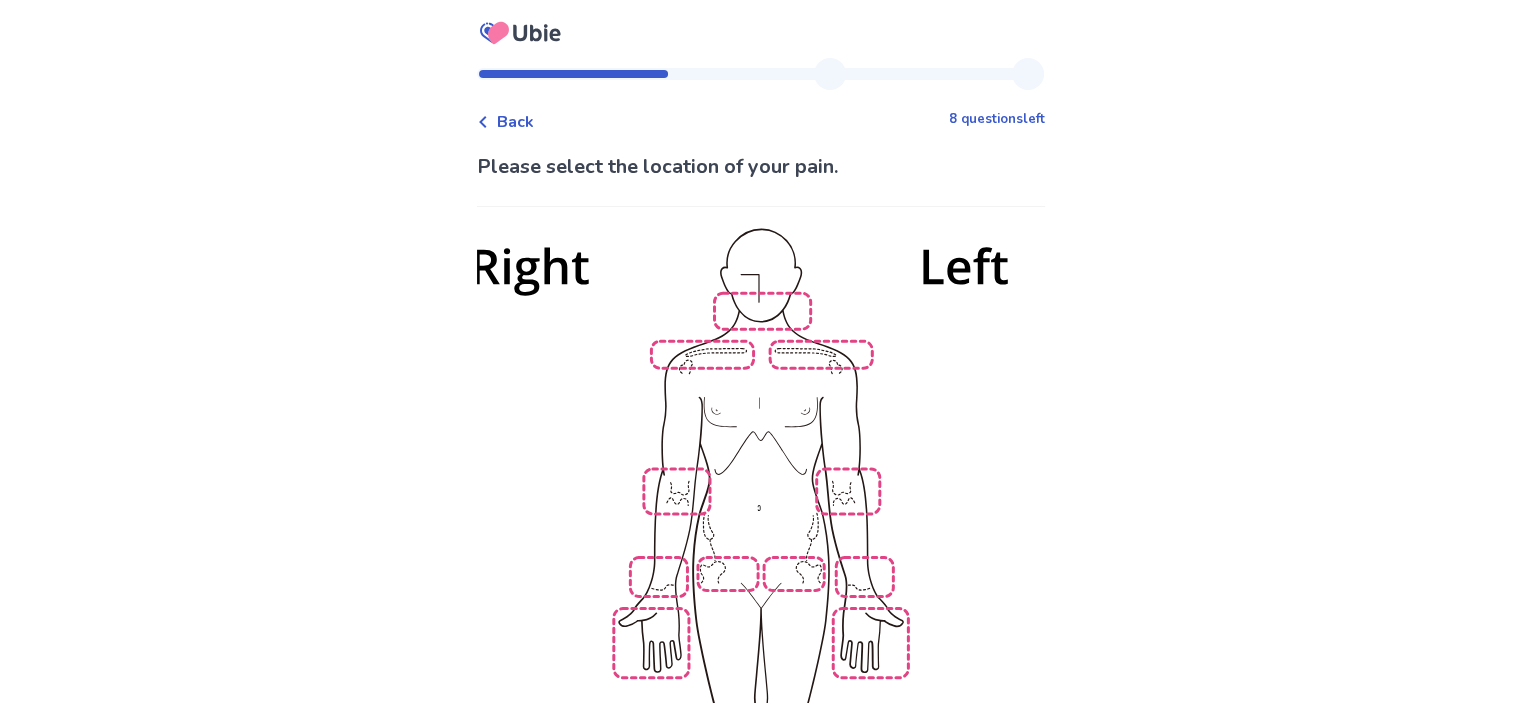 click at bounding box center (761, 590) 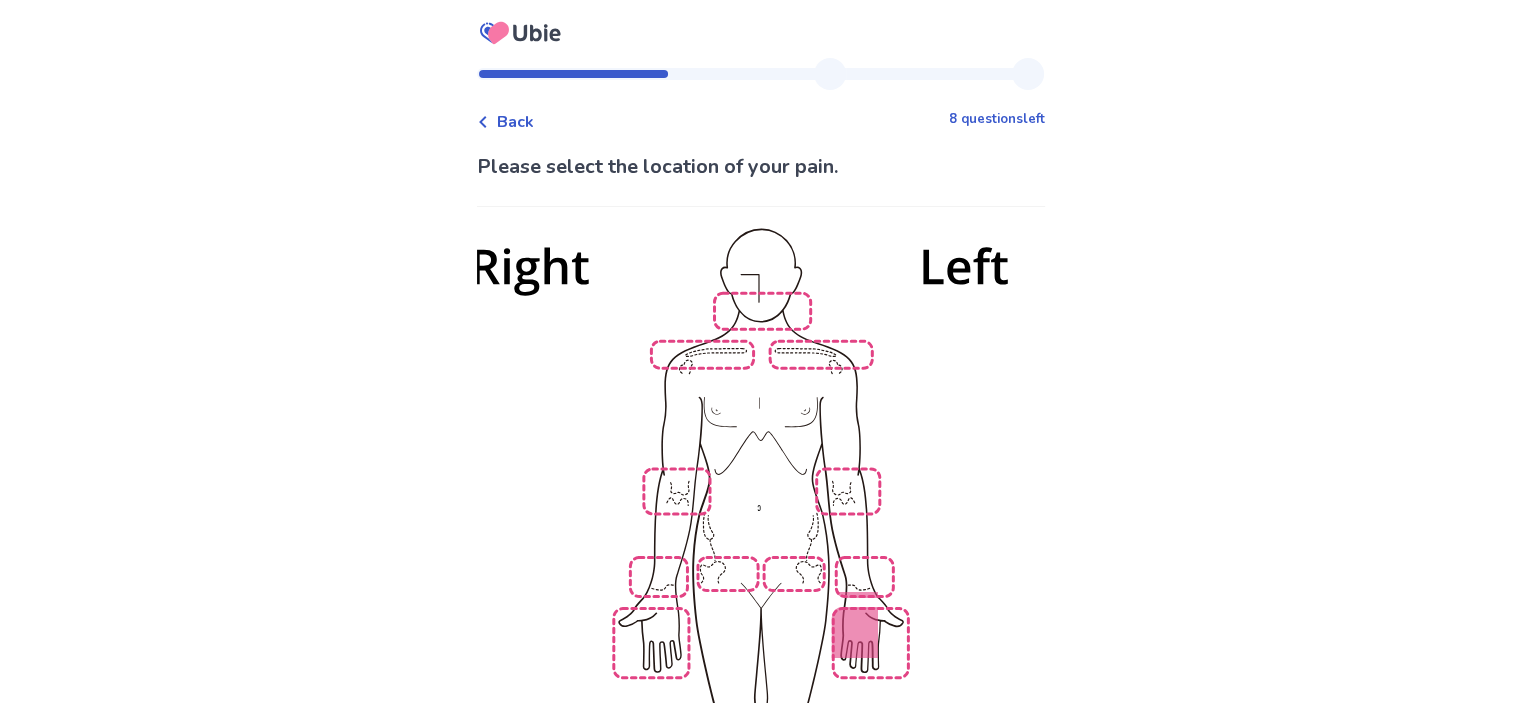 click at bounding box center [761, 590] 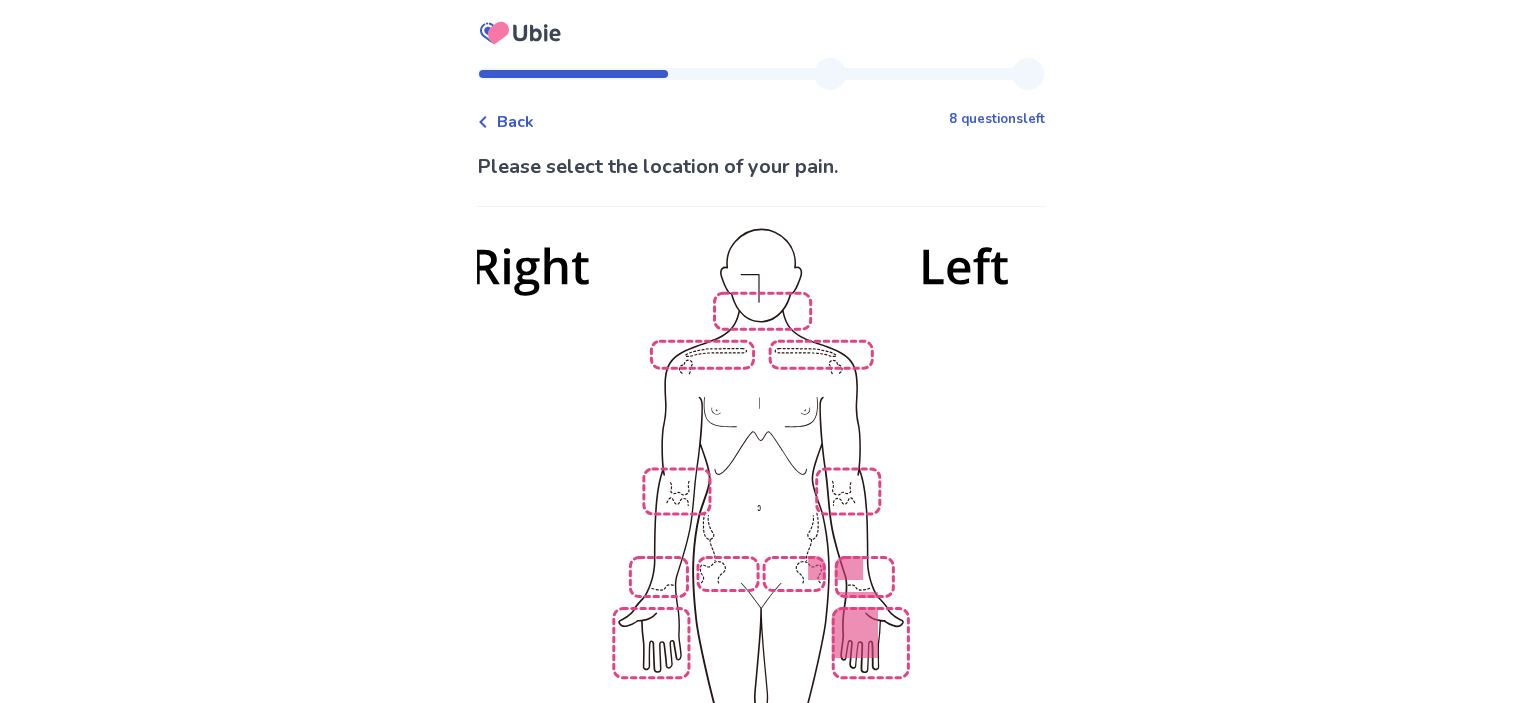 scroll, scrollTop: 405, scrollLeft: 0, axis: vertical 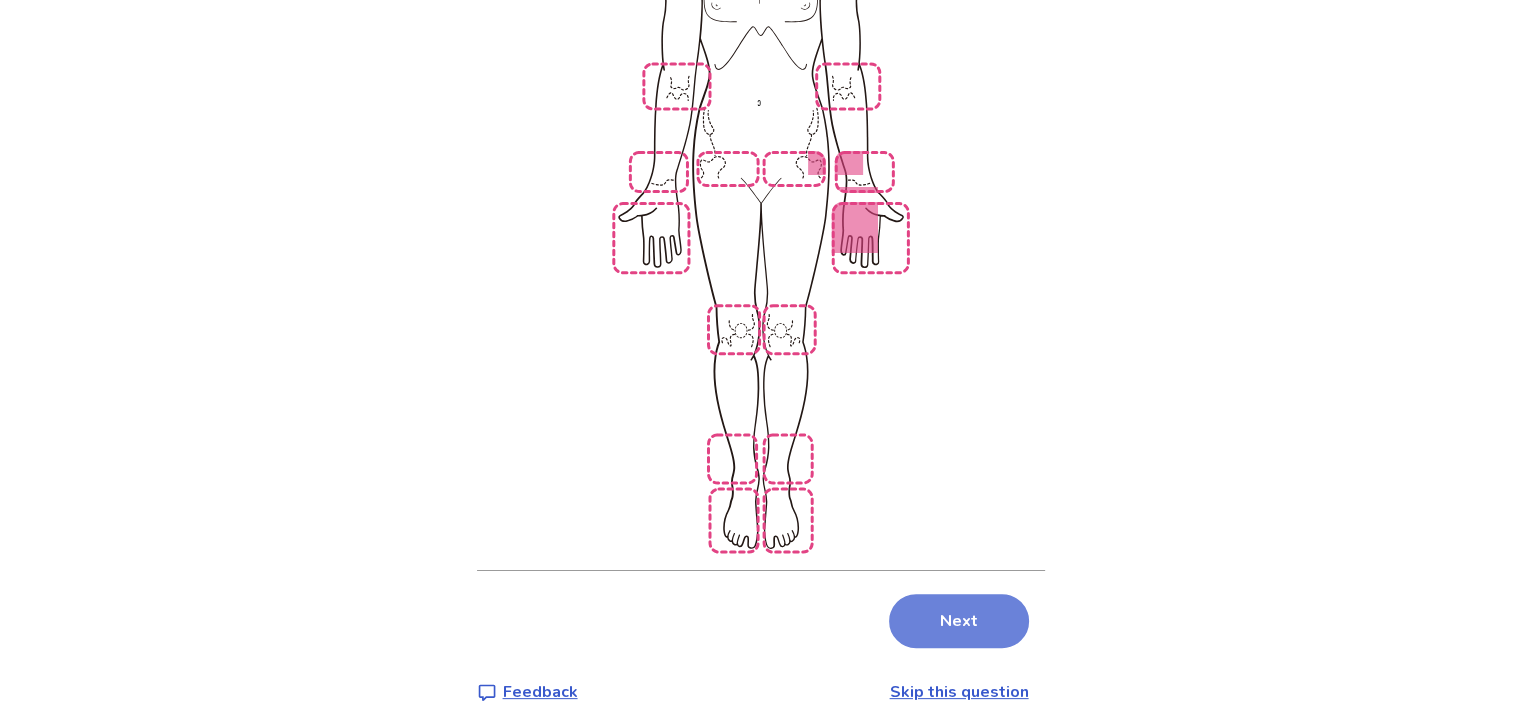 click on "Next" at bounding box center [959, 621] 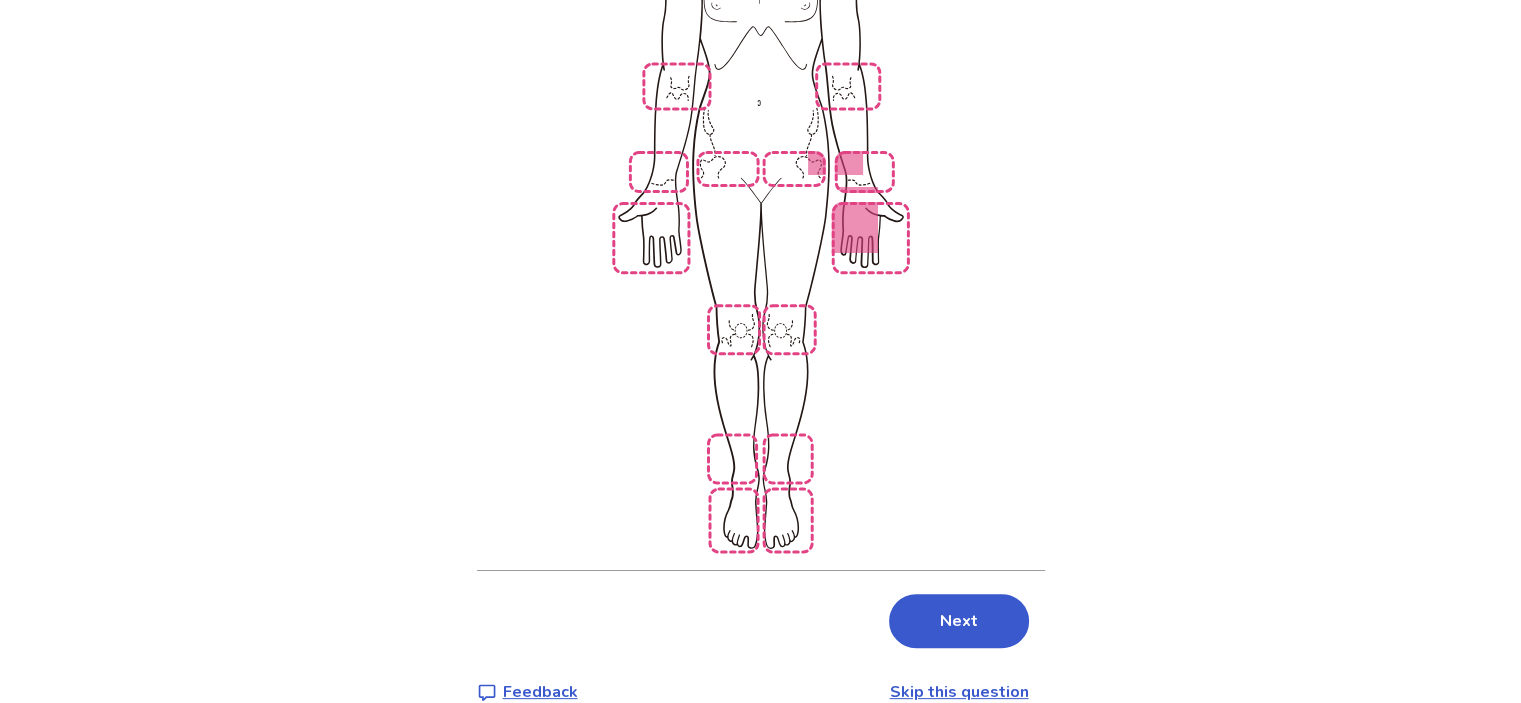 scroll, scrollTop: 0, scrollLeft: 0, axis: both 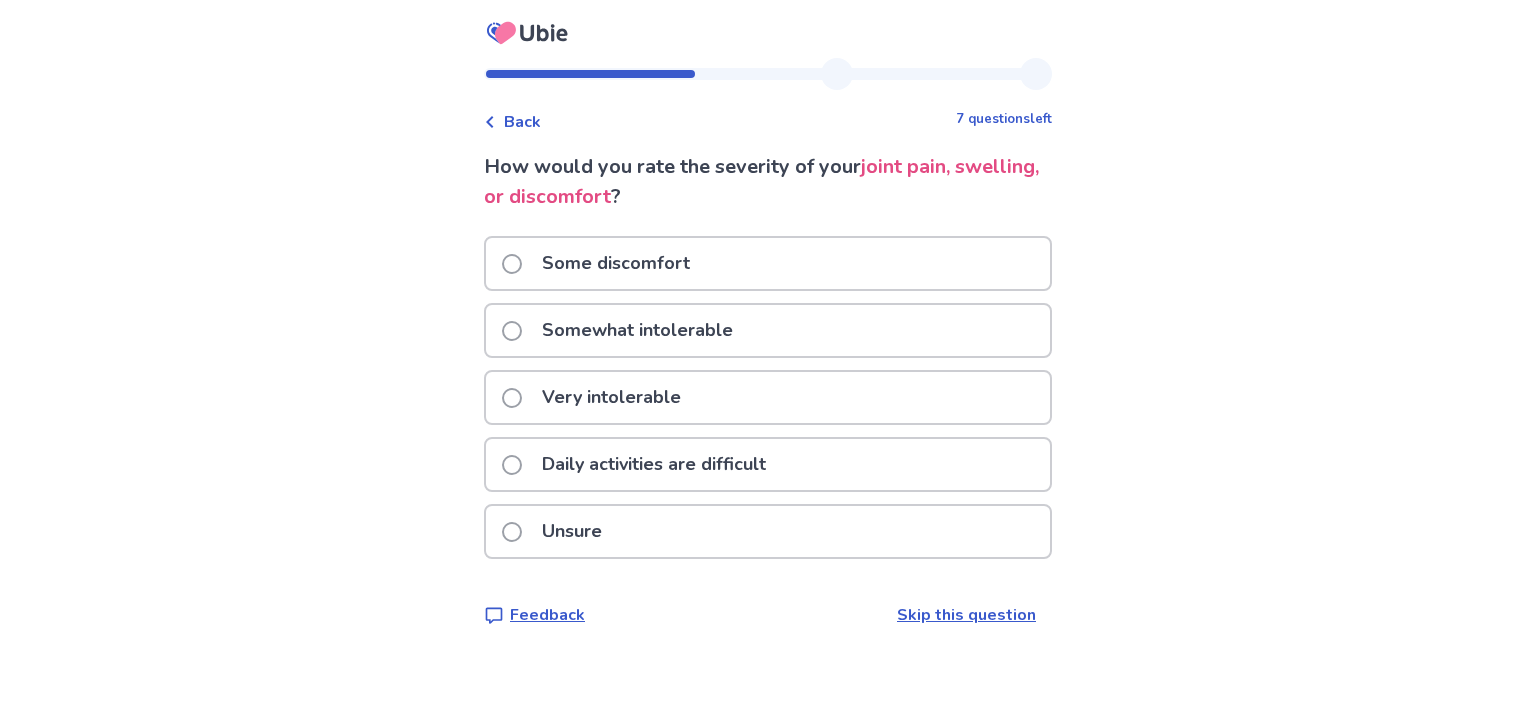 click on "Somewhat intolerable" at bounding box center (637, 330) 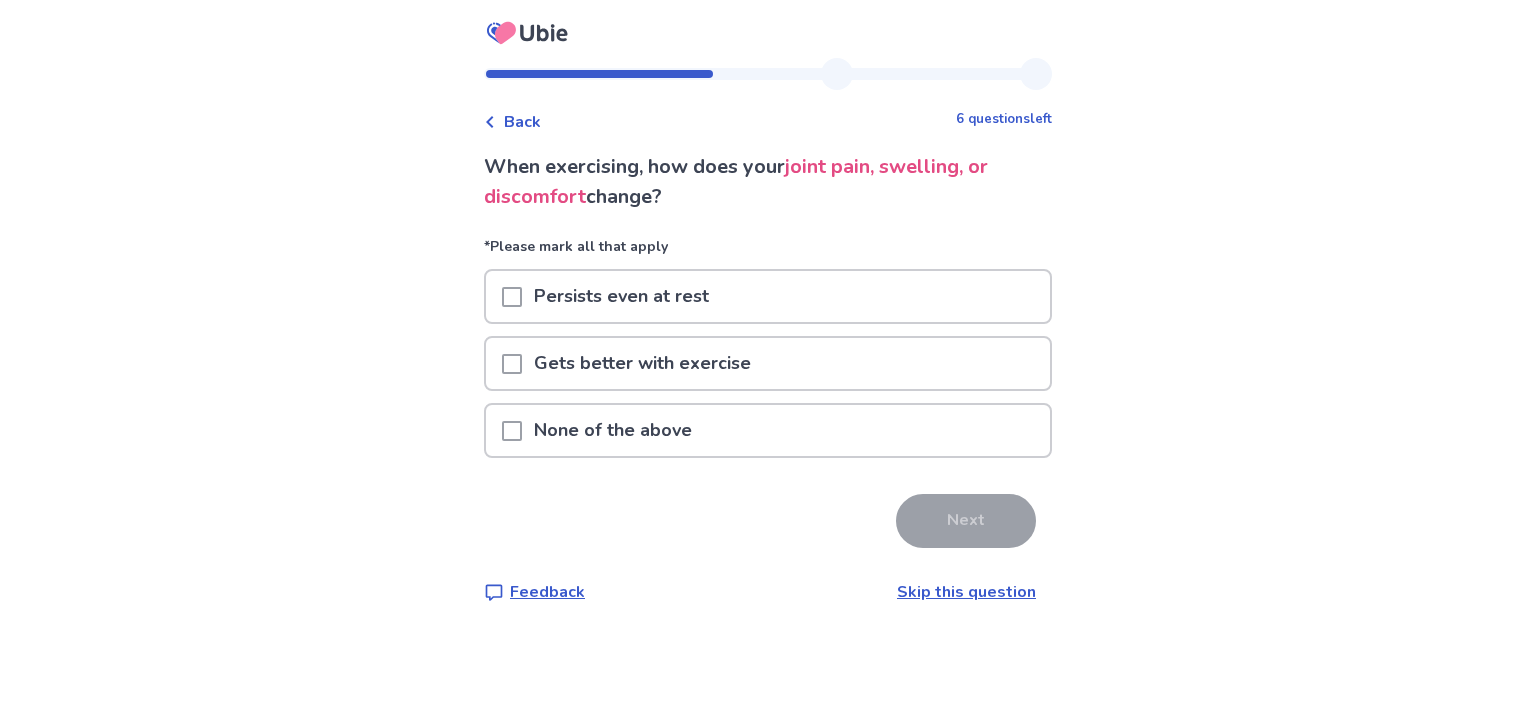 click on "None of the above" at bounding box center (613, 430) 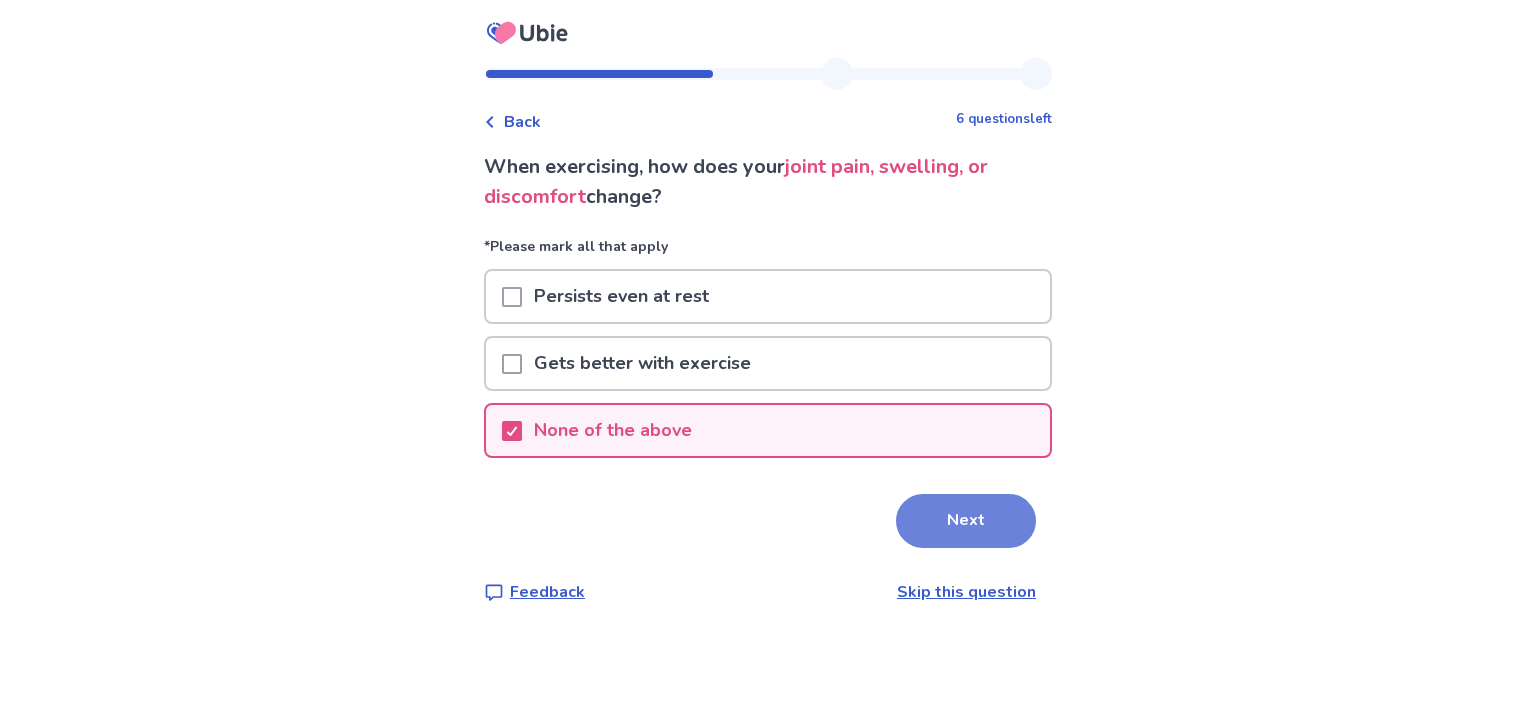 click on "Next" at bounding box center (966, 521) 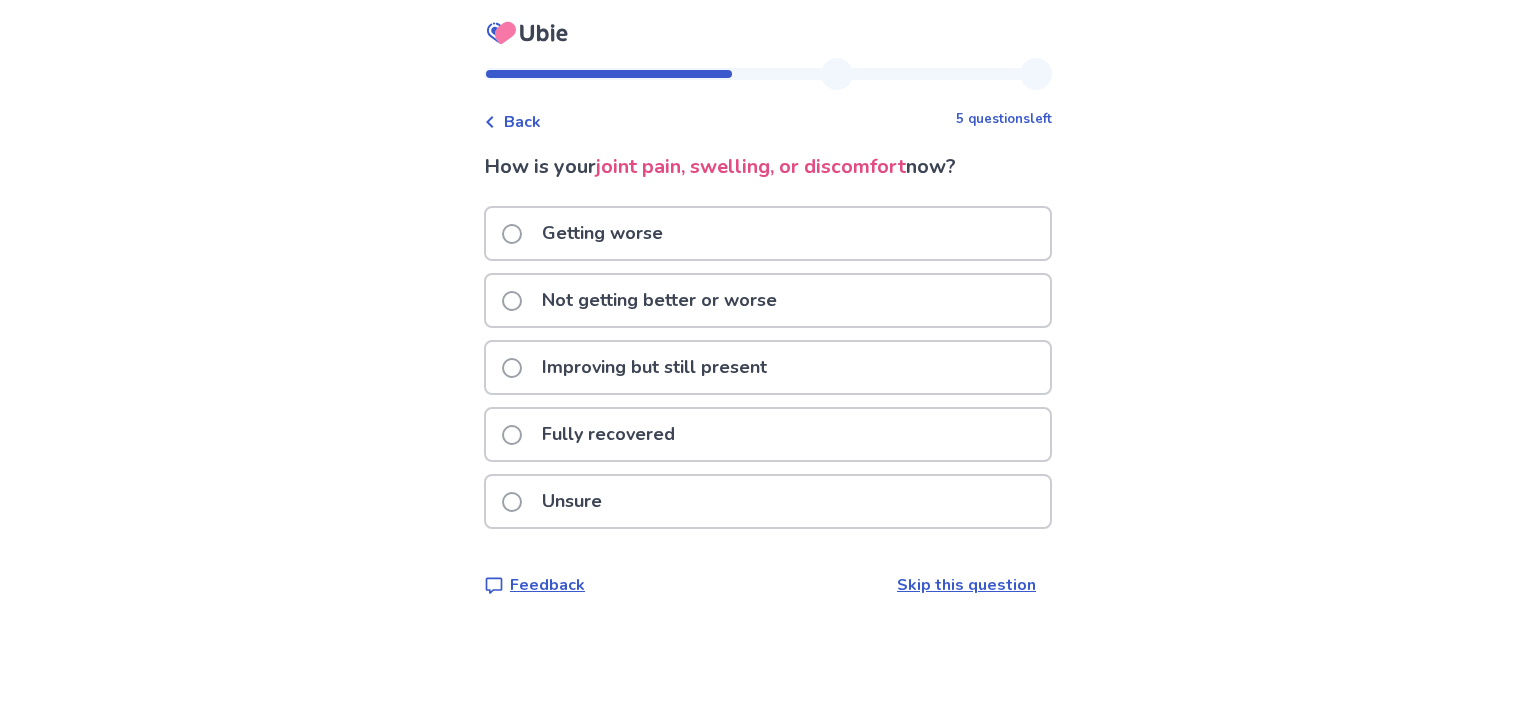 click on "Not getting better or worse" at bounding box center (659, 300) 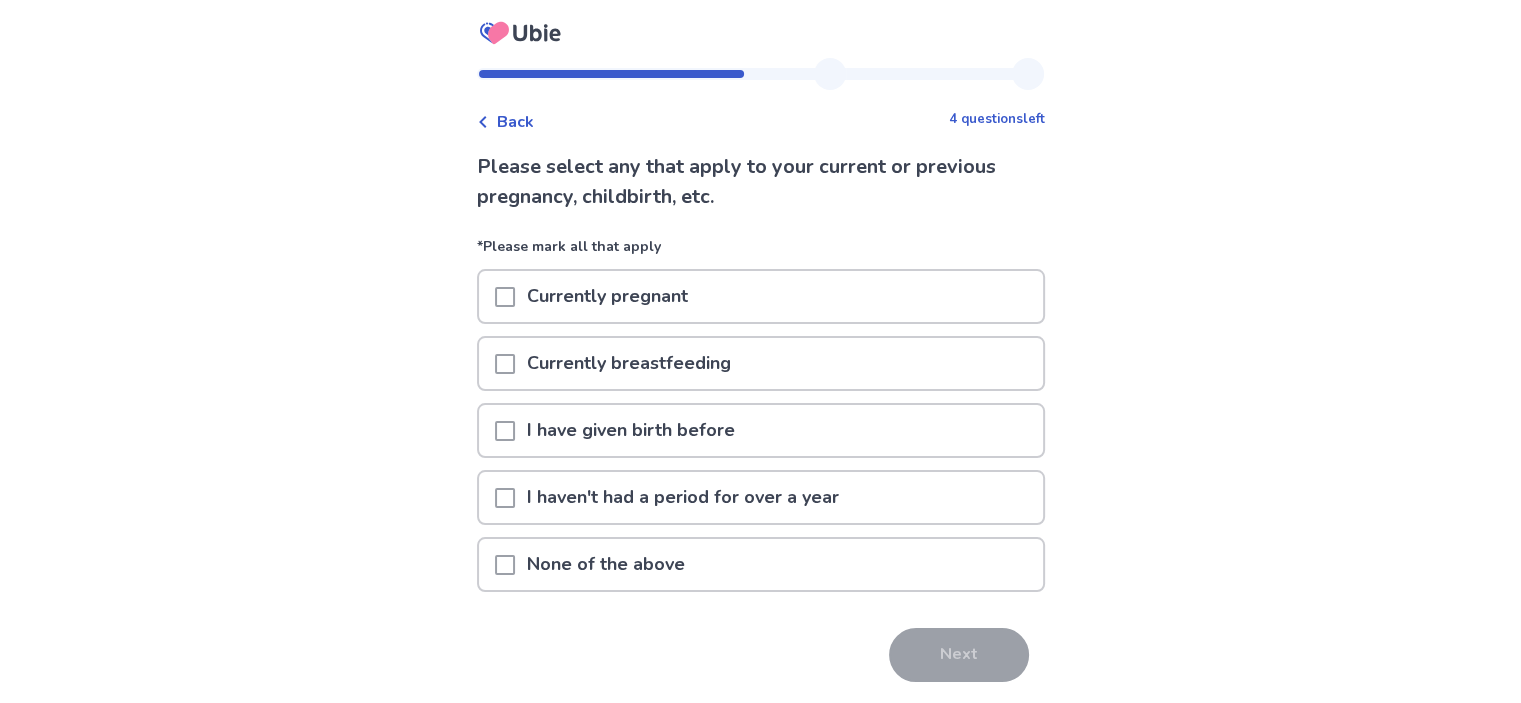 click on "None of the above" at bounding box center (606, 564) 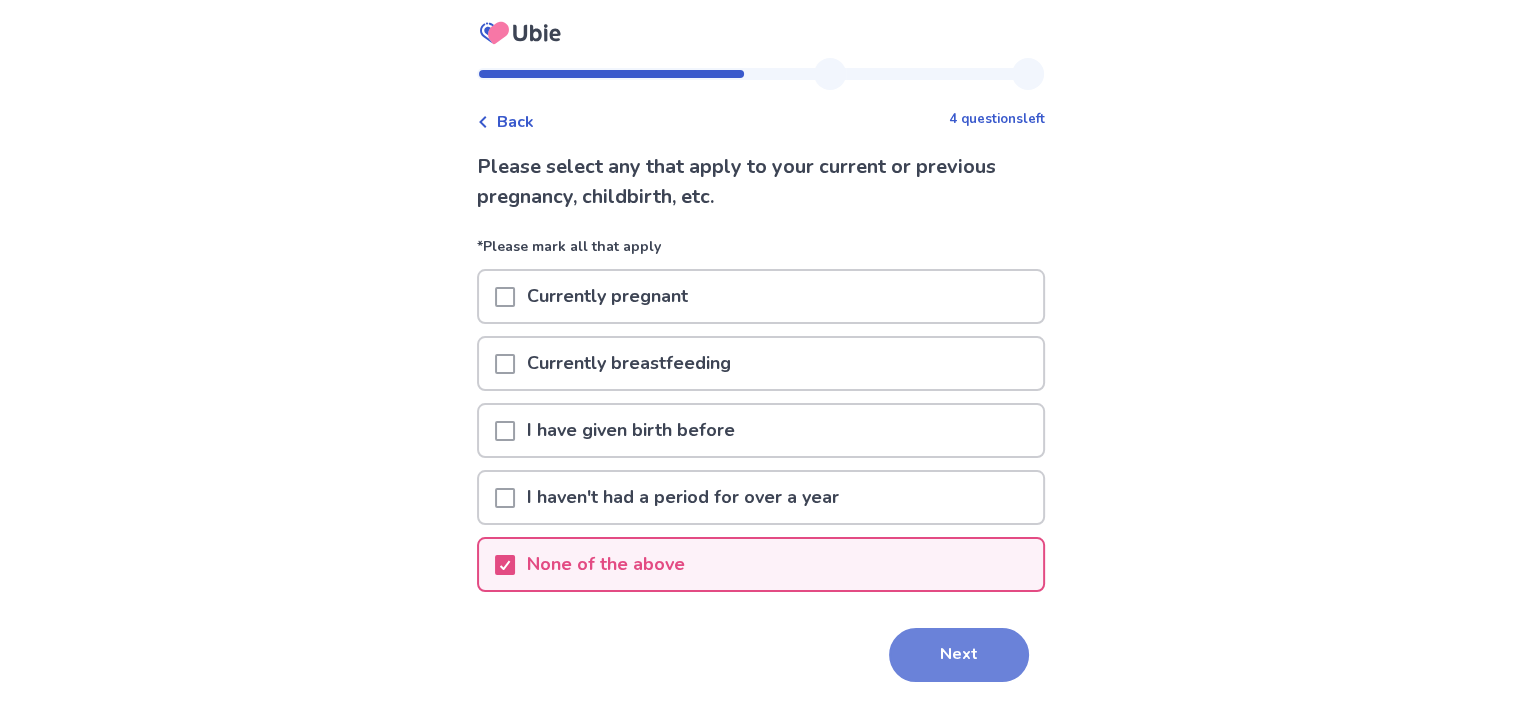 click on "Next" at bounding box center (959, 655) 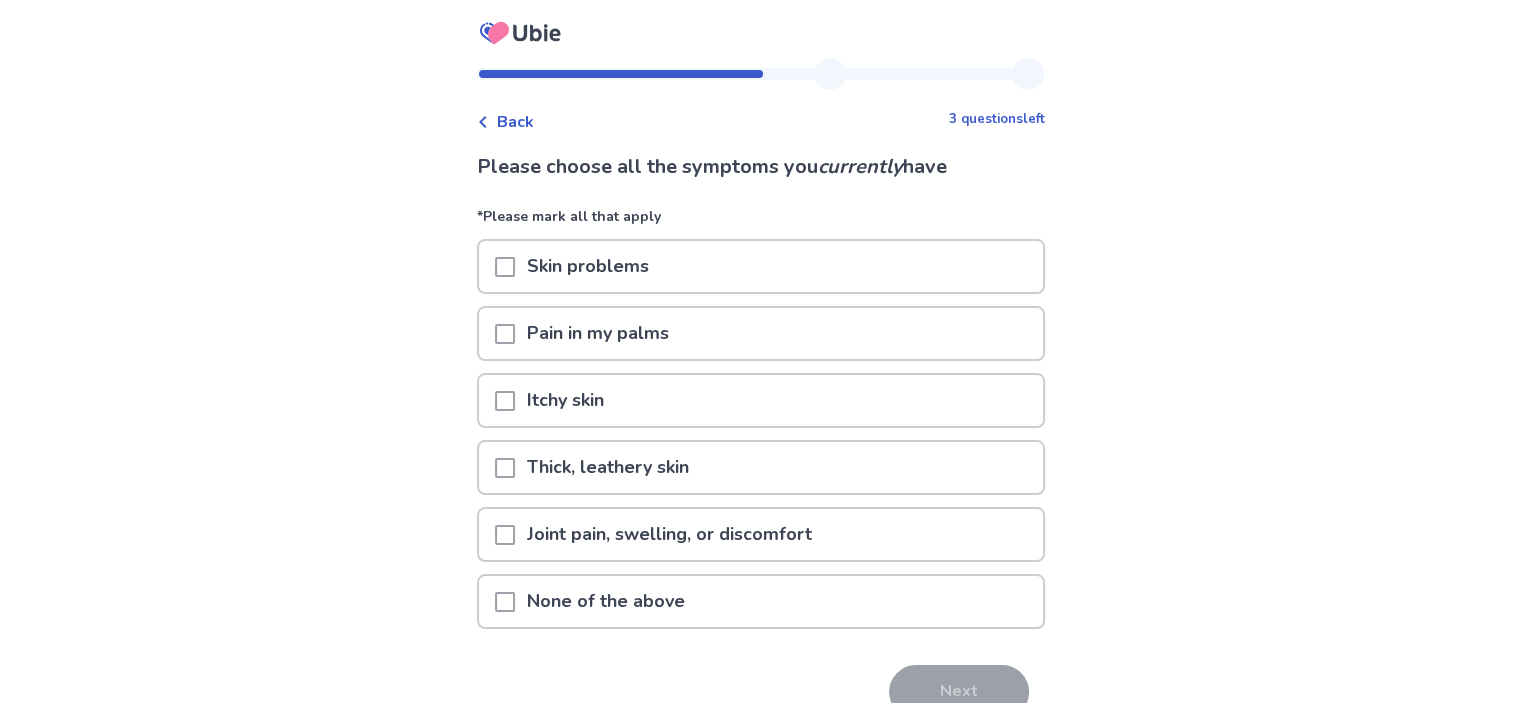 click on "Pain in my palms" at bounding box center (598, 333) 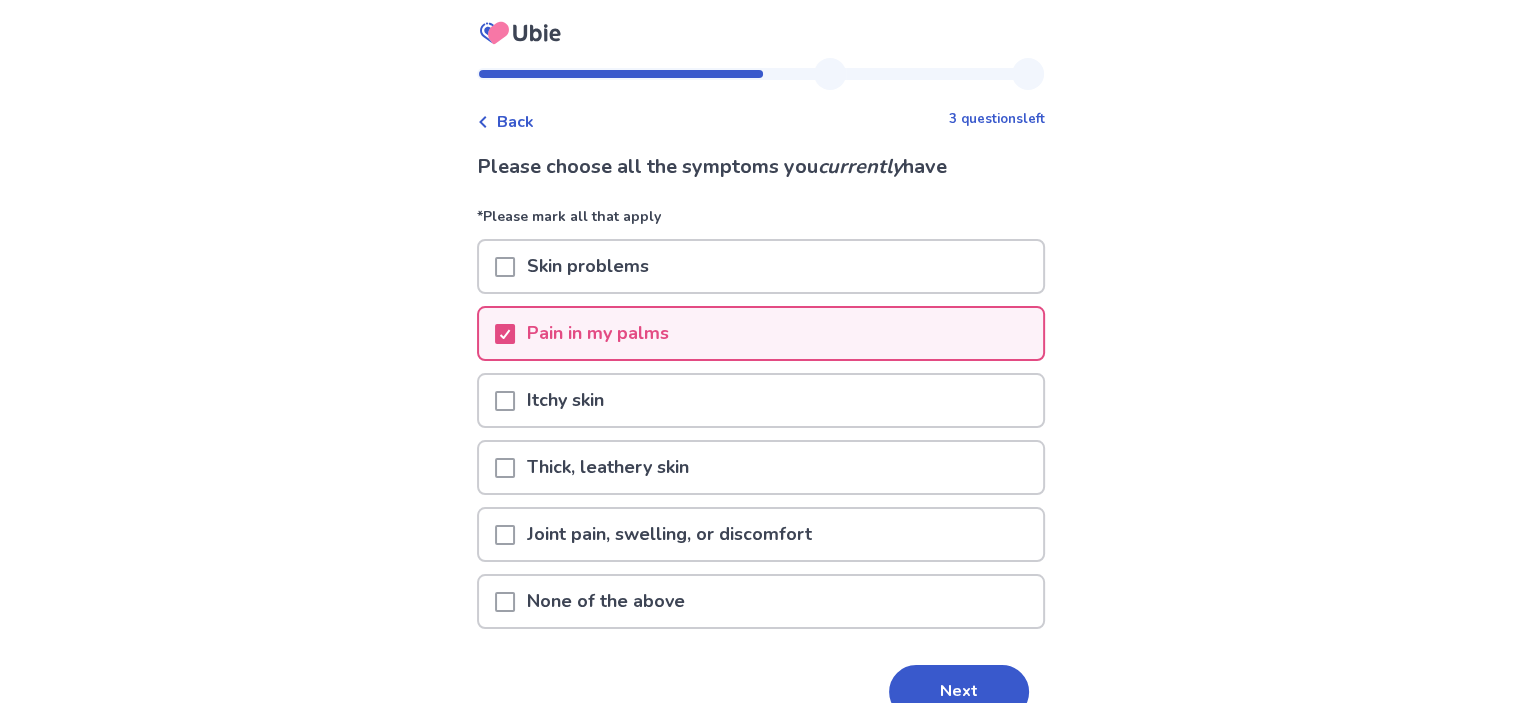 click on "Joint pain, swelling, or discomfort" at bounding box center [669, 534] 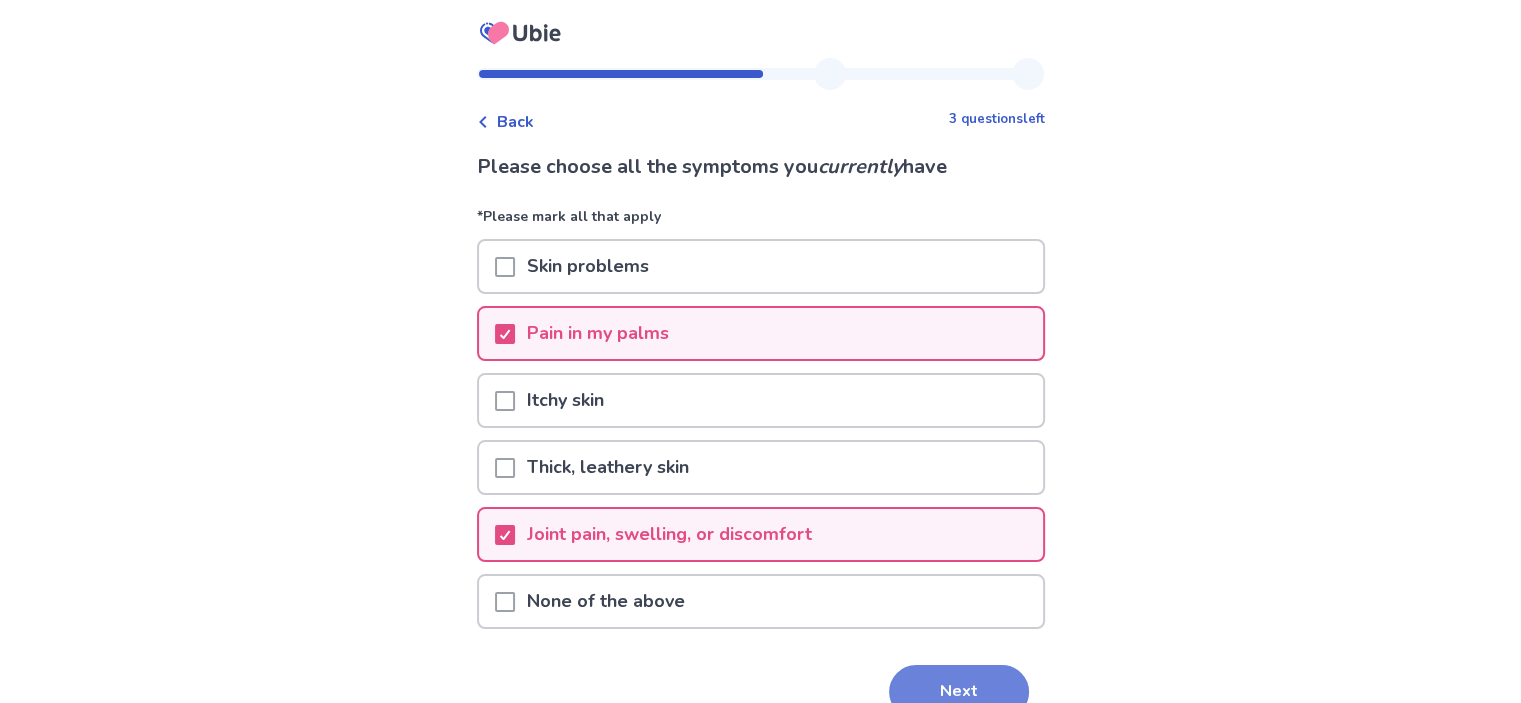 click on "Next" at bounding box center (959, 692) 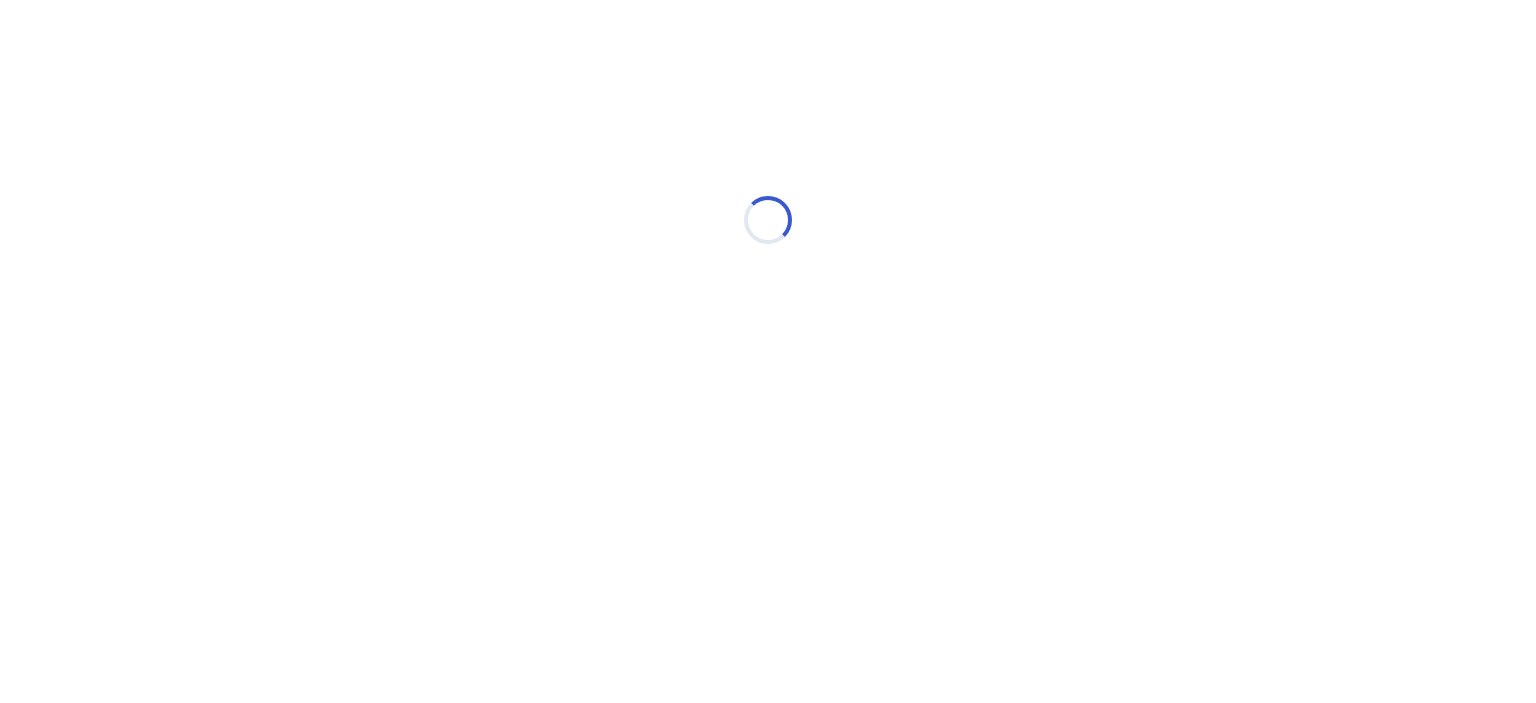 select on "*" 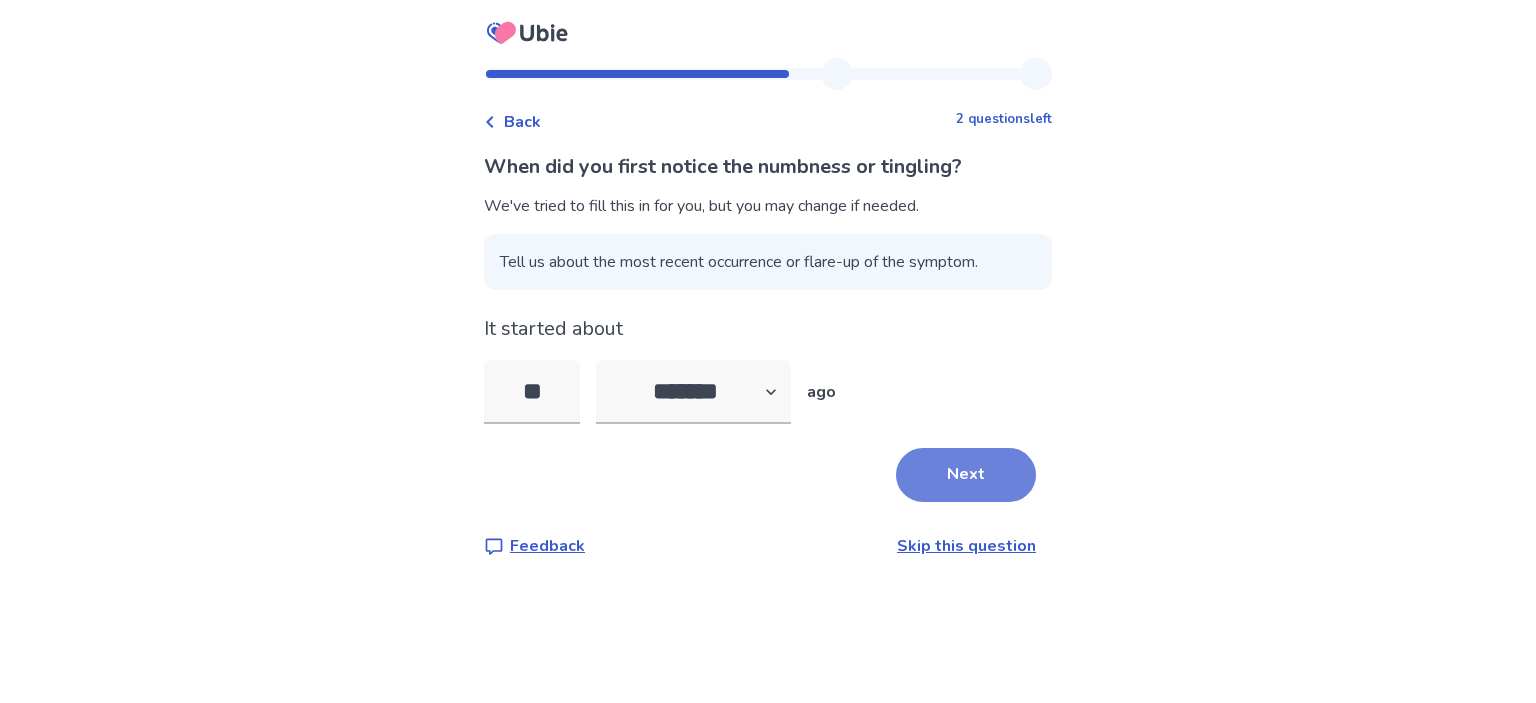 click on "Next" at bounding box center (966, 475) 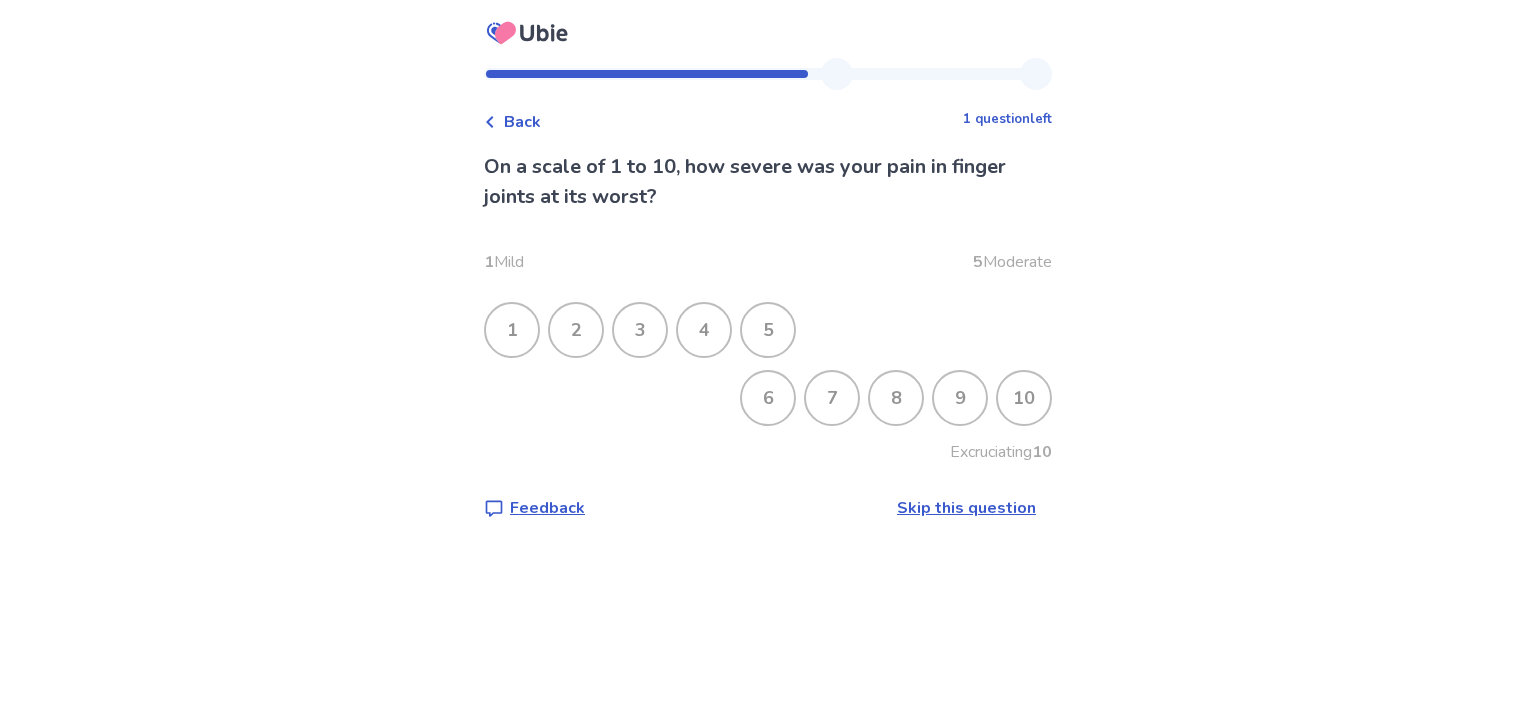 click on "8" at bounding box center (896, 398) 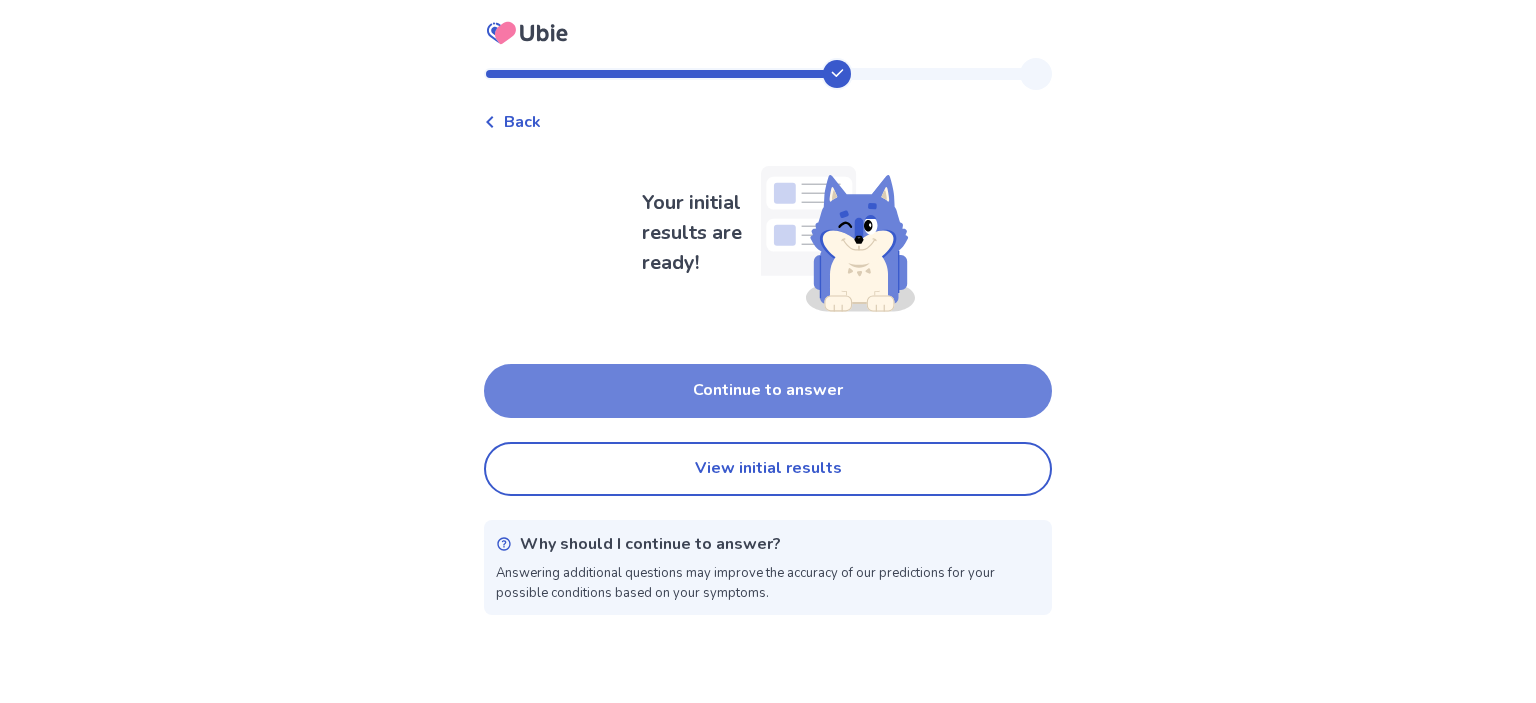 click on "Continue to answer" at bounding box center [768, 391] 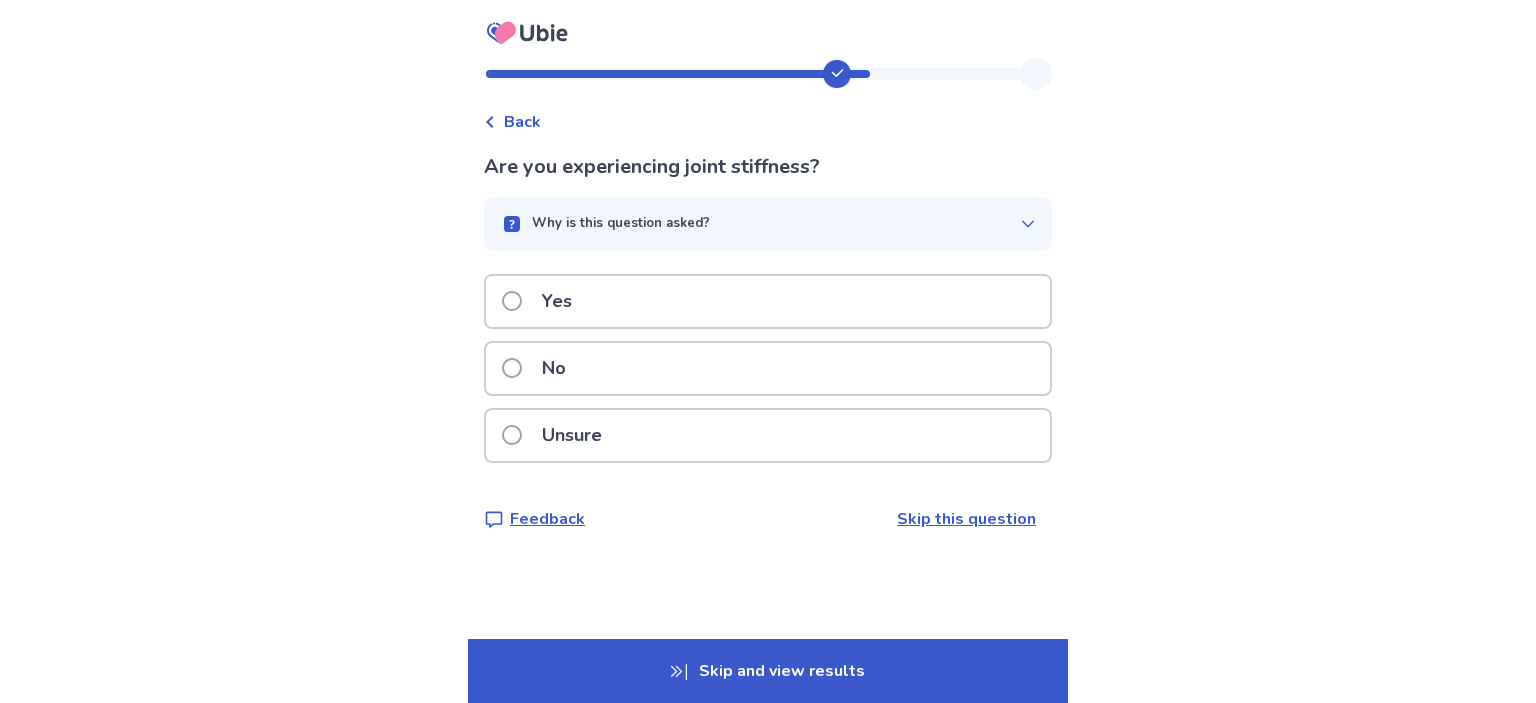 click on "Yes" at bounding box center (768, 301) 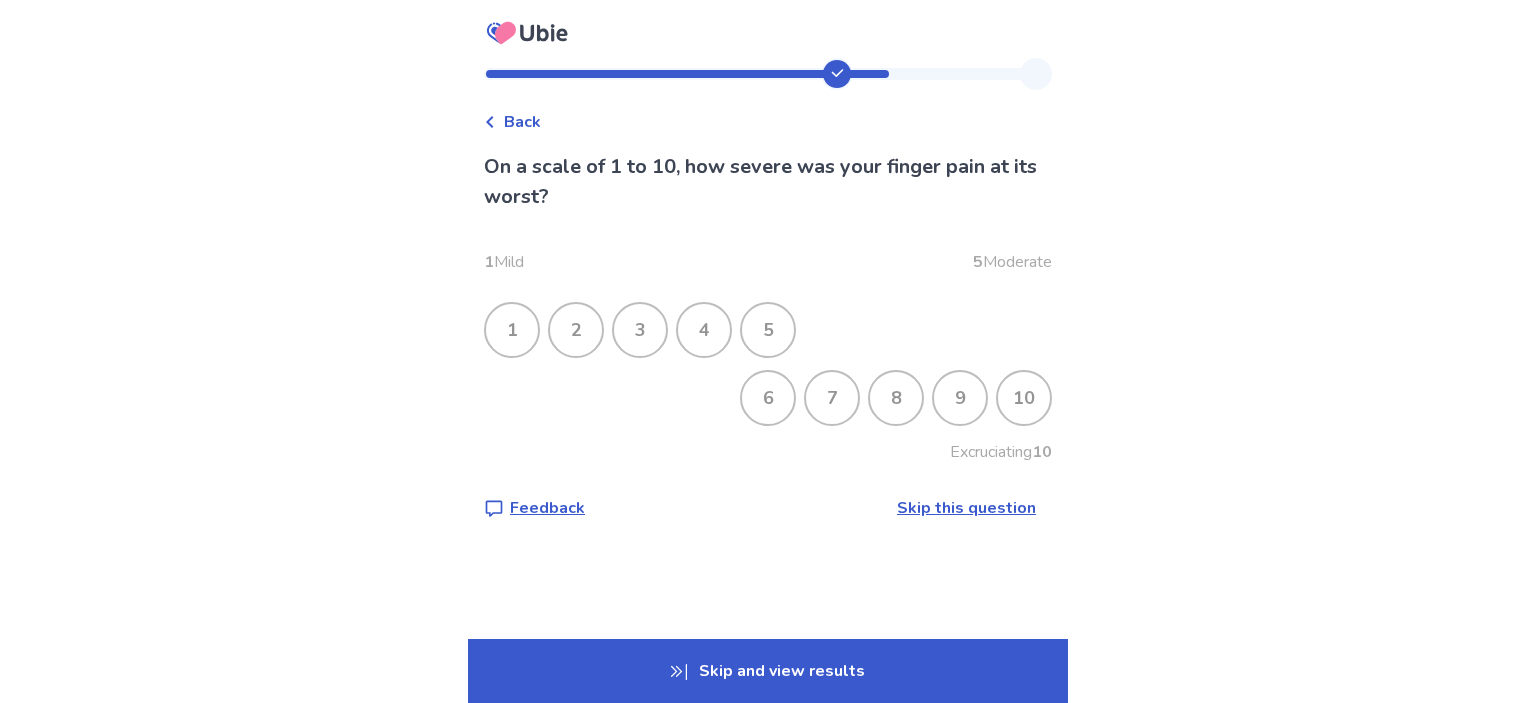 click on "8" at bounding box center [896, 398] 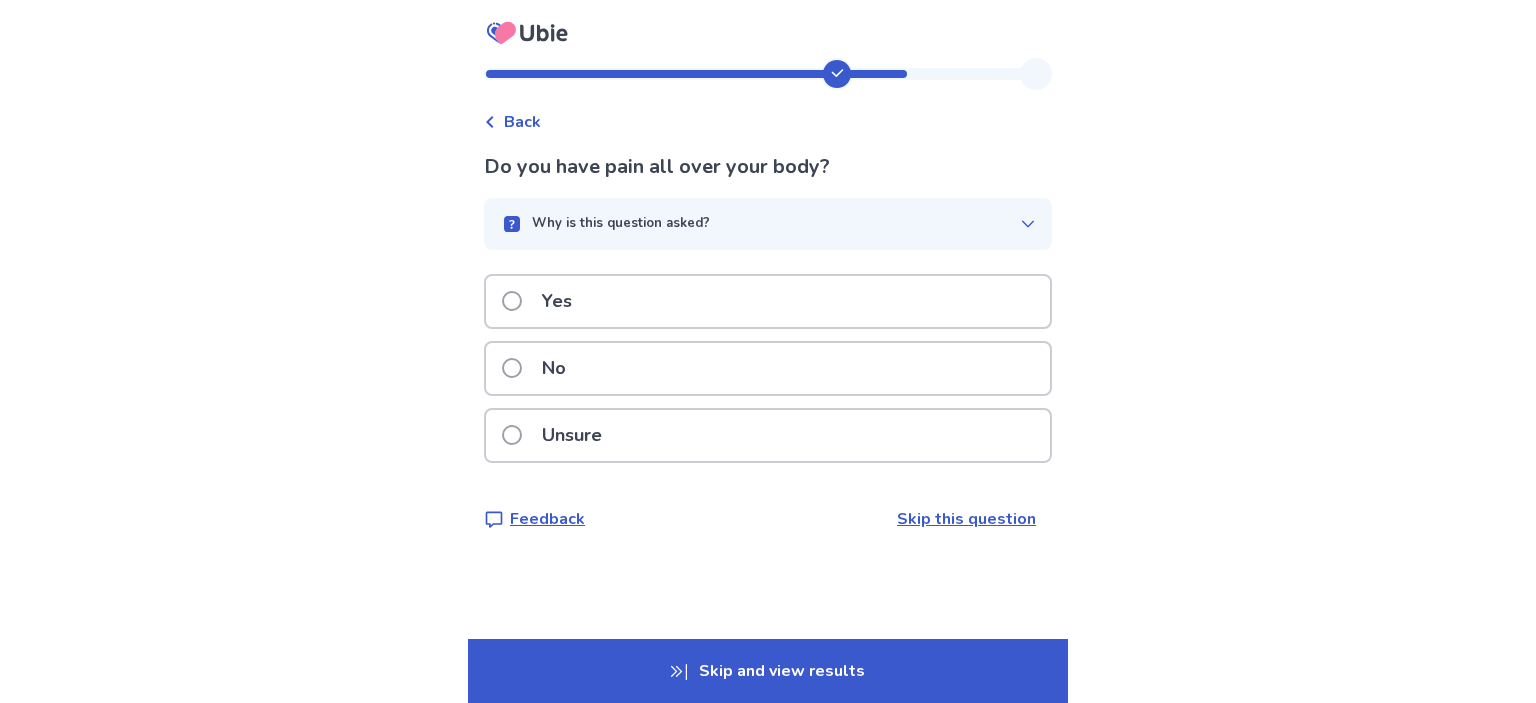 click on "No" at bounding box center (768, 368) 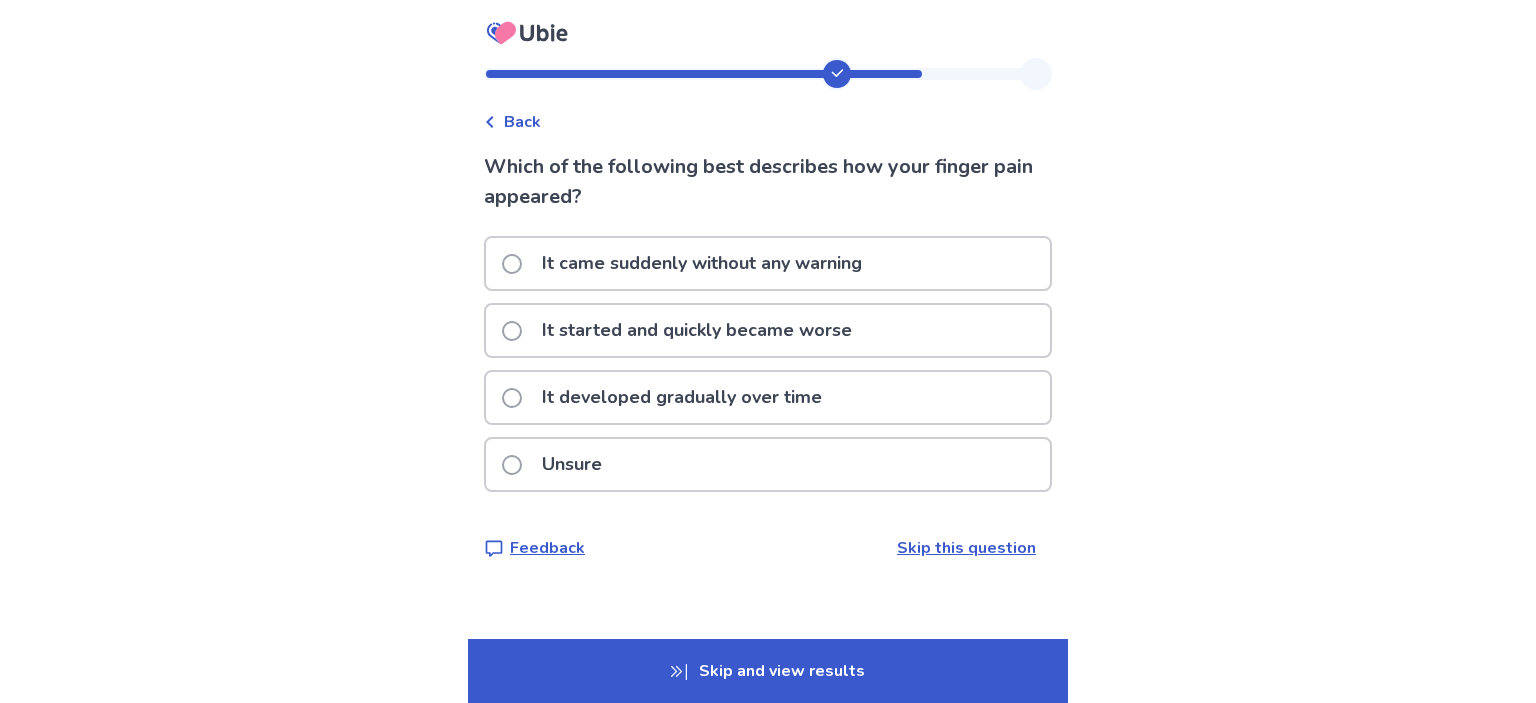 click on "It started and quickly became worse" at bounding box center [697, 330] 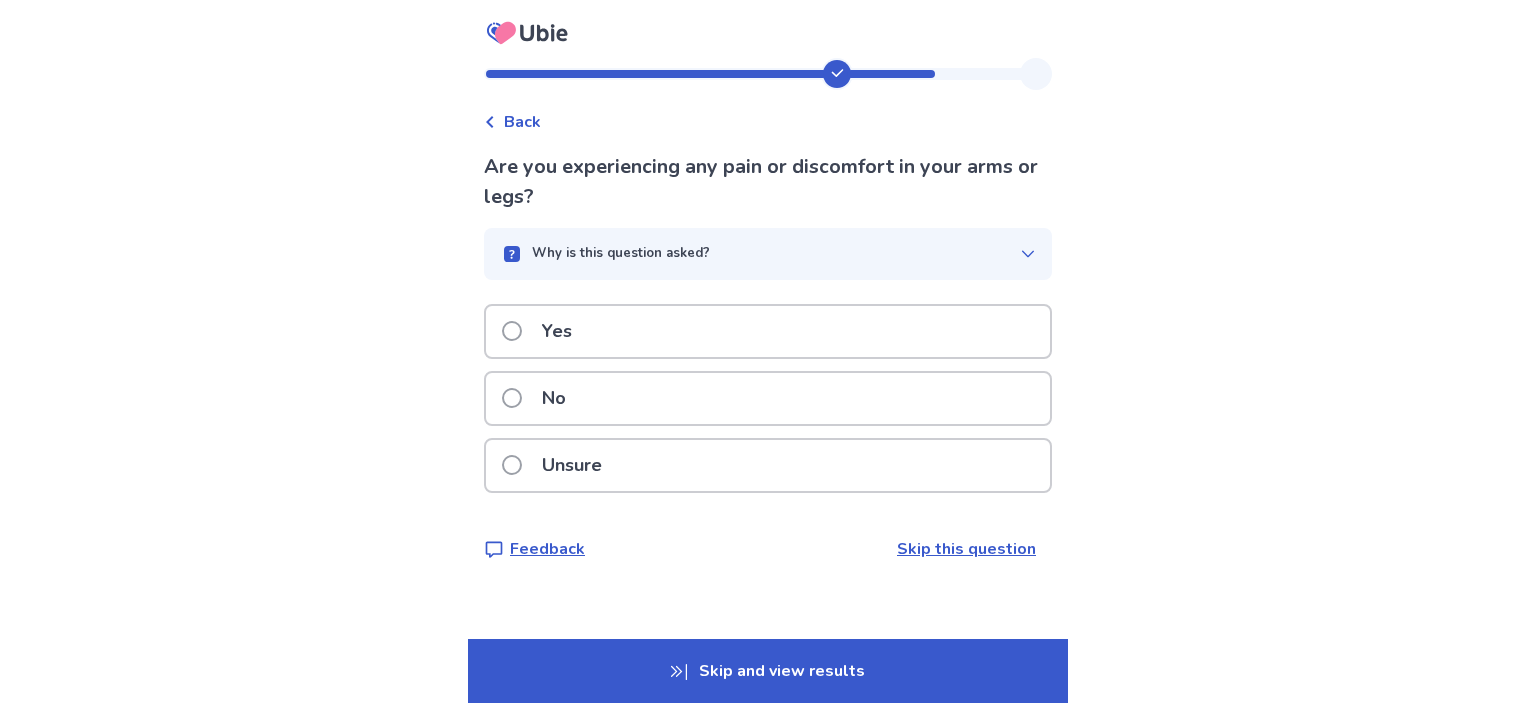 click on "No" at bounding box center [768, 398] 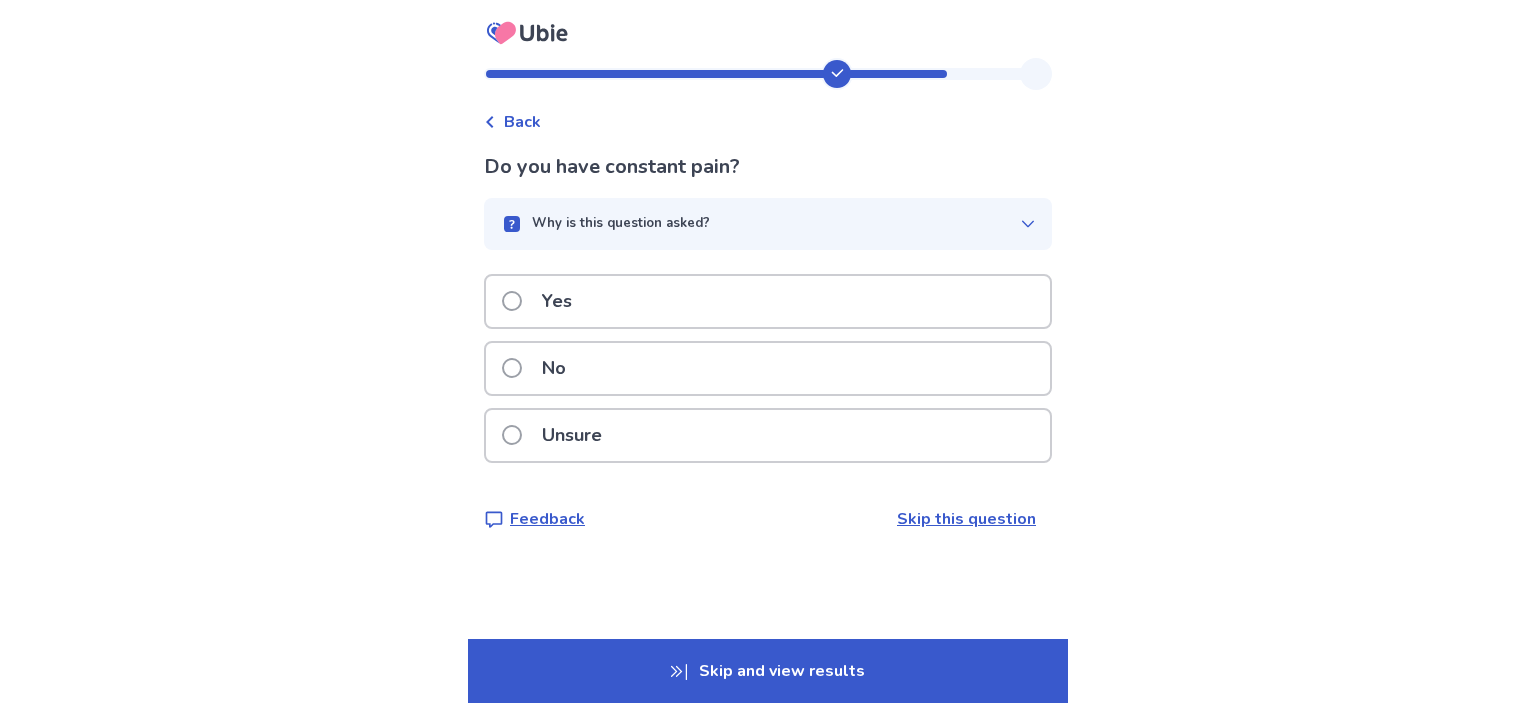 click on "Yes" at bounding box center (768, 301) 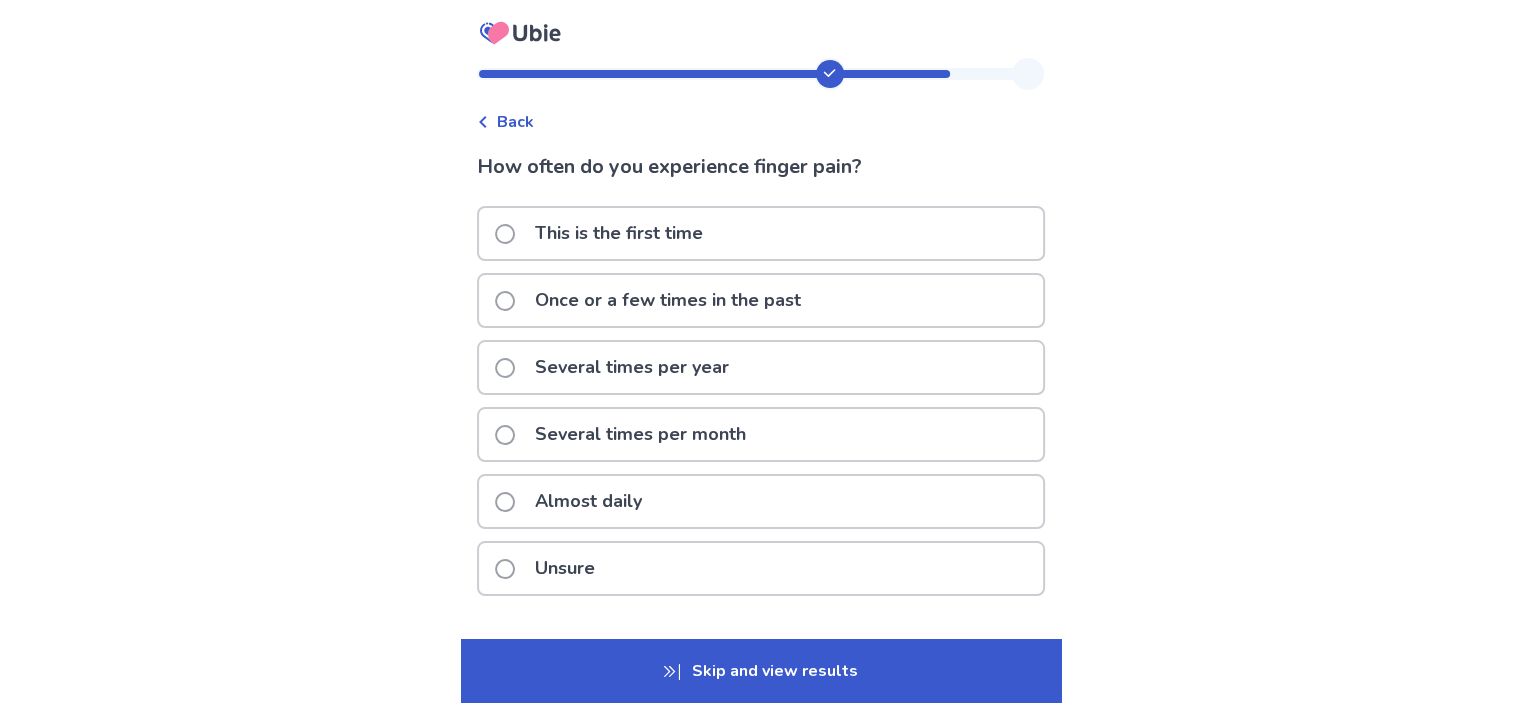 click on "Unsure" at bounding box center (565, 568) 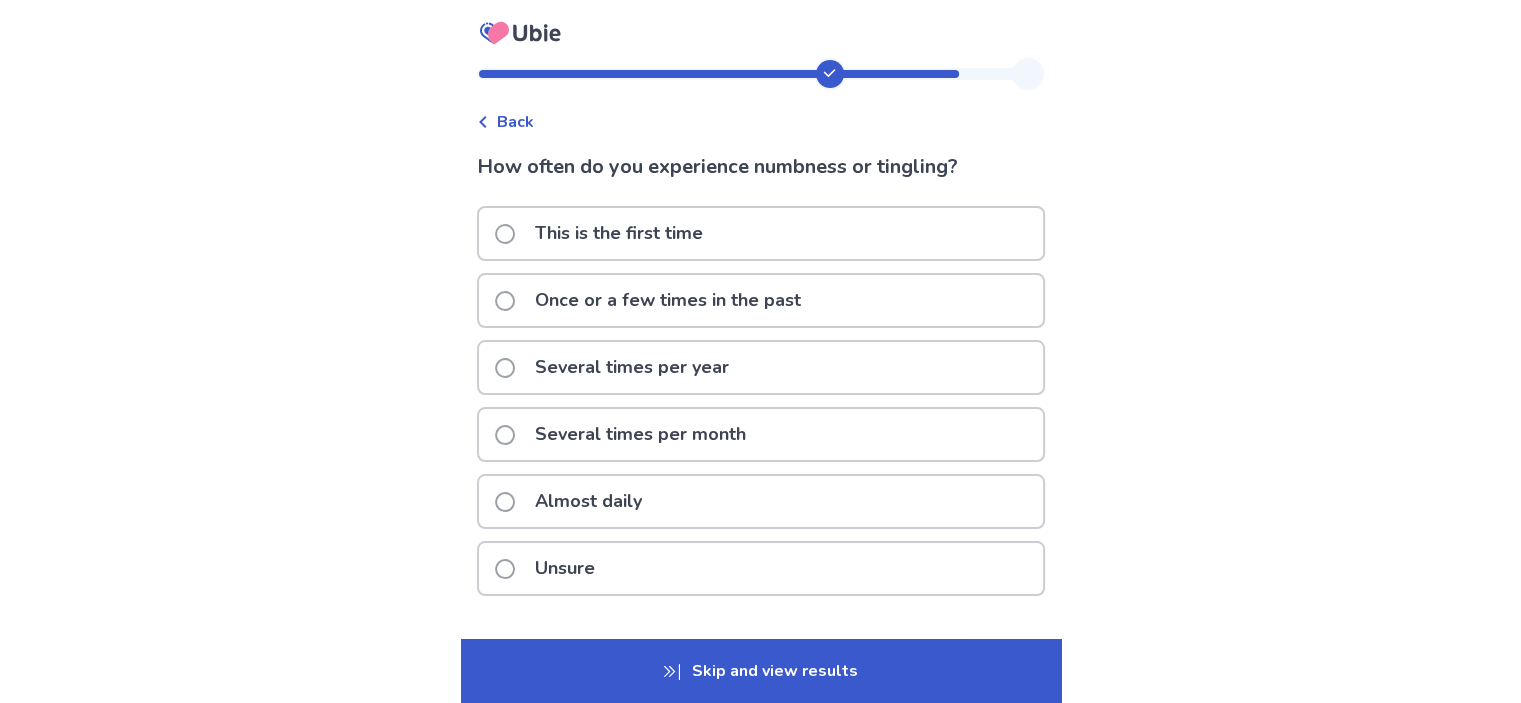 click on "Unsure" at bounding box center (565, 568) 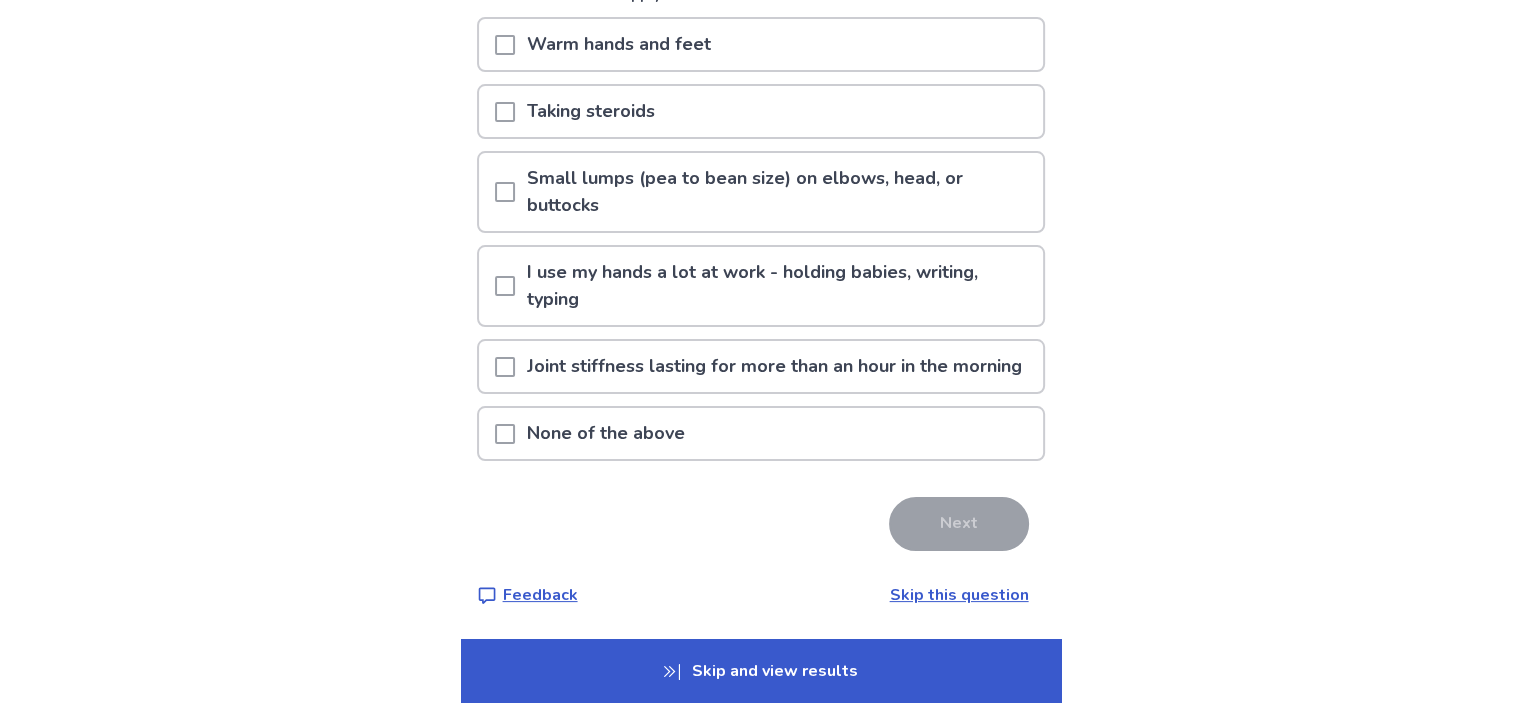 scroll, scrollTop: 244, scrollLeft: 0, axis: vertical 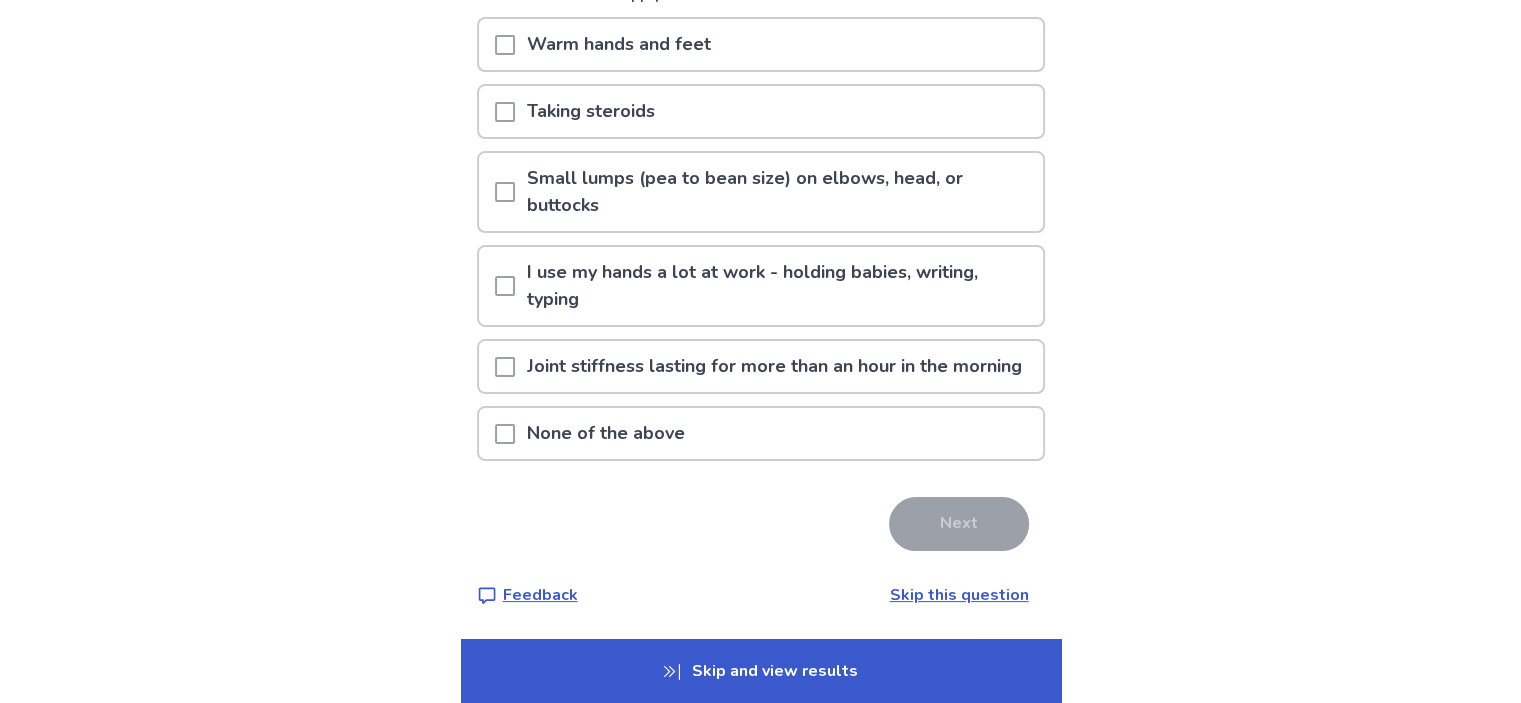 click on "None of the above" at bounding box center [606, 433] 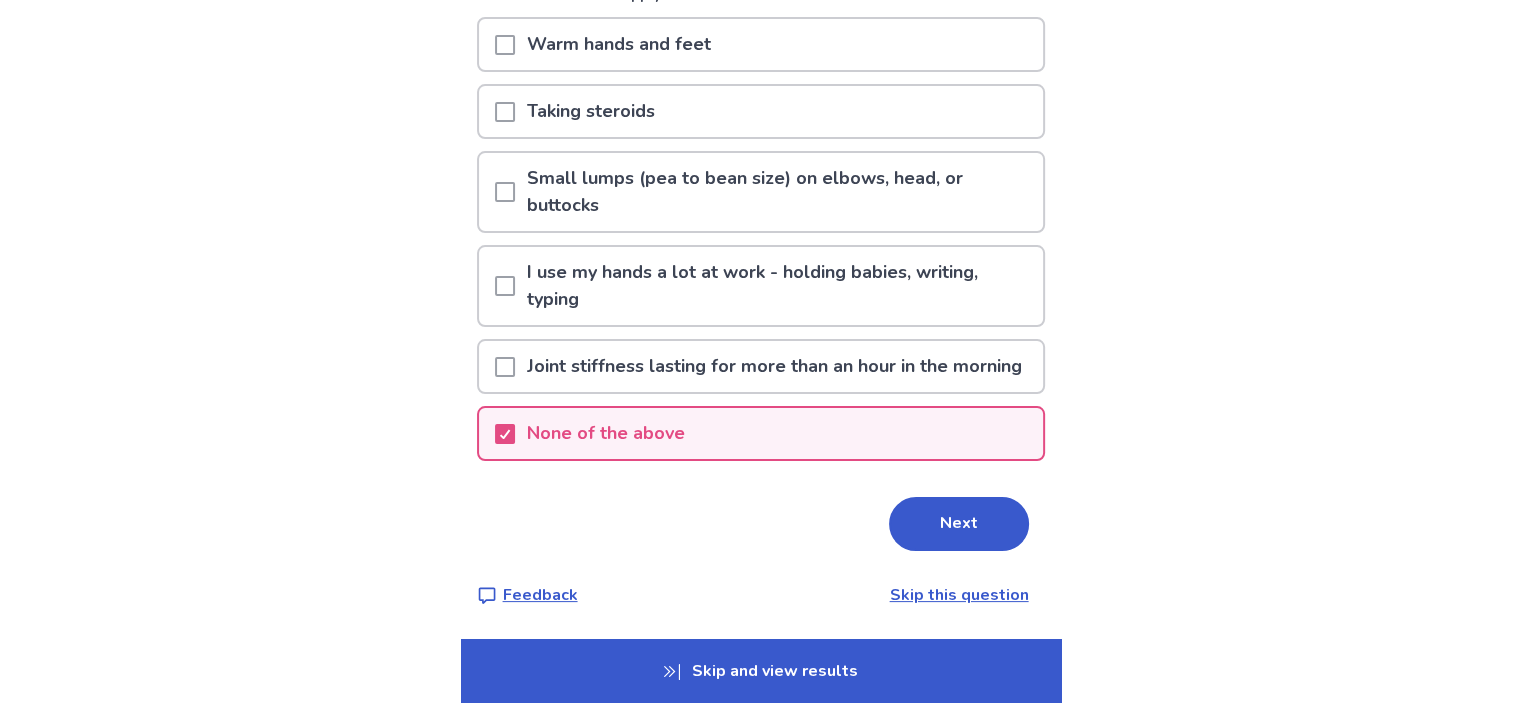 click on "None of the above" at bounding box center (606, 433) 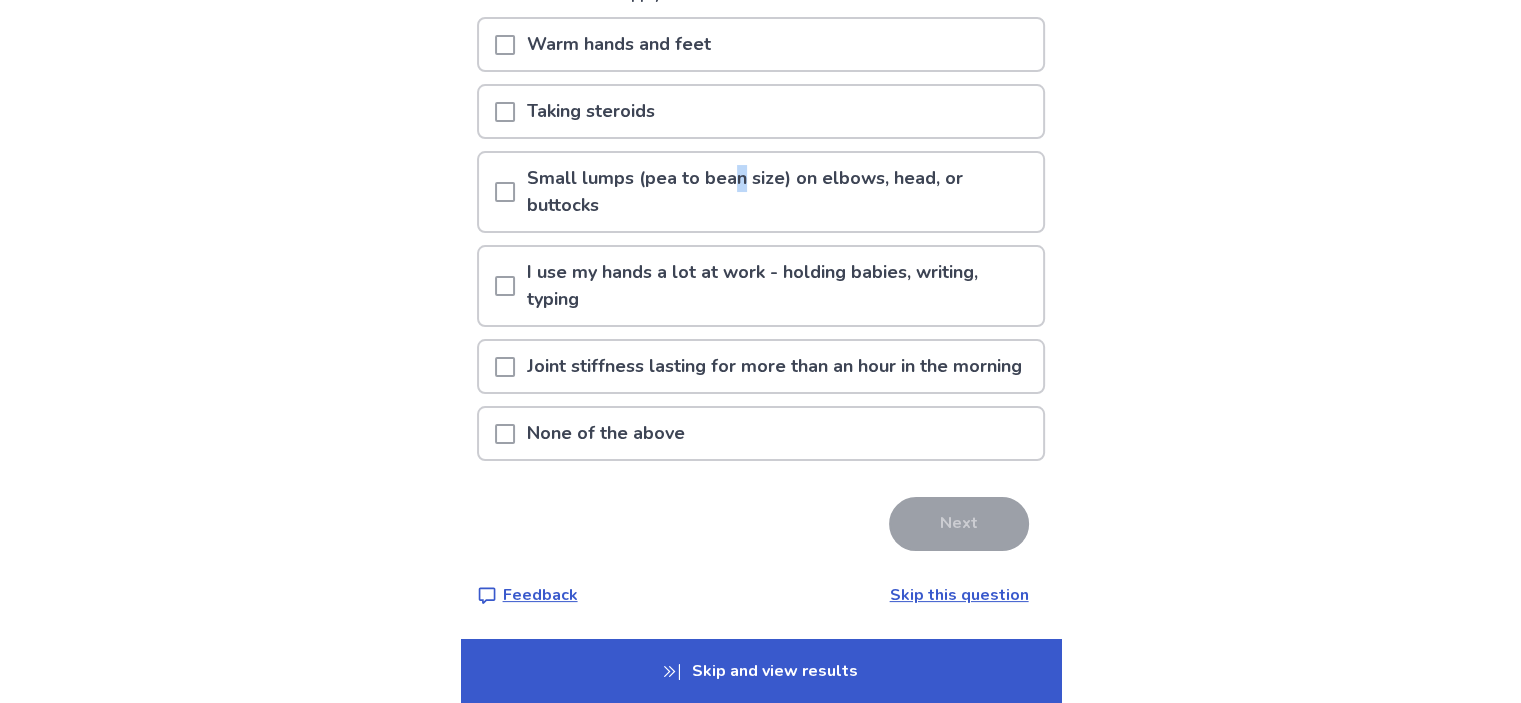 click on "Small lumps (pea to bean size) on elbows, head, or buttocks" at bounding box center [779, 192] 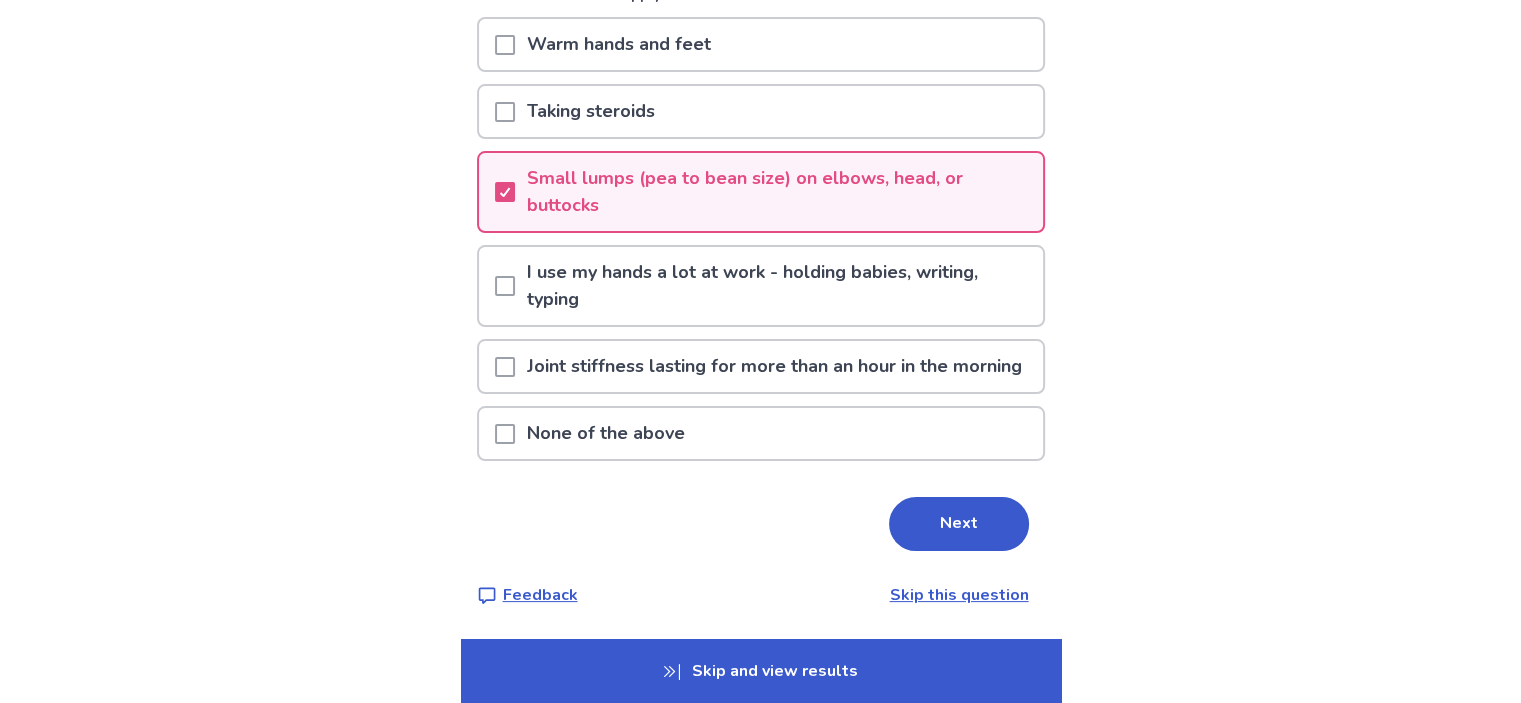 drag, startPoint x: 536, startPoint y: 195, endPoint x: 528, endPoint y: 178, distance: 18.788294 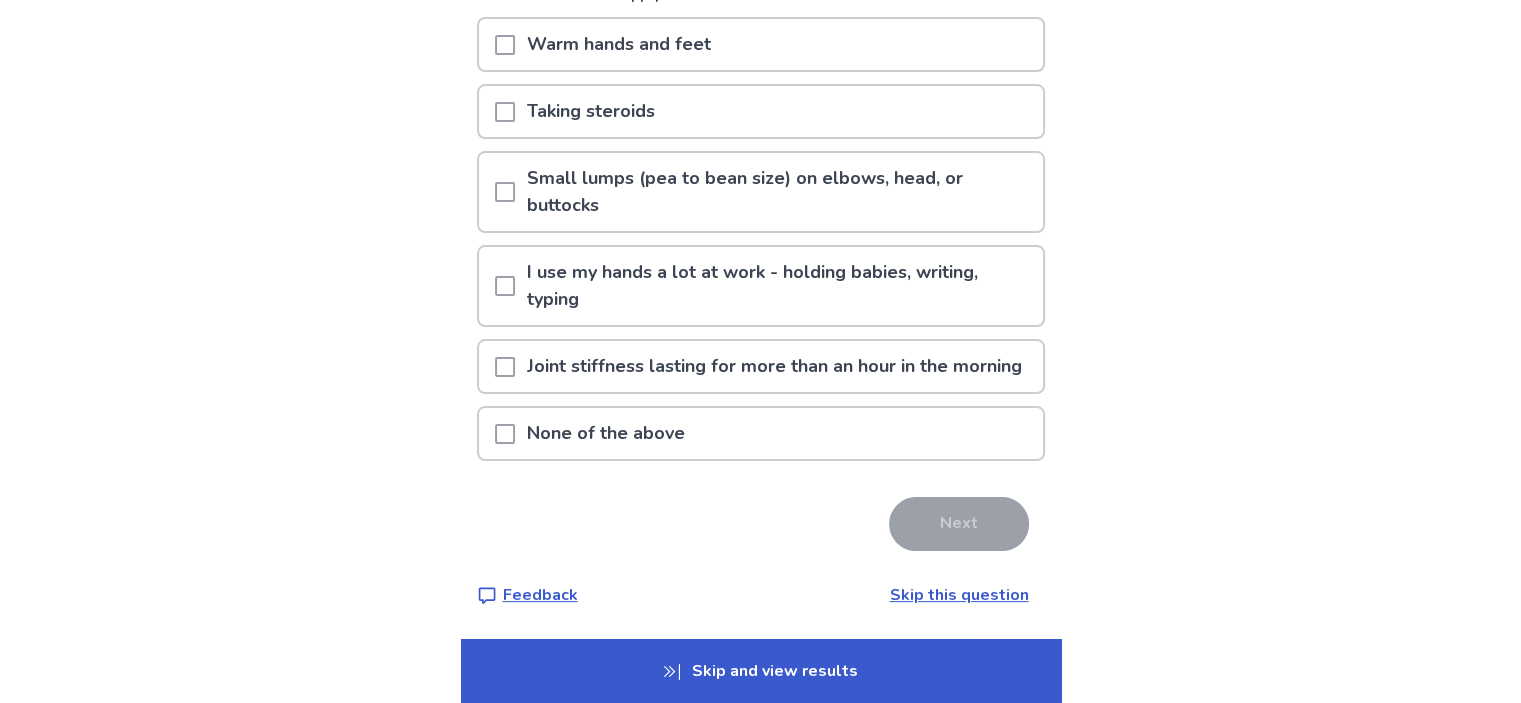 click on "None of the above" at bounding box center (606, 433) 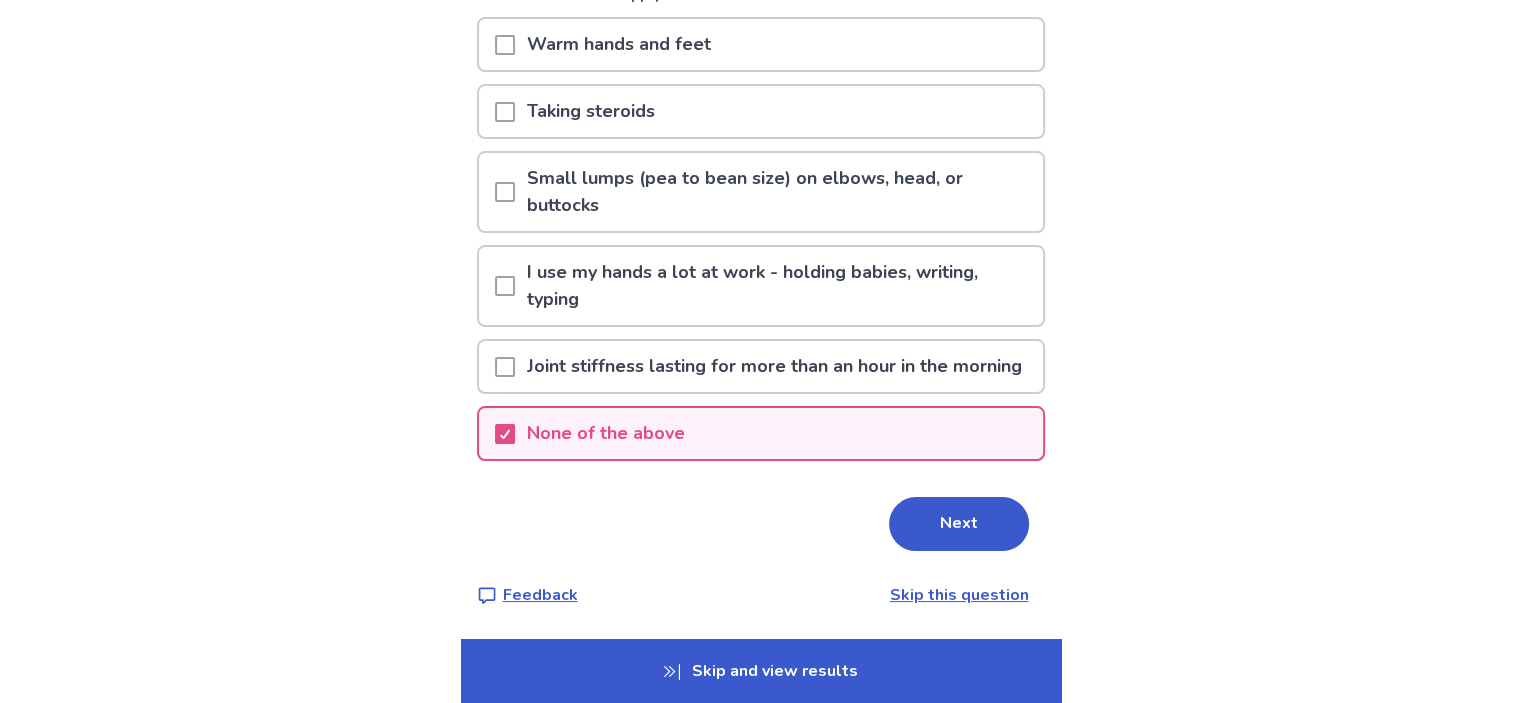 click on "Joint stiffness lasting for more than an hour in the morning" at bounding box center [774, 366] 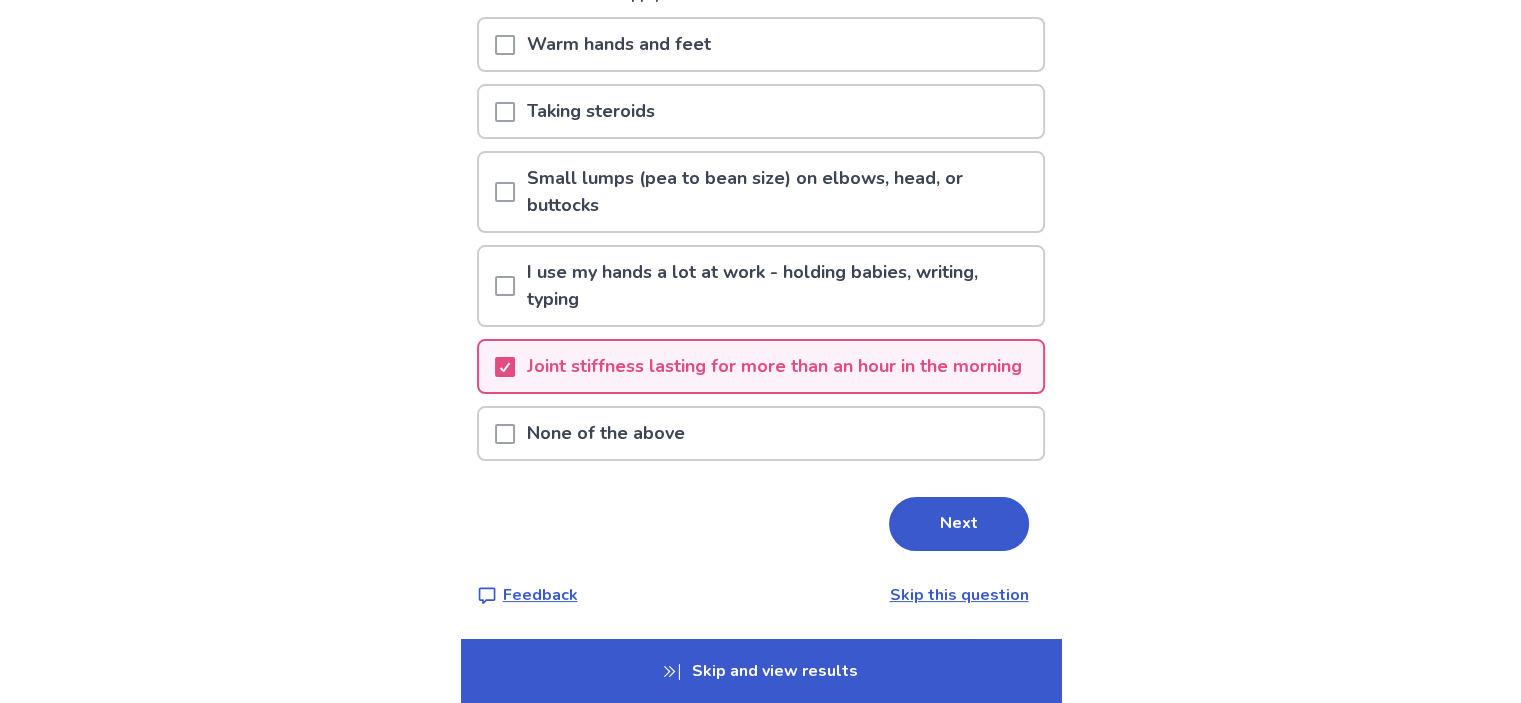 click on "None of the above" at bounding box center (606, 433) 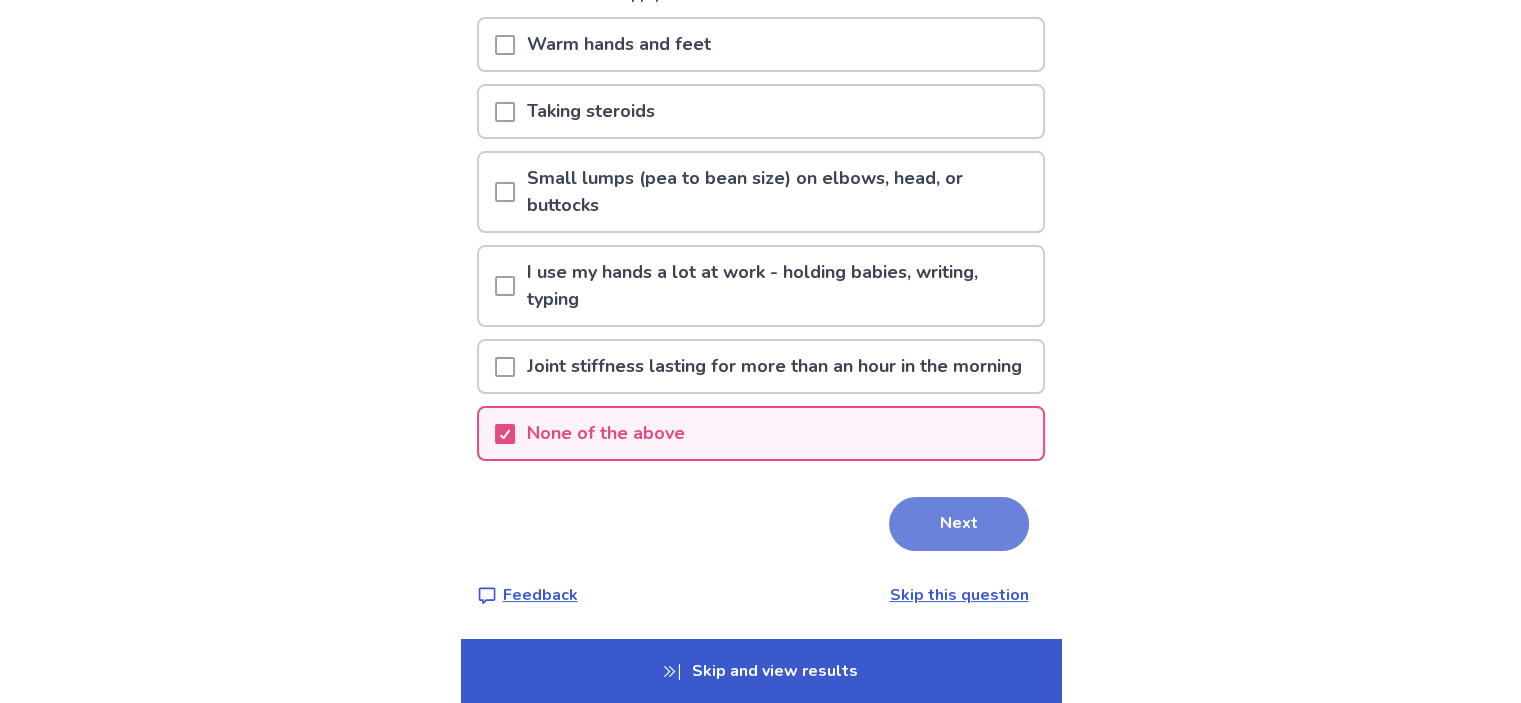 click on "Next" at bounding box center [959, 524] 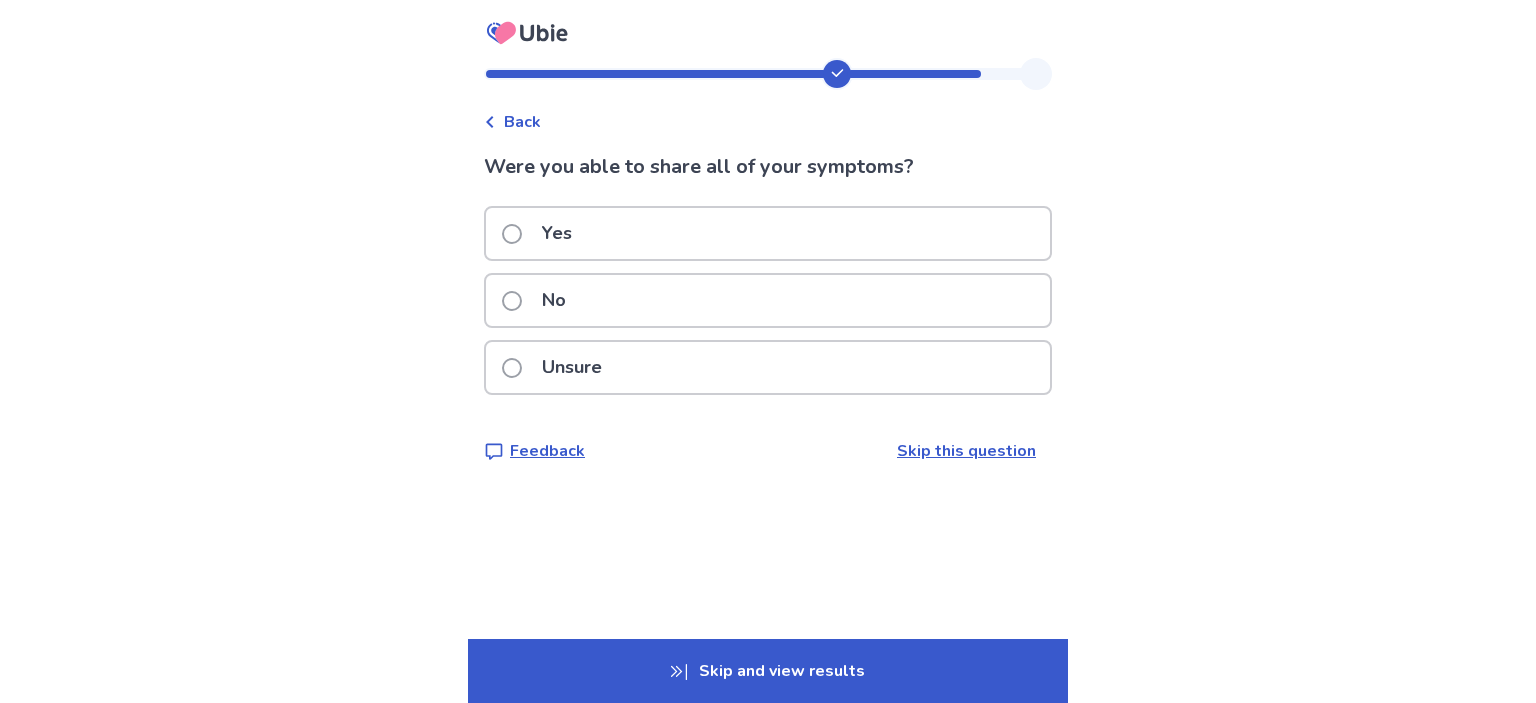 click on "Yes" at bounding box center [768, 233] 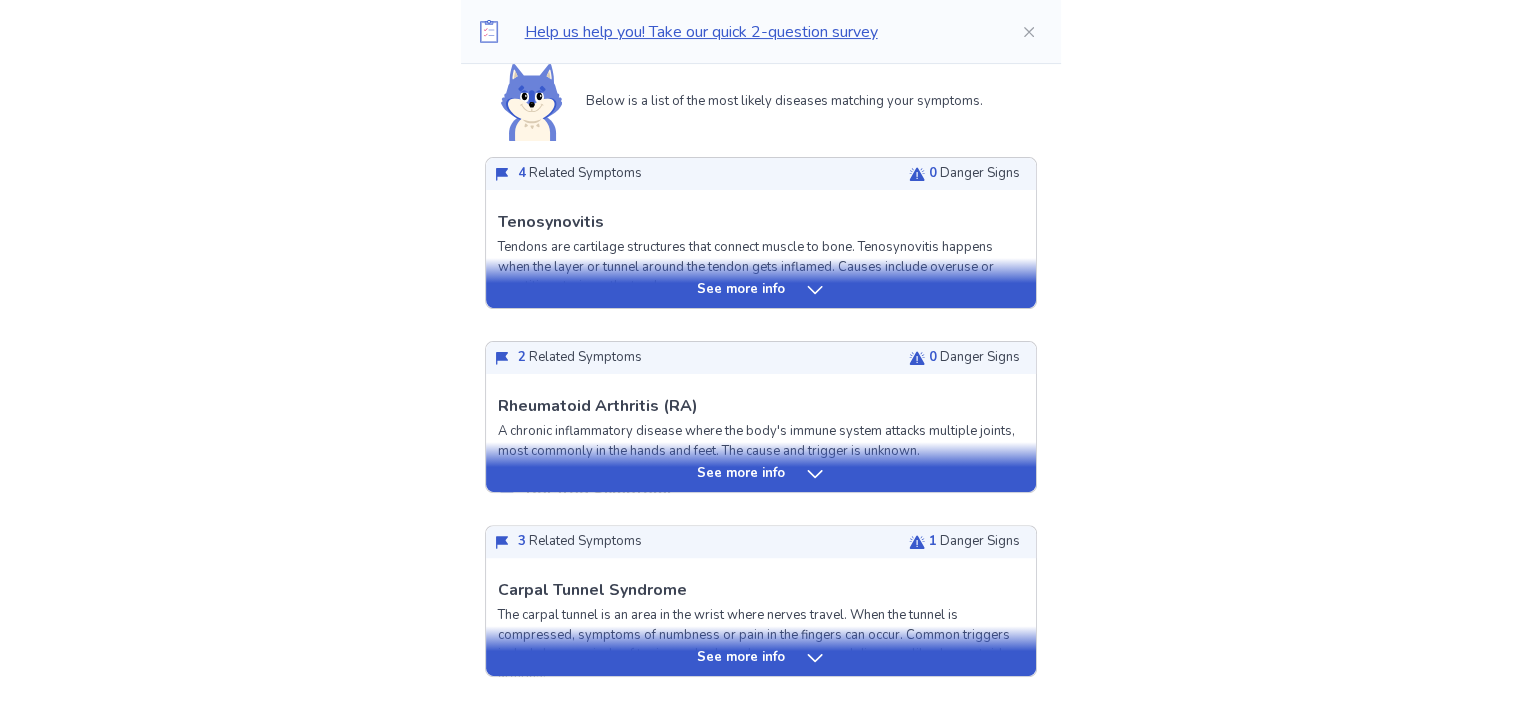 scroll, scrollTop: 440, scrollLeft: 0, axis: vertical 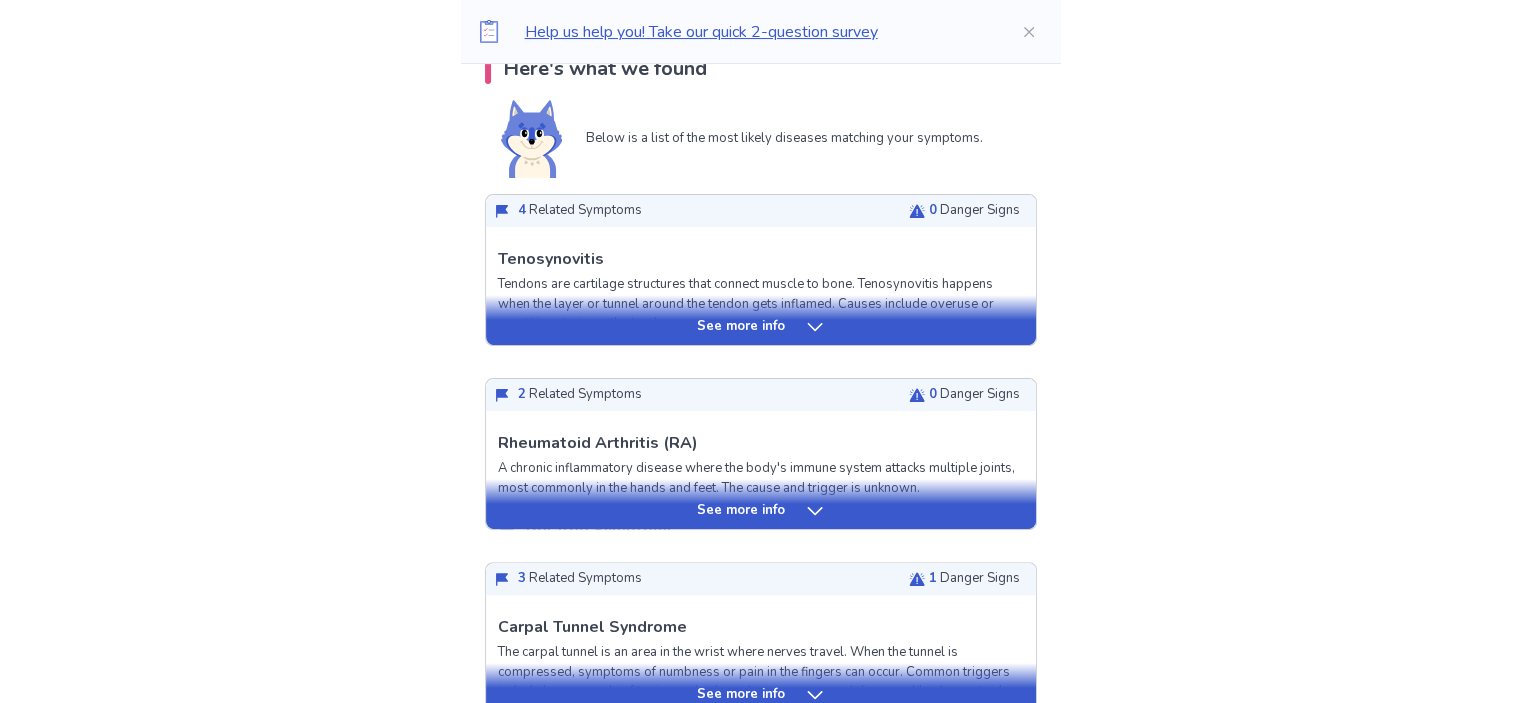 click on "See more info" at bounding box center [741, 327] 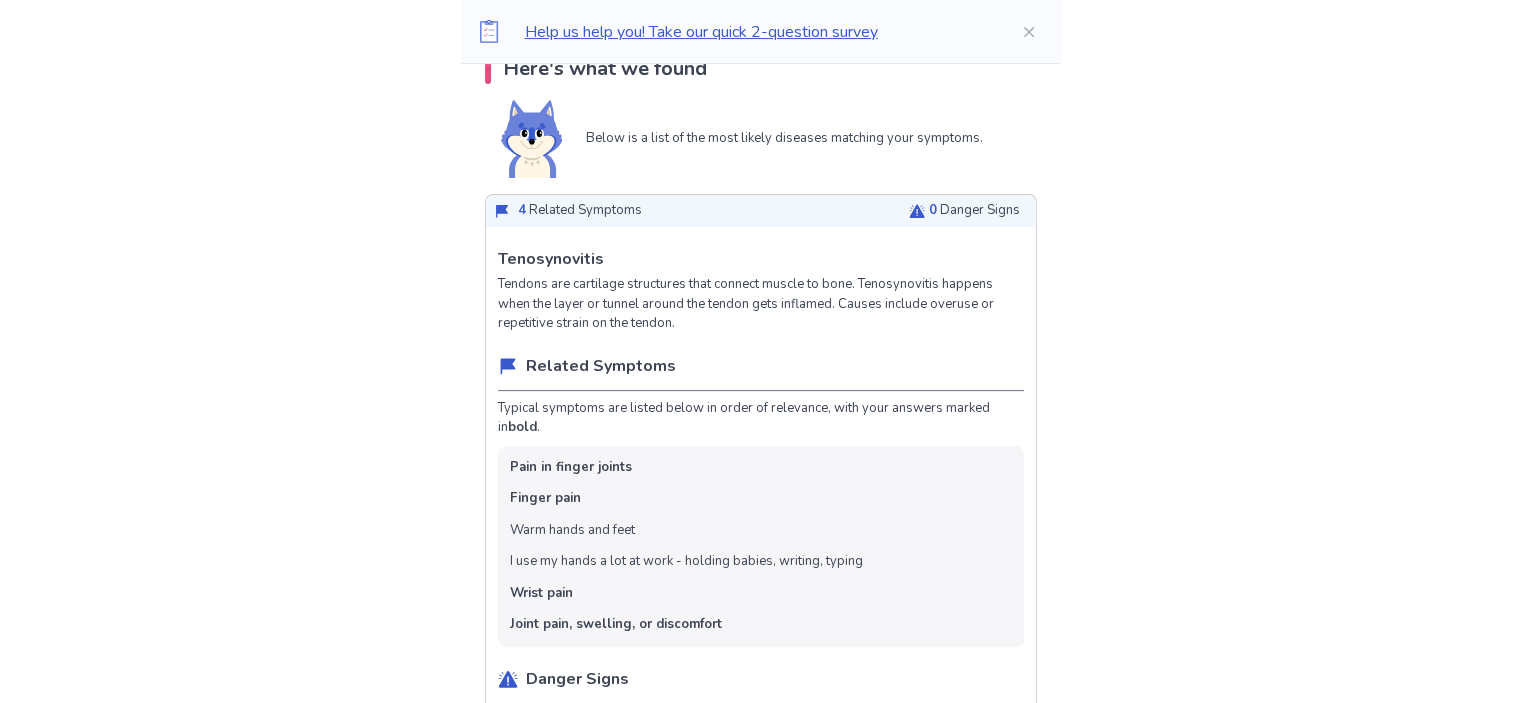 drag, startPoint x: 553, startPoint y: 251, endPoint x: 632, endPoint y: 238, distance: 80.06248 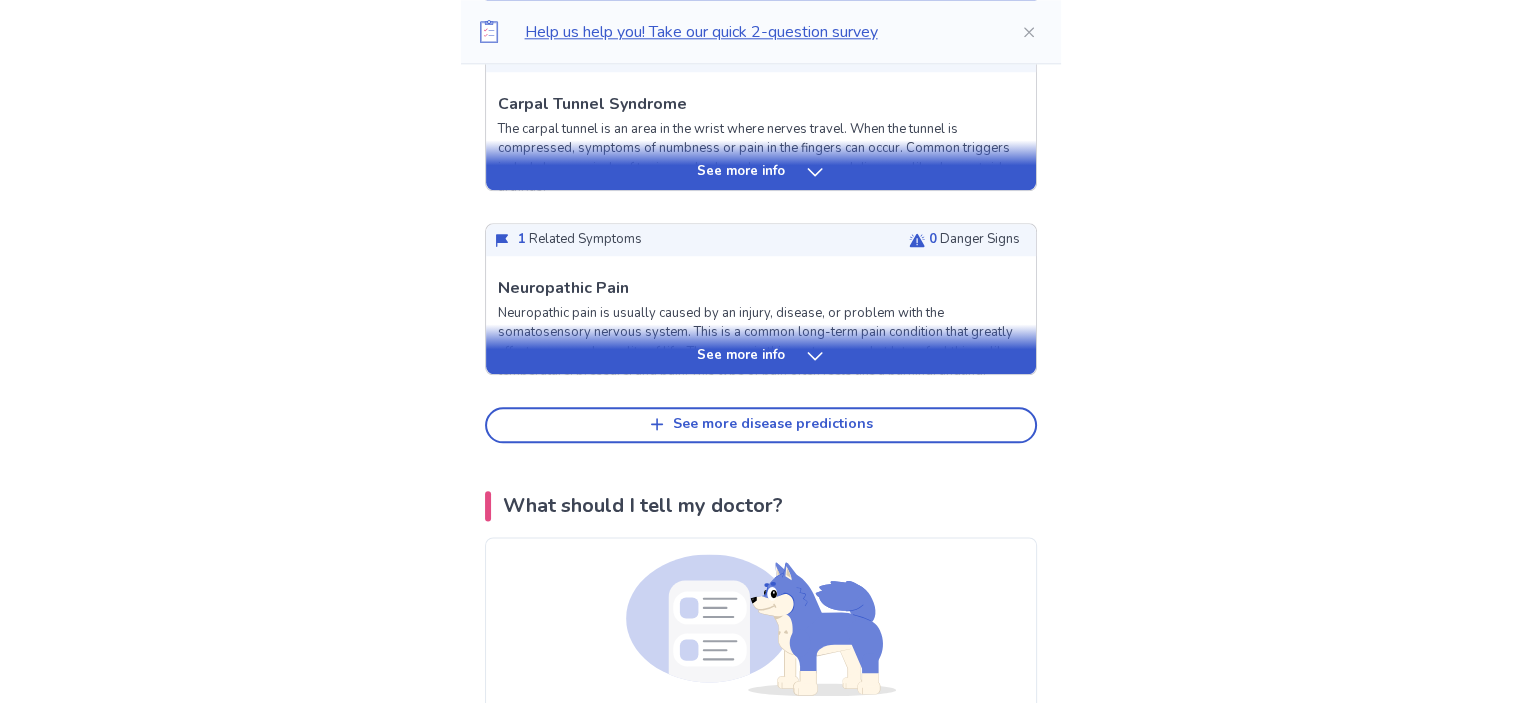 scroll, scrollTop: 2360, scrollLeft: 0, axis: vertical 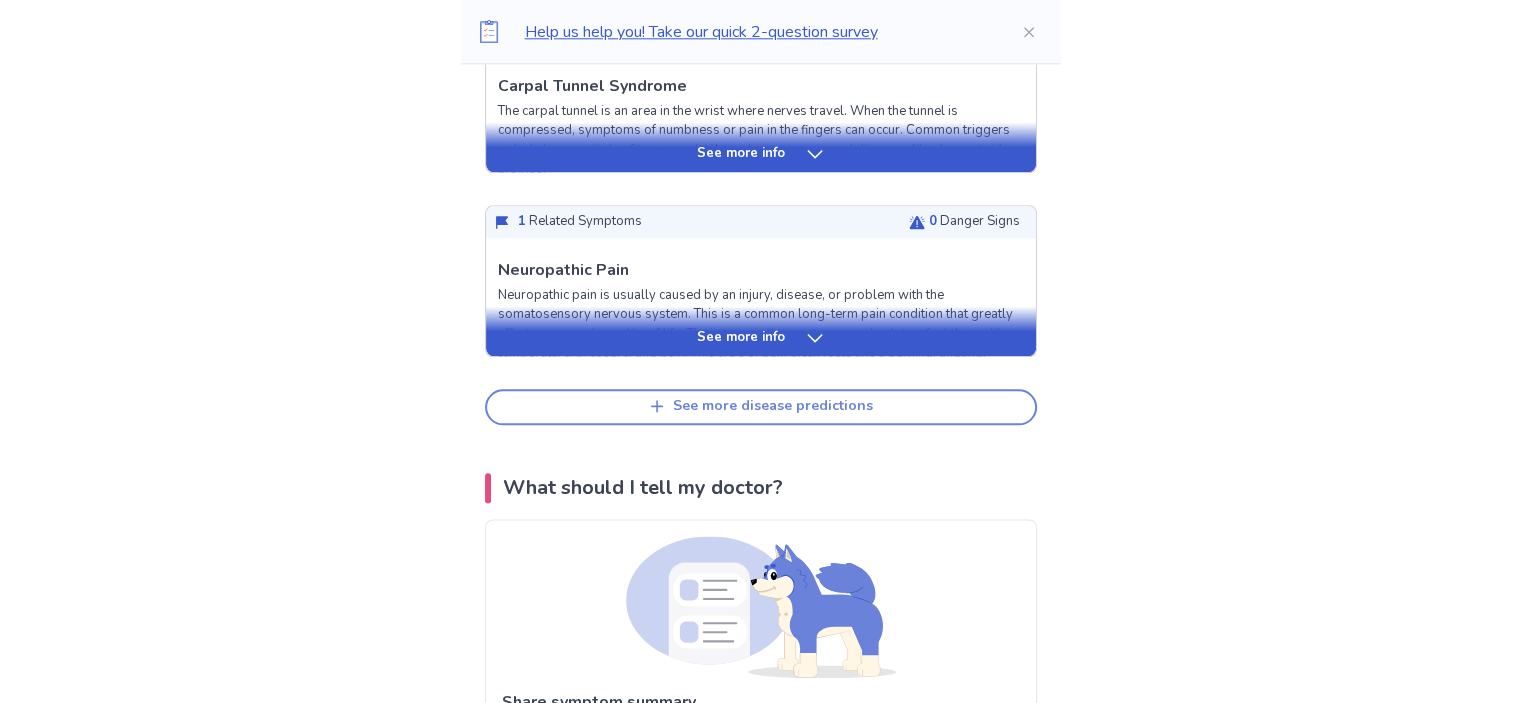 click on "See more disease predictions" at bounding box center [773, 406] 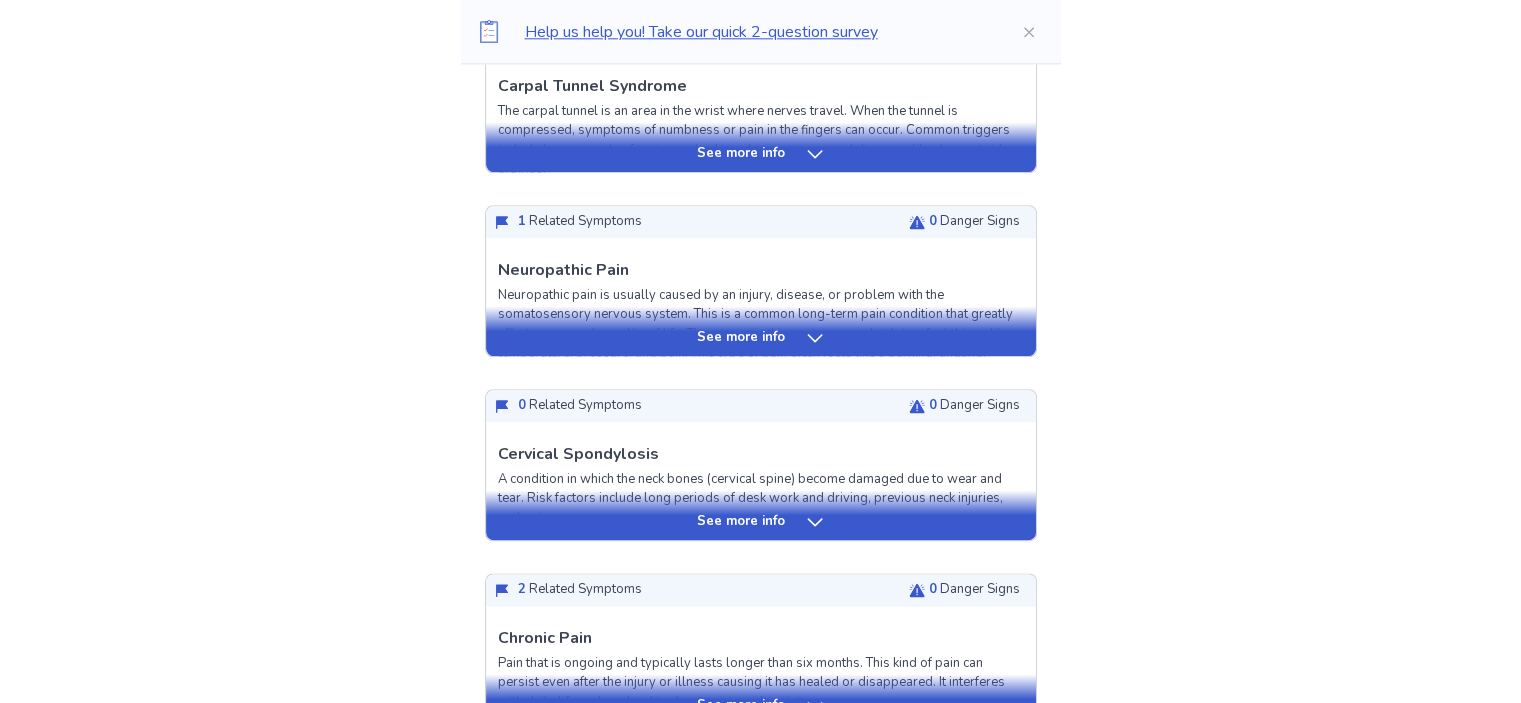 scroll, scrollTop: 2976, scrollLeft: 0, axis: vertical 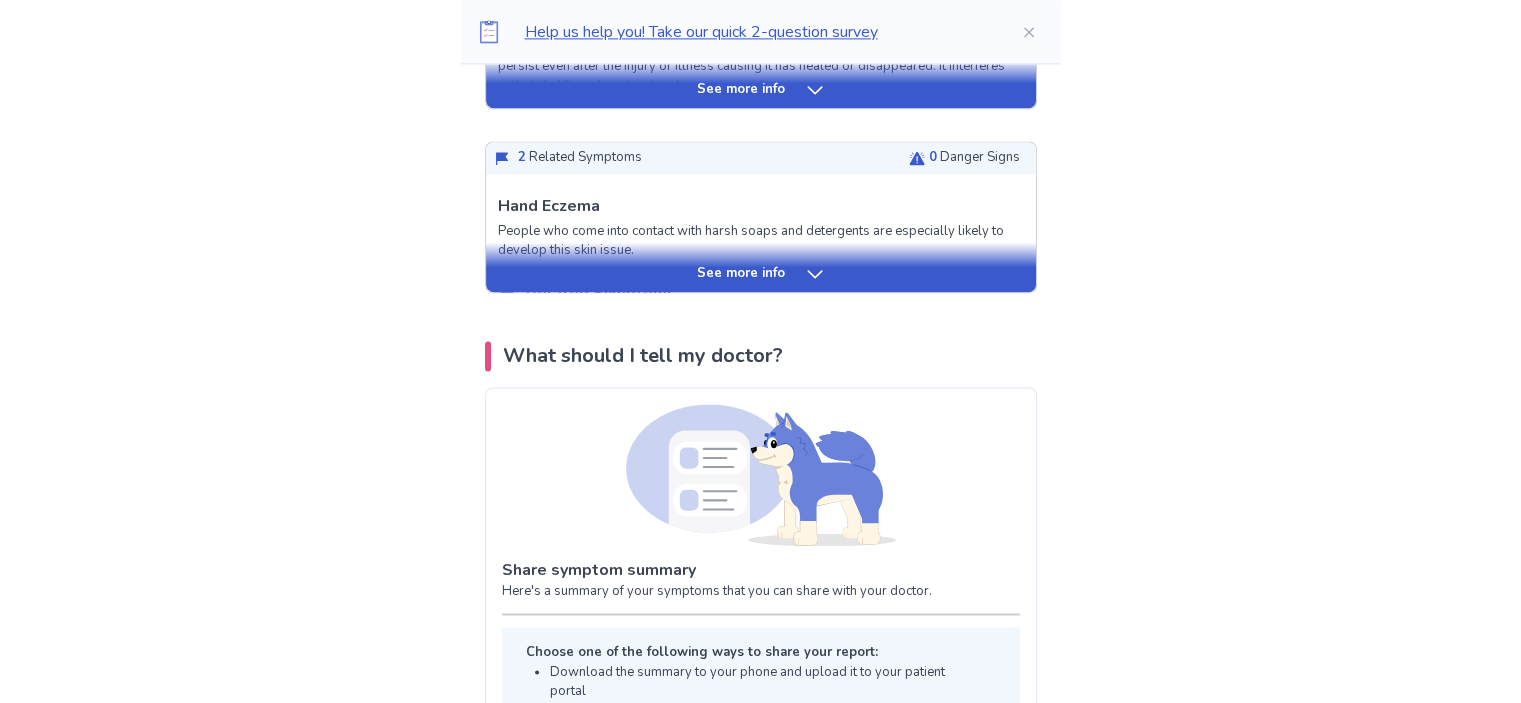 click on "See more info" at bounding box center (741, 274) 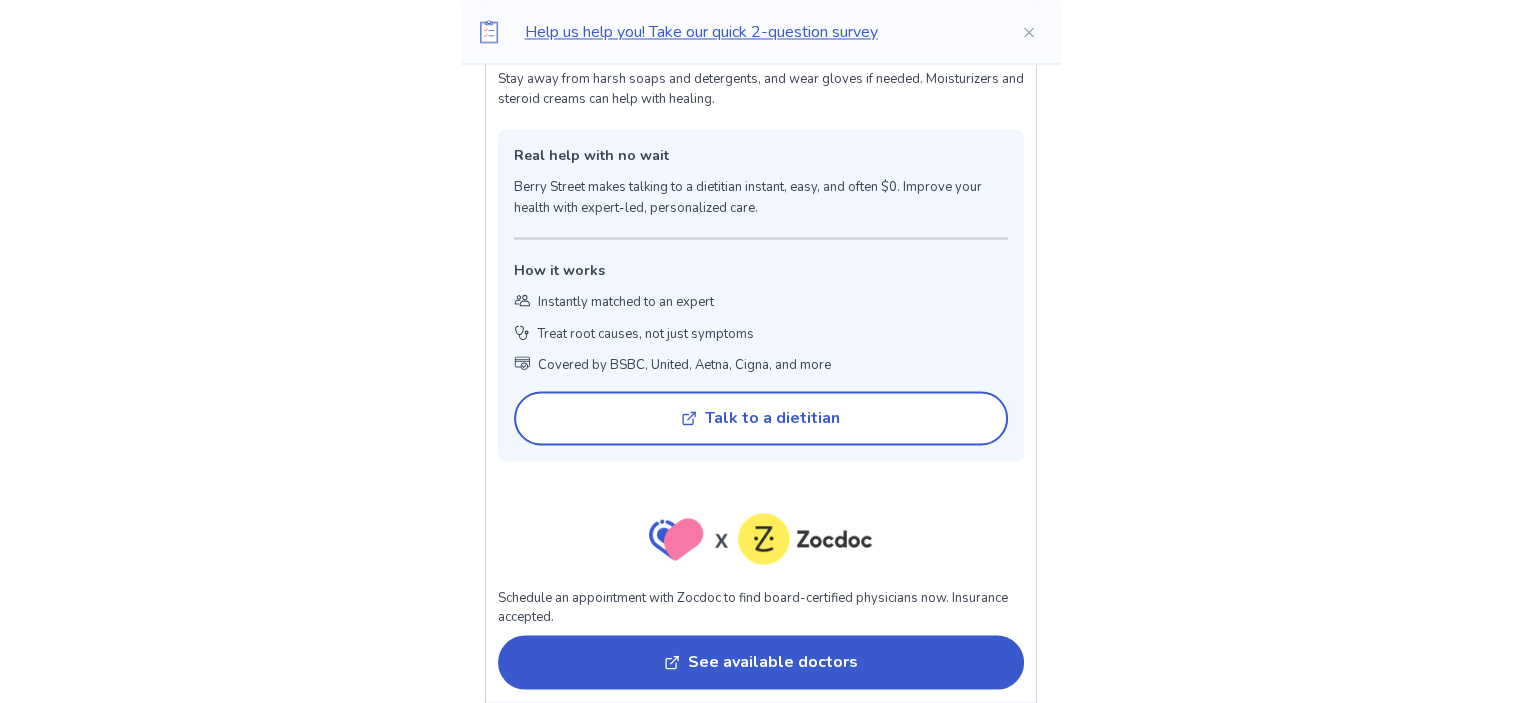 scroll, scrollTop: 4206, scrollLeft: 0, axis: vertical 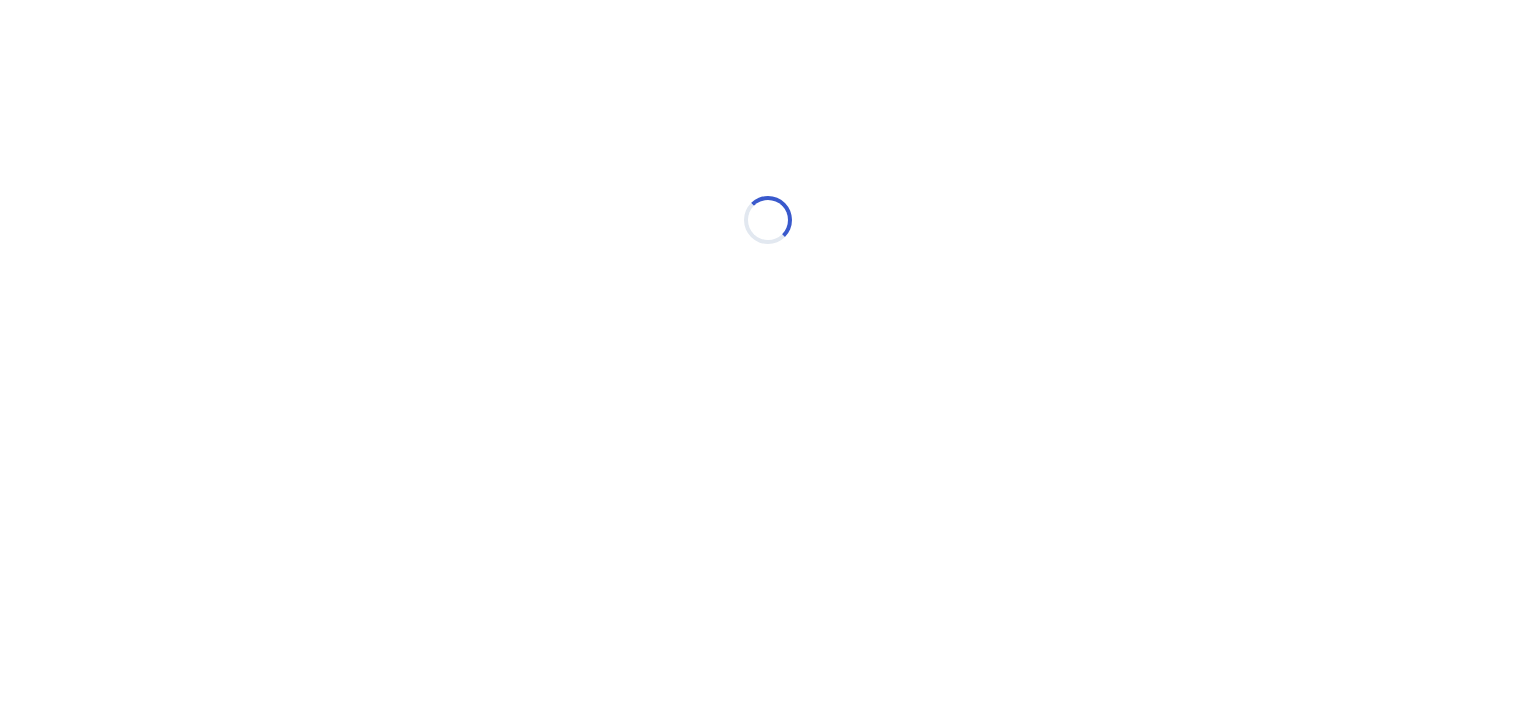 select on "*" 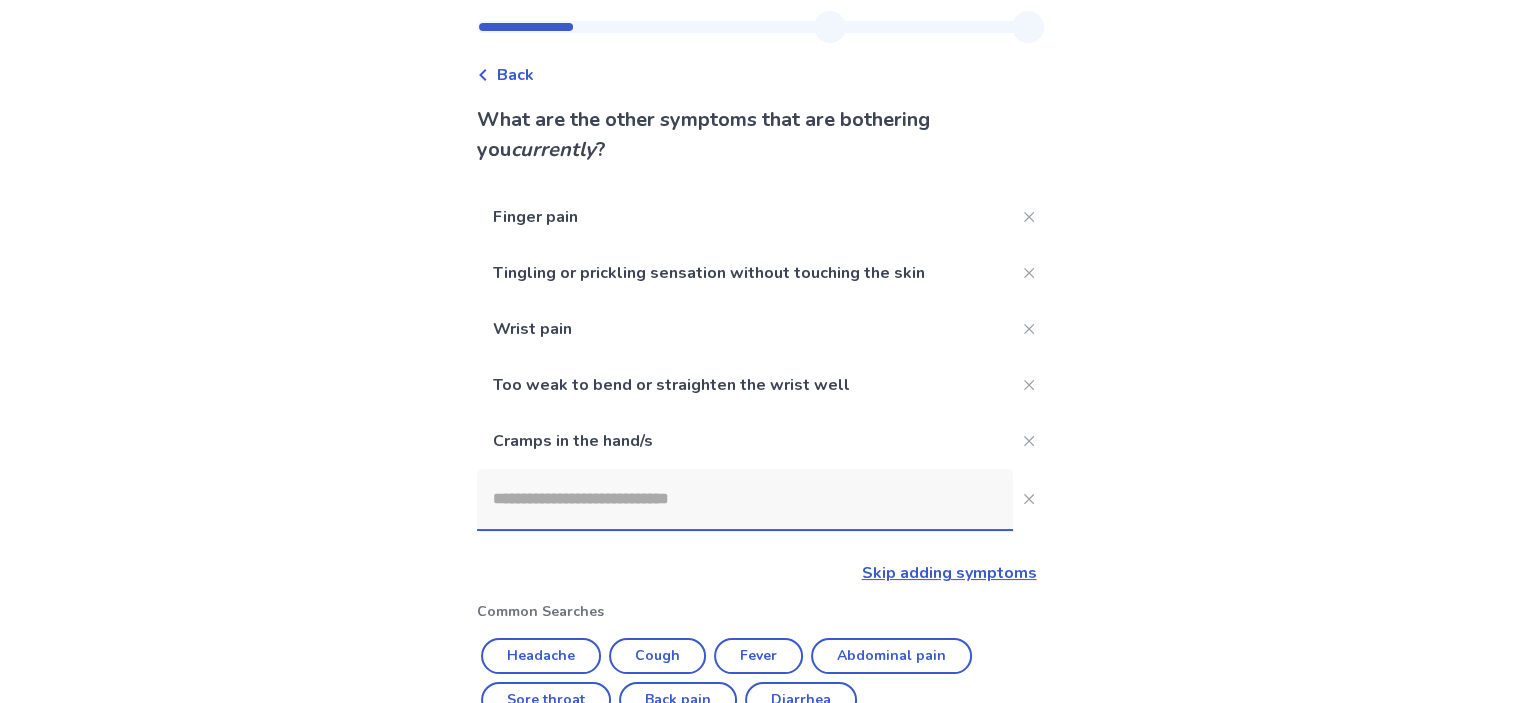 scroll, scrollTop: 344, scrollLeft: 0, axis: vertical 